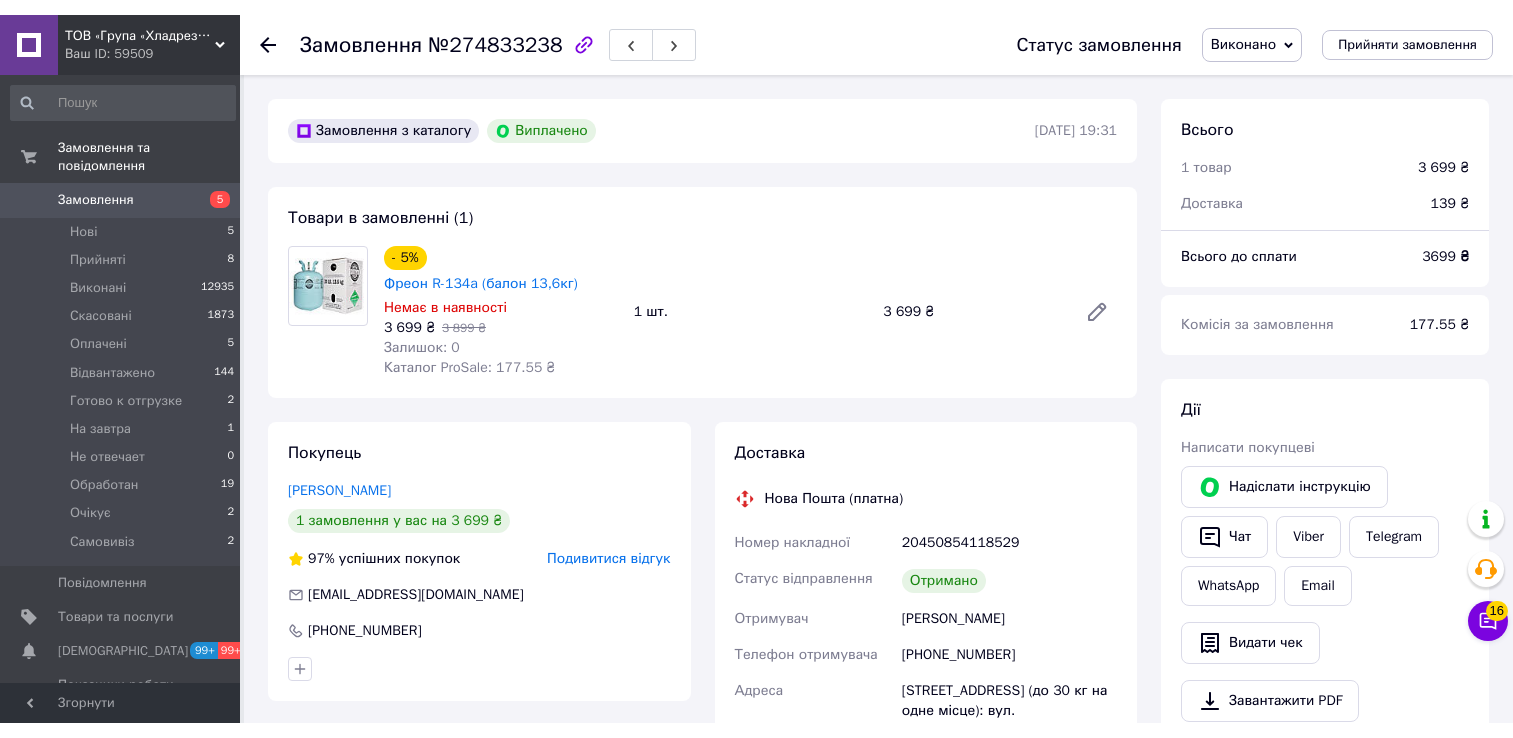scroll, scrollTop: 0, scrollLeft: 0, axis: both 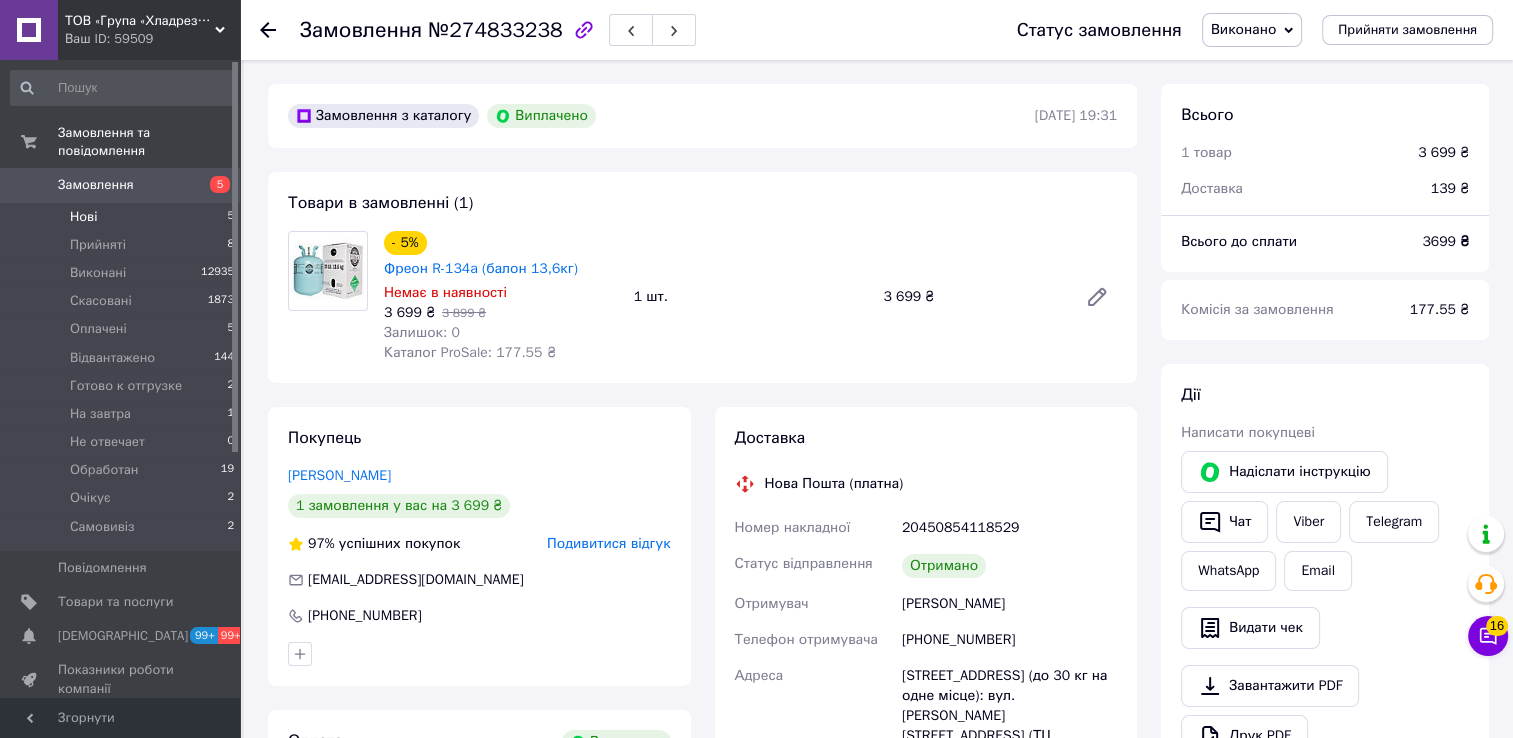 click on "Нові 5" at bounding box center [123, 217] 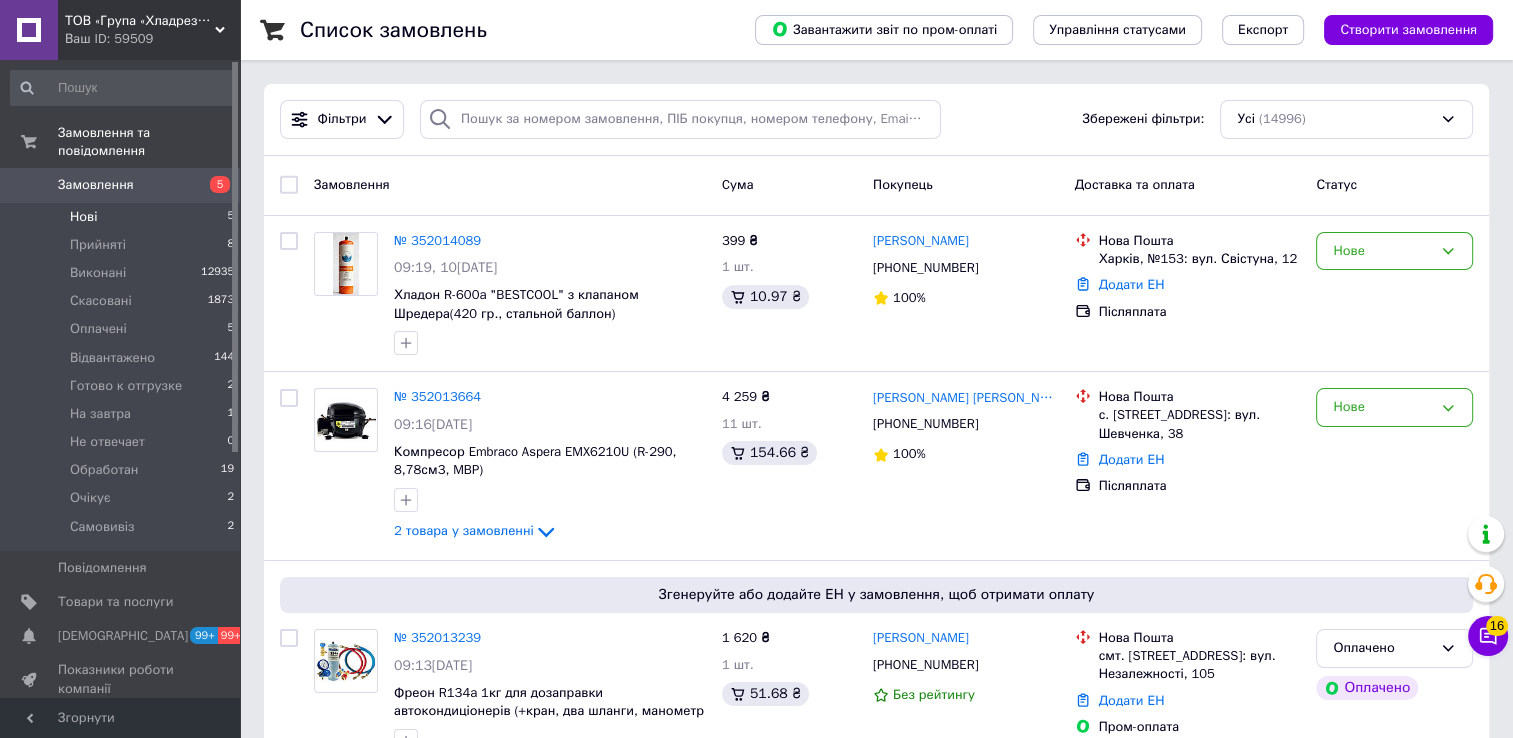 click on "Нові 5" at bounding box center (123, 217) 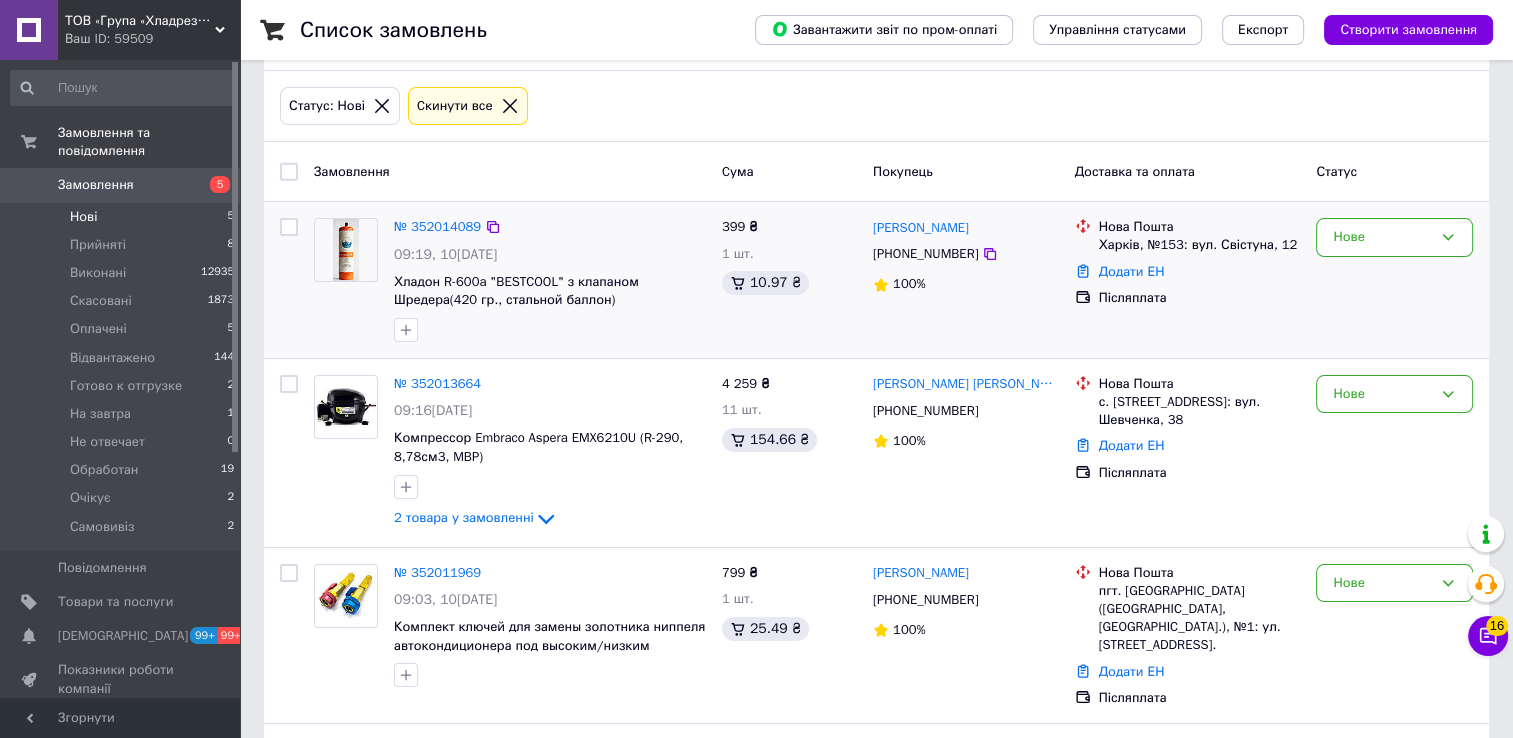 scroll, scrollTop: 372, scrollLeft: 0, axis: vertical 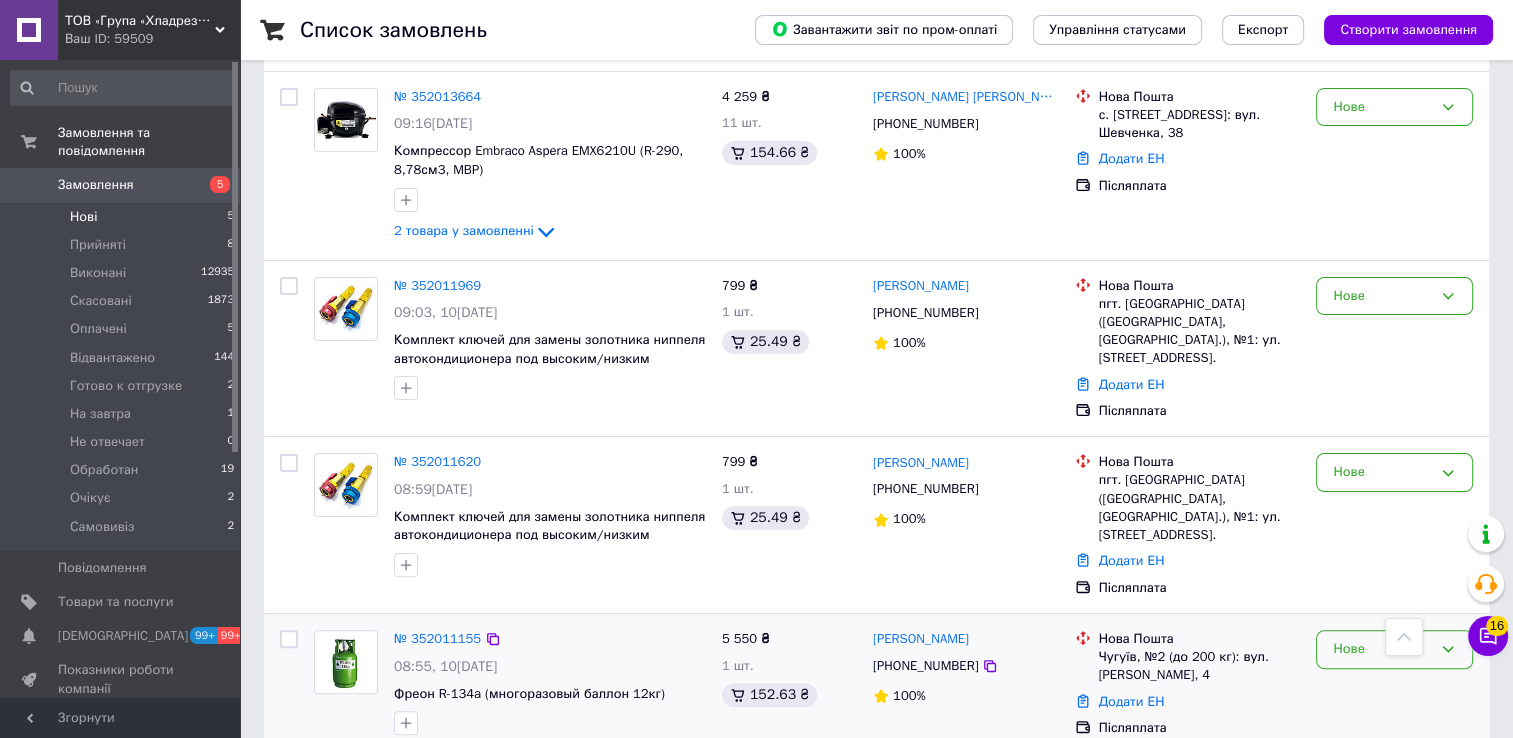 click on "Нове" at bounding box center [1382, 649] 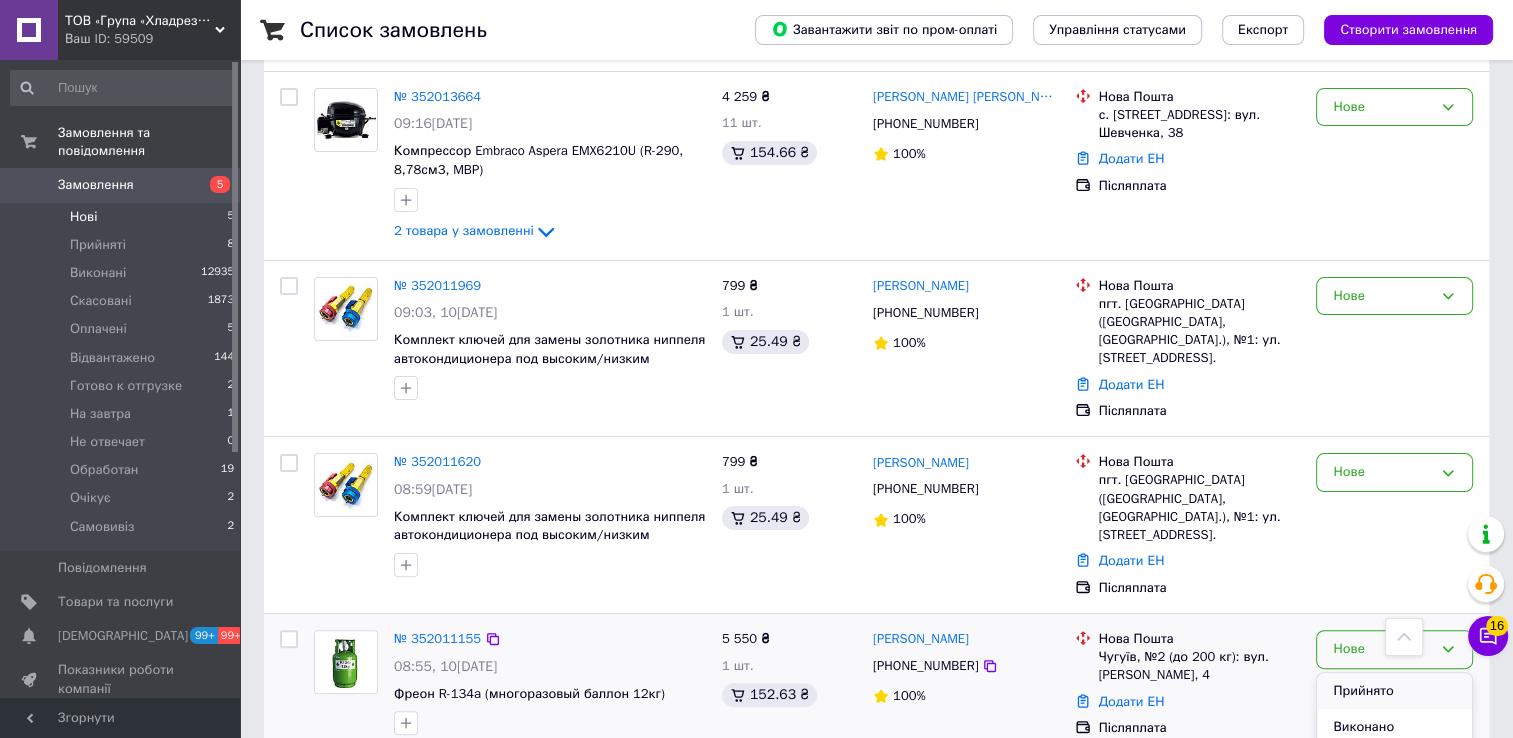 click on "Прийнято" at bounding box center (1394, 691) 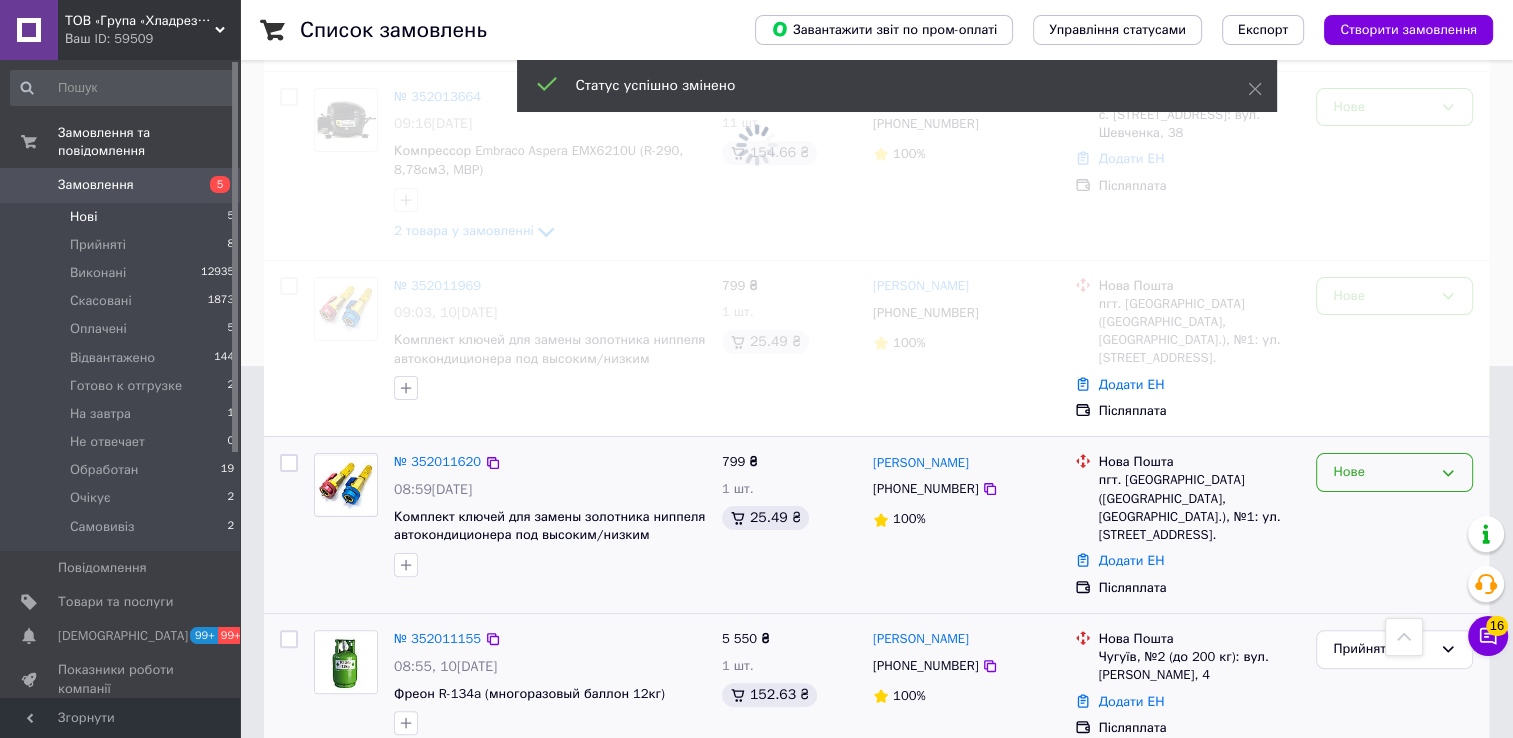 click on "Нове" at bounding box center [1382, 472] 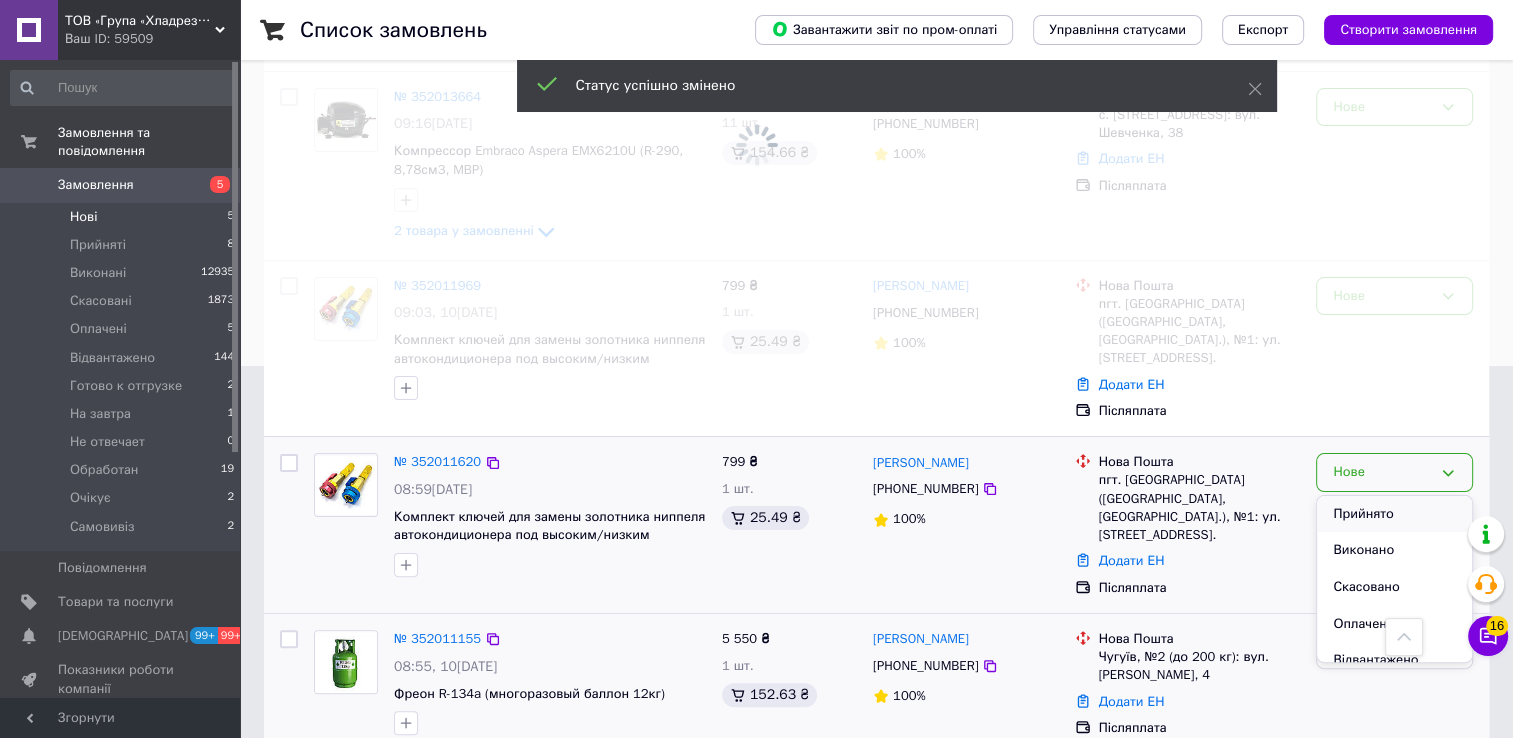 click on "Прийнято" at bounding box center (1394, 514) 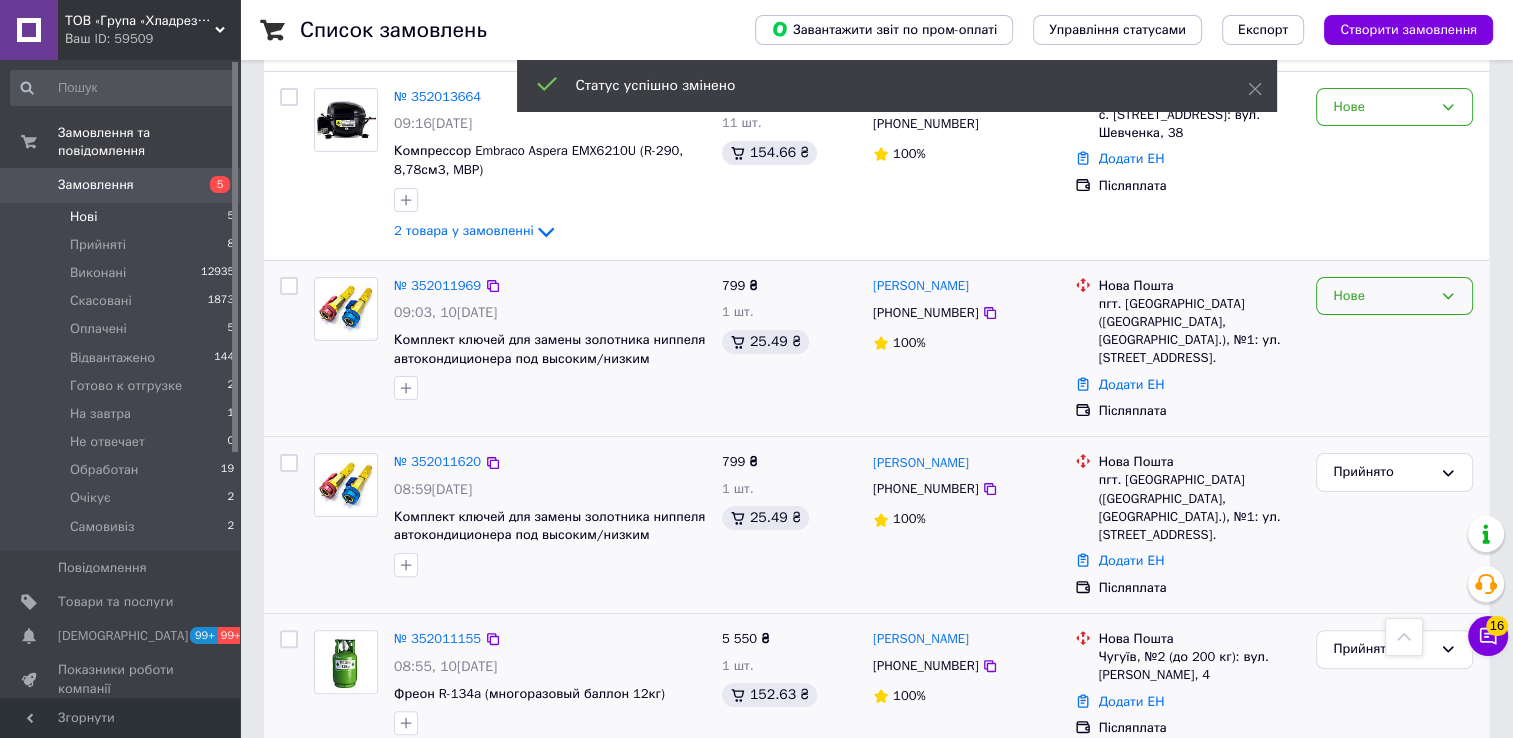 click on "Нове" at bounding box center [1382, 296] 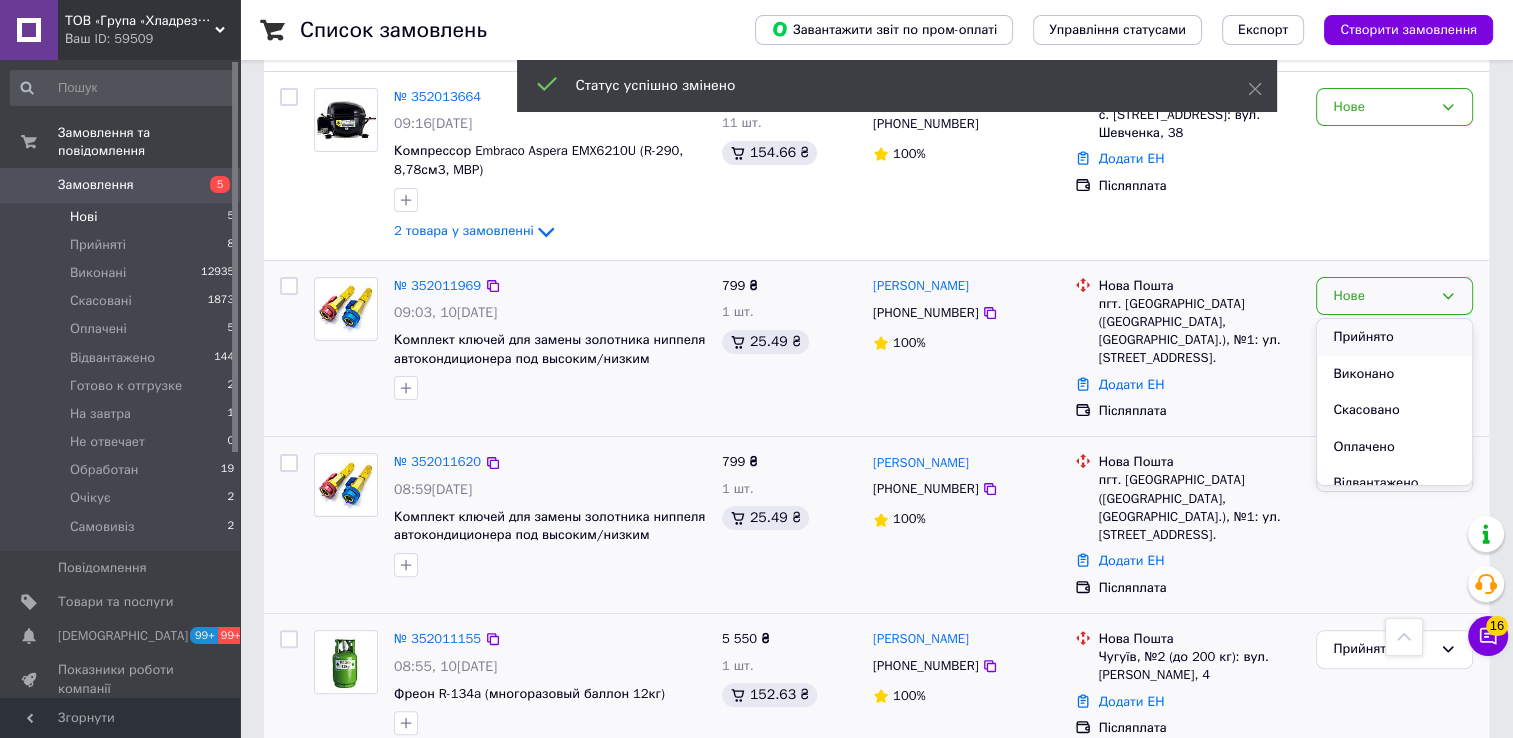 click on "Прийнято" at bounding box center [1394, 337] 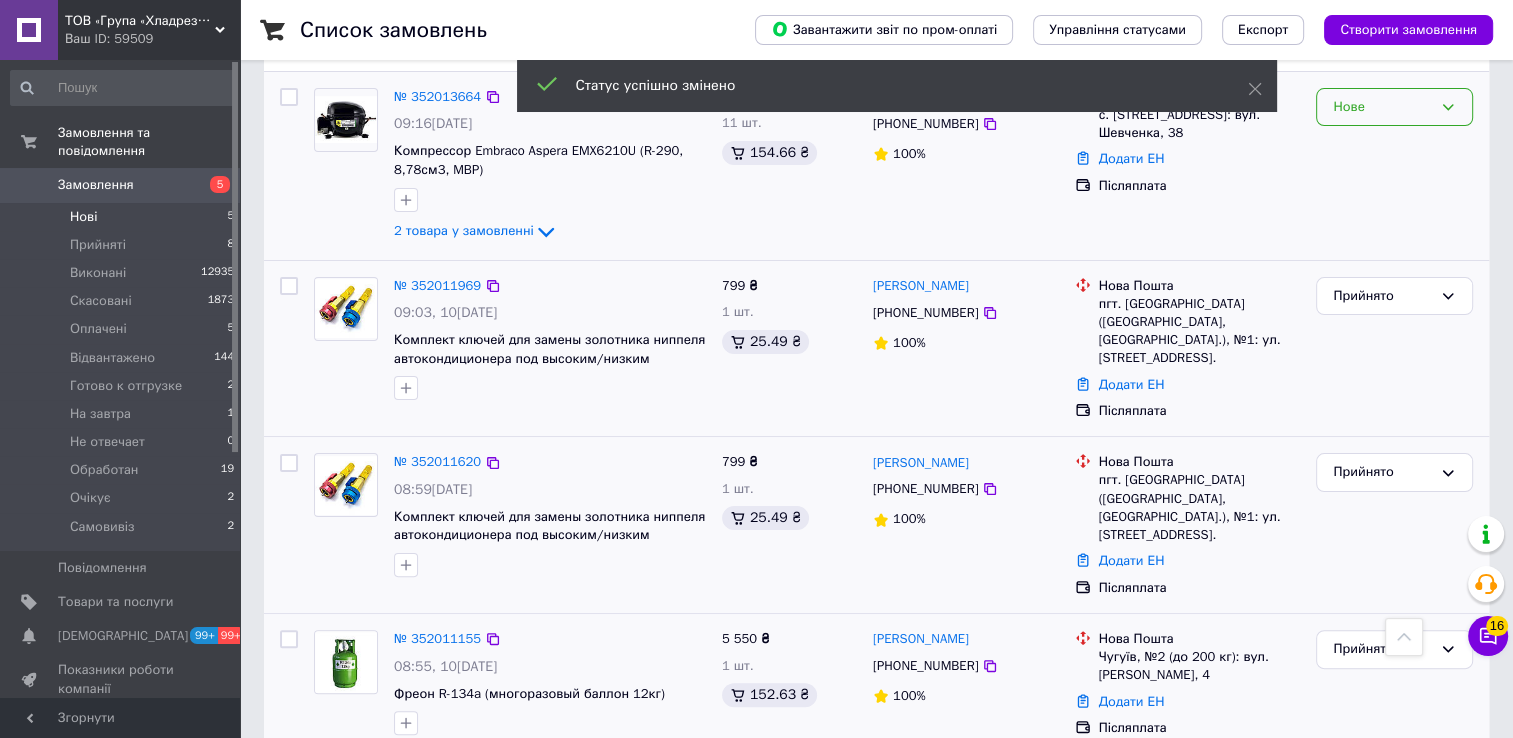 click on "Нове" at bounding box center (1382, 107) 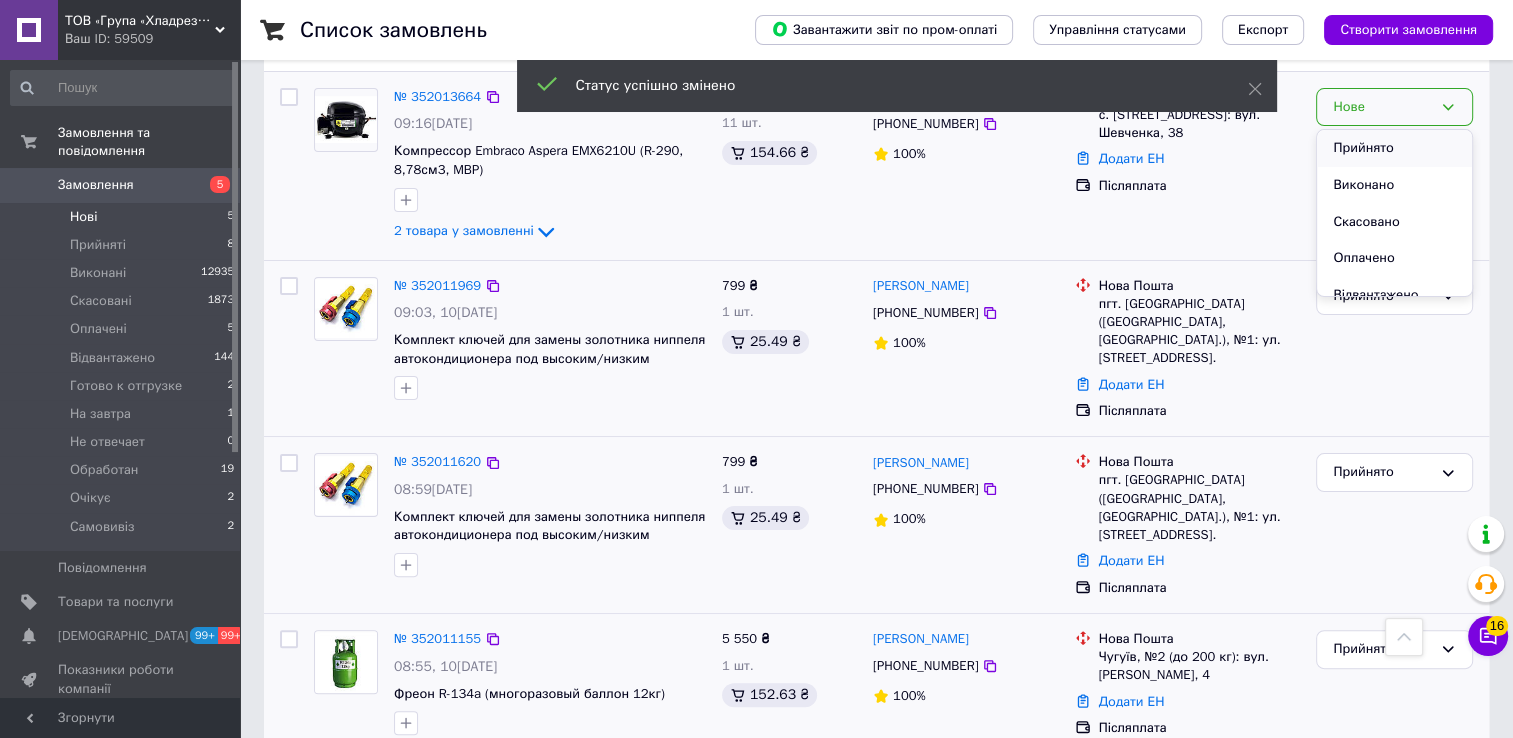 click on "Прийнято" at bounding box center [1394, 148] 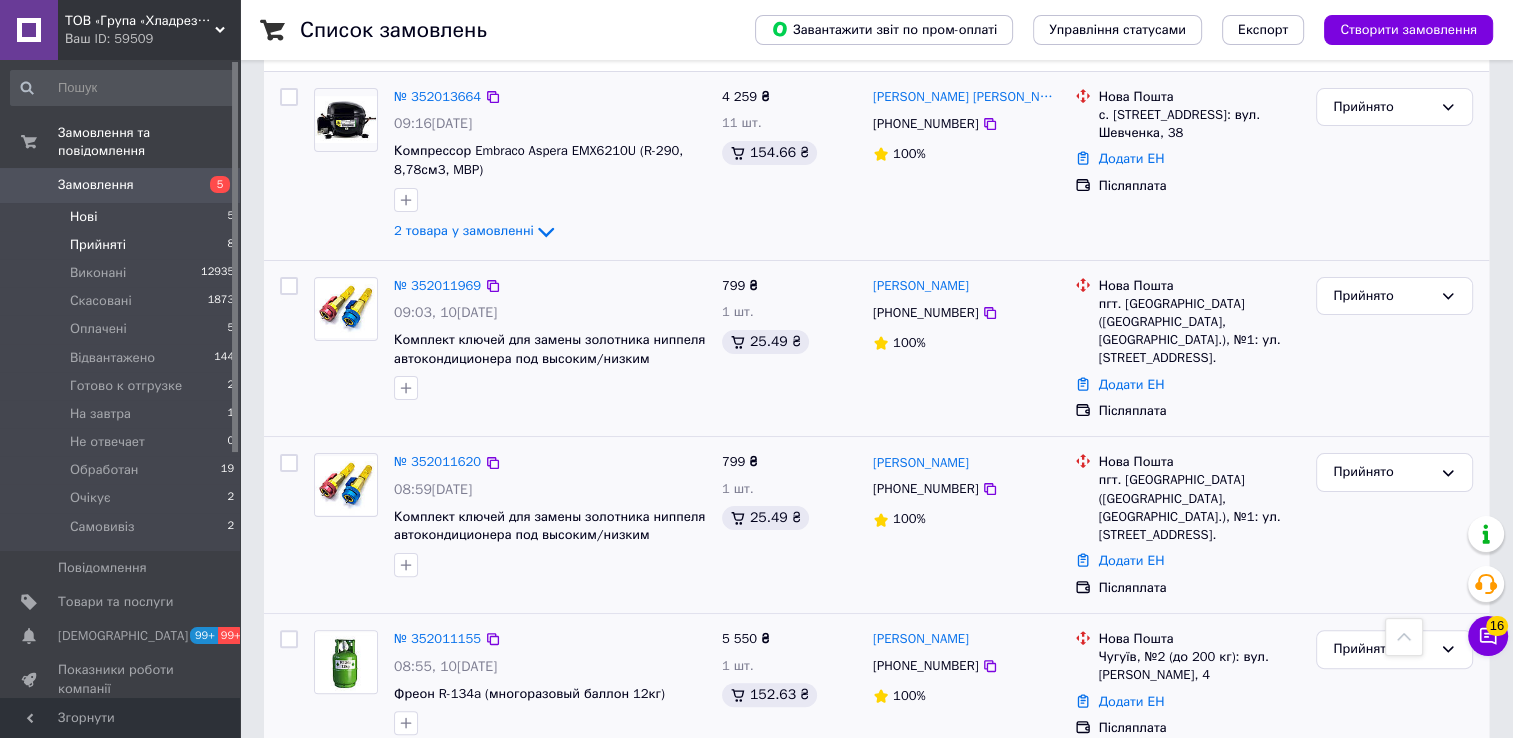 click on "Прийняті 8" at bounding box center [123, 245] 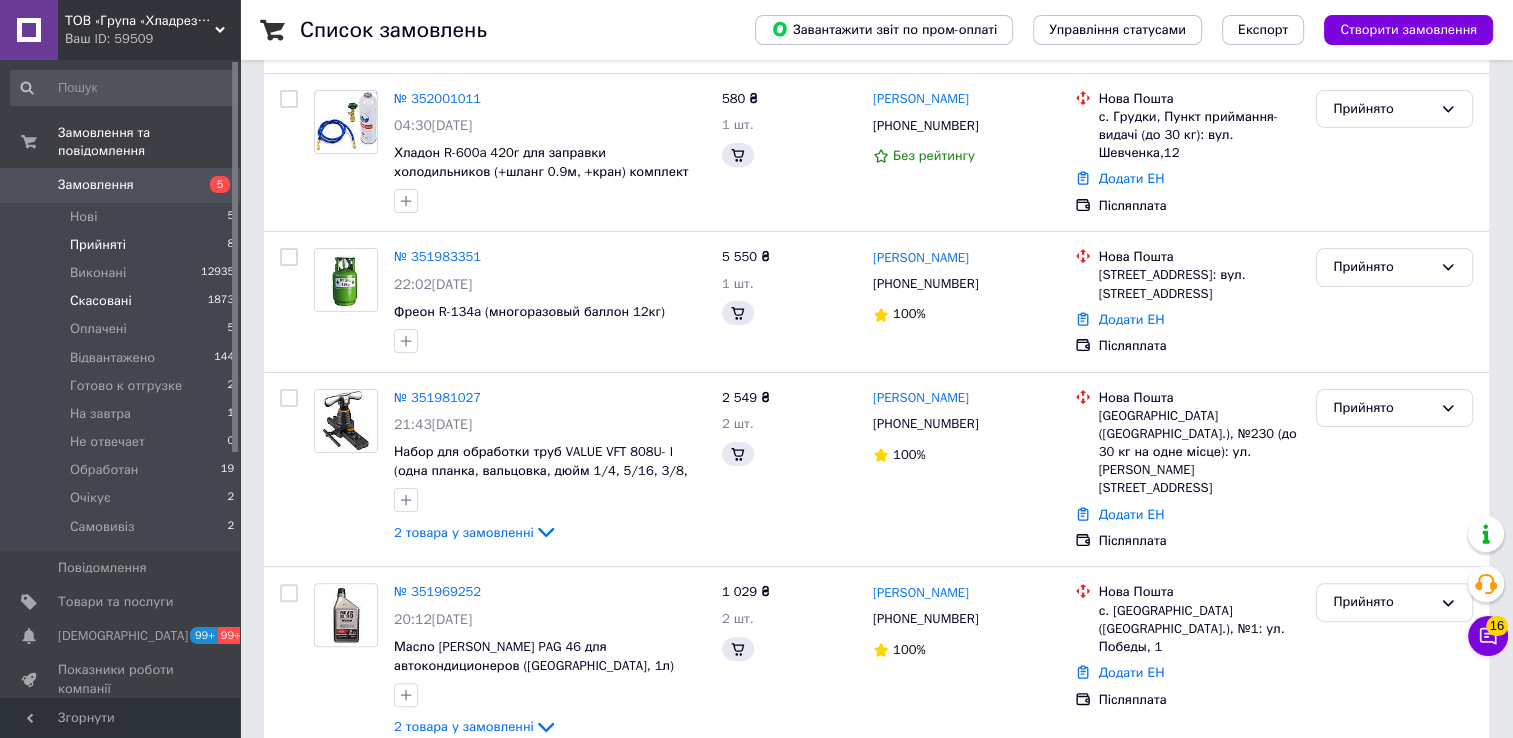 scroll, scrollTop: 0, scrollLeft: 0, axis: both 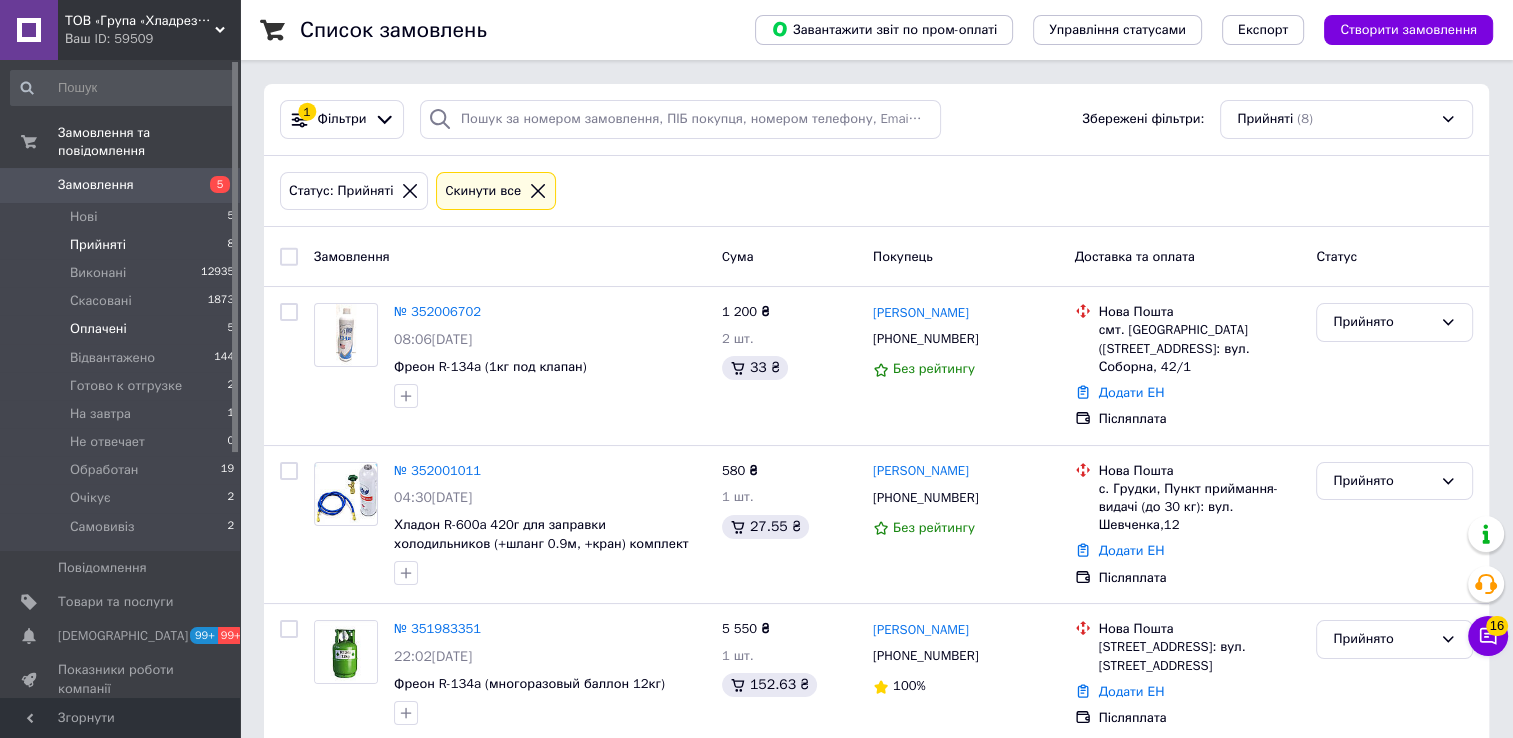 click on "Оплачені 5" at bounding box center [123, 329] 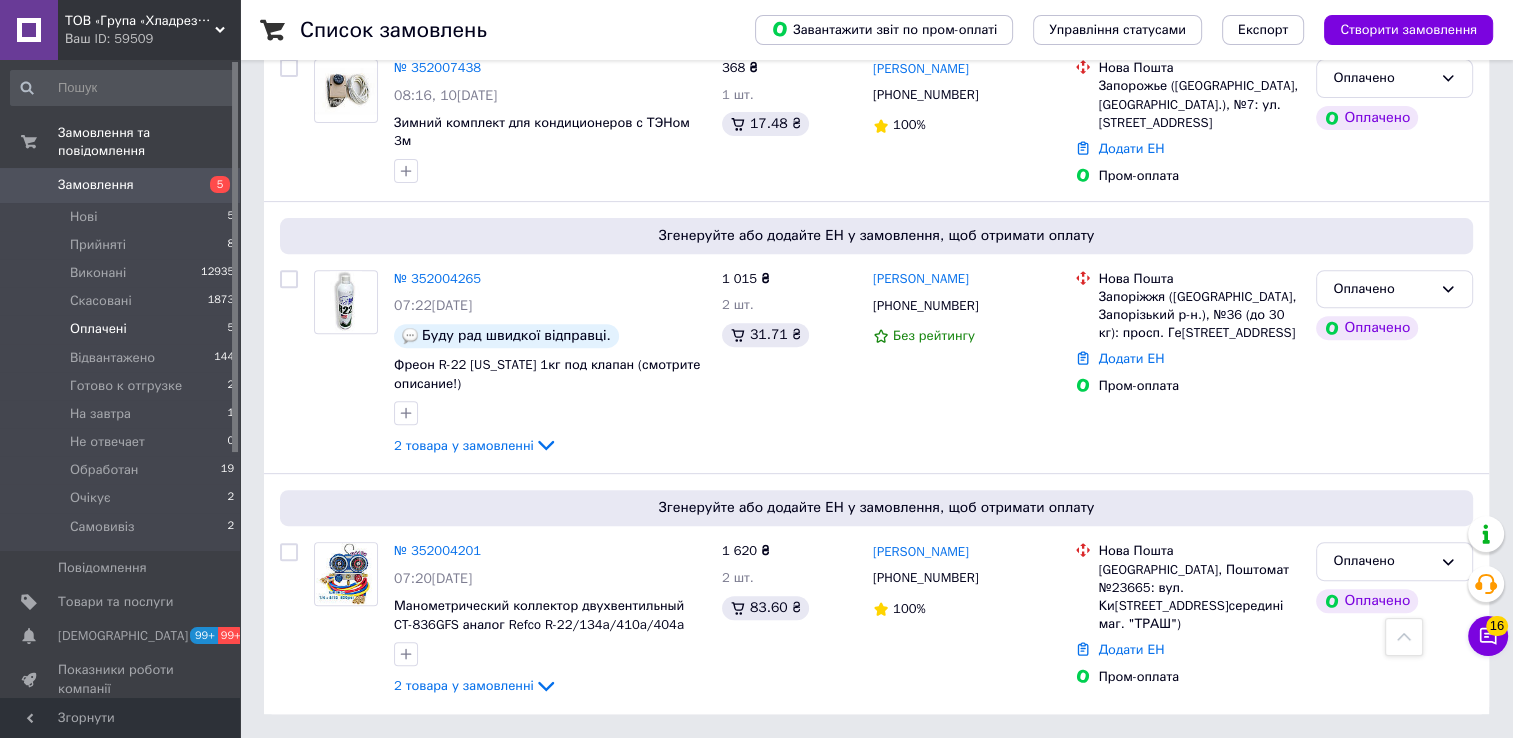 scroll, scrollTop: 712, scrollLeft: 0, axis: vertical 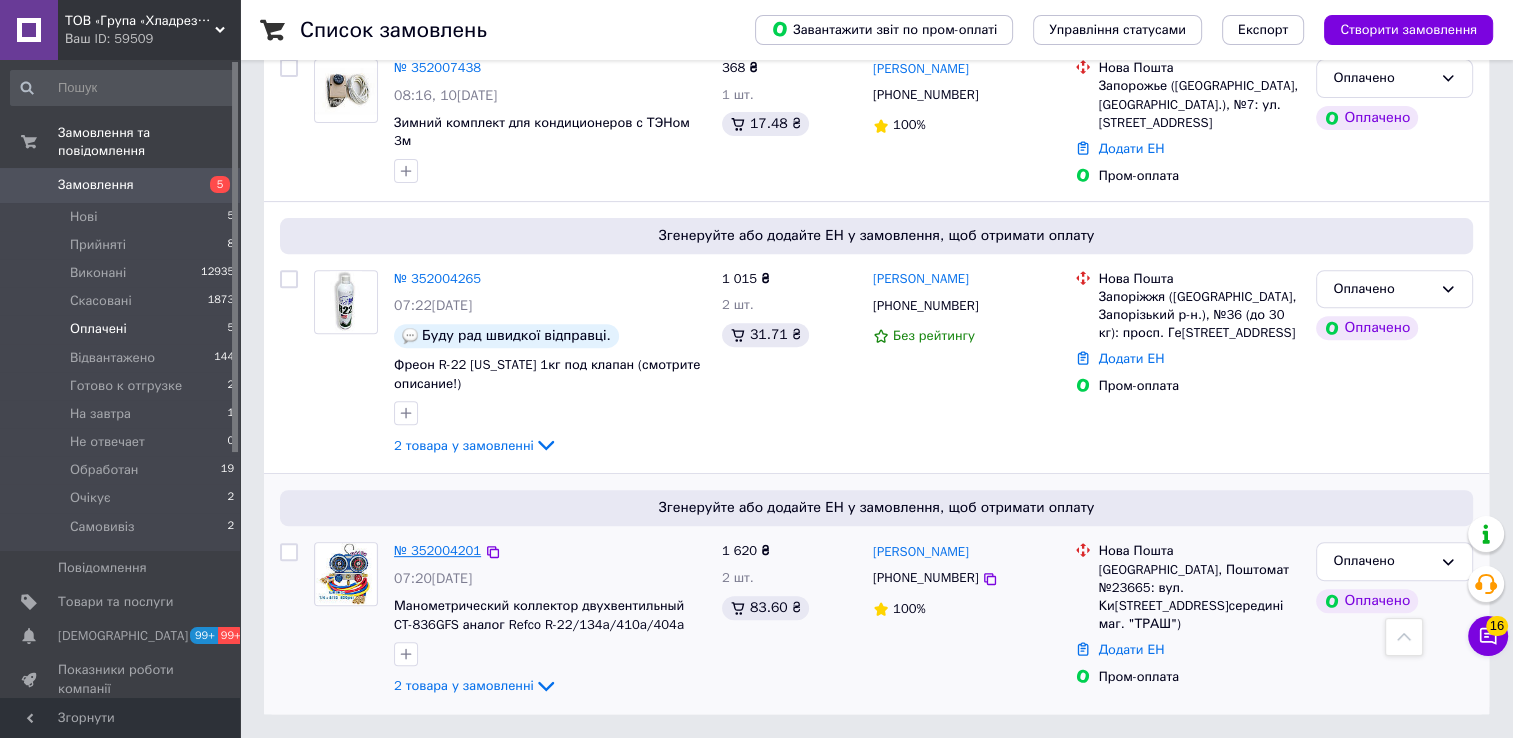click on "№ 352004201" at bounding box center (437, 550) 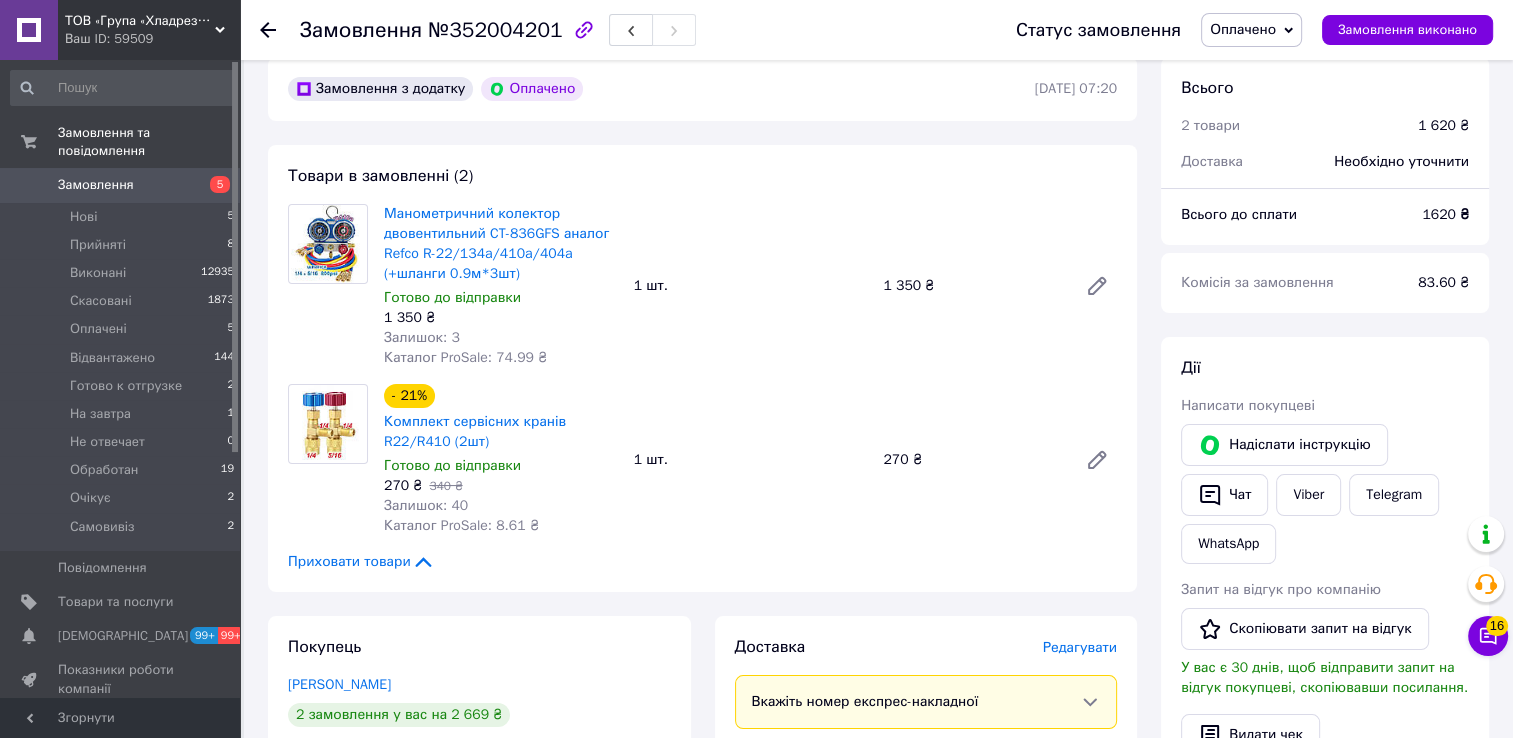 scroll, scrollTop: 0, scrollLeft: 0, axis: both 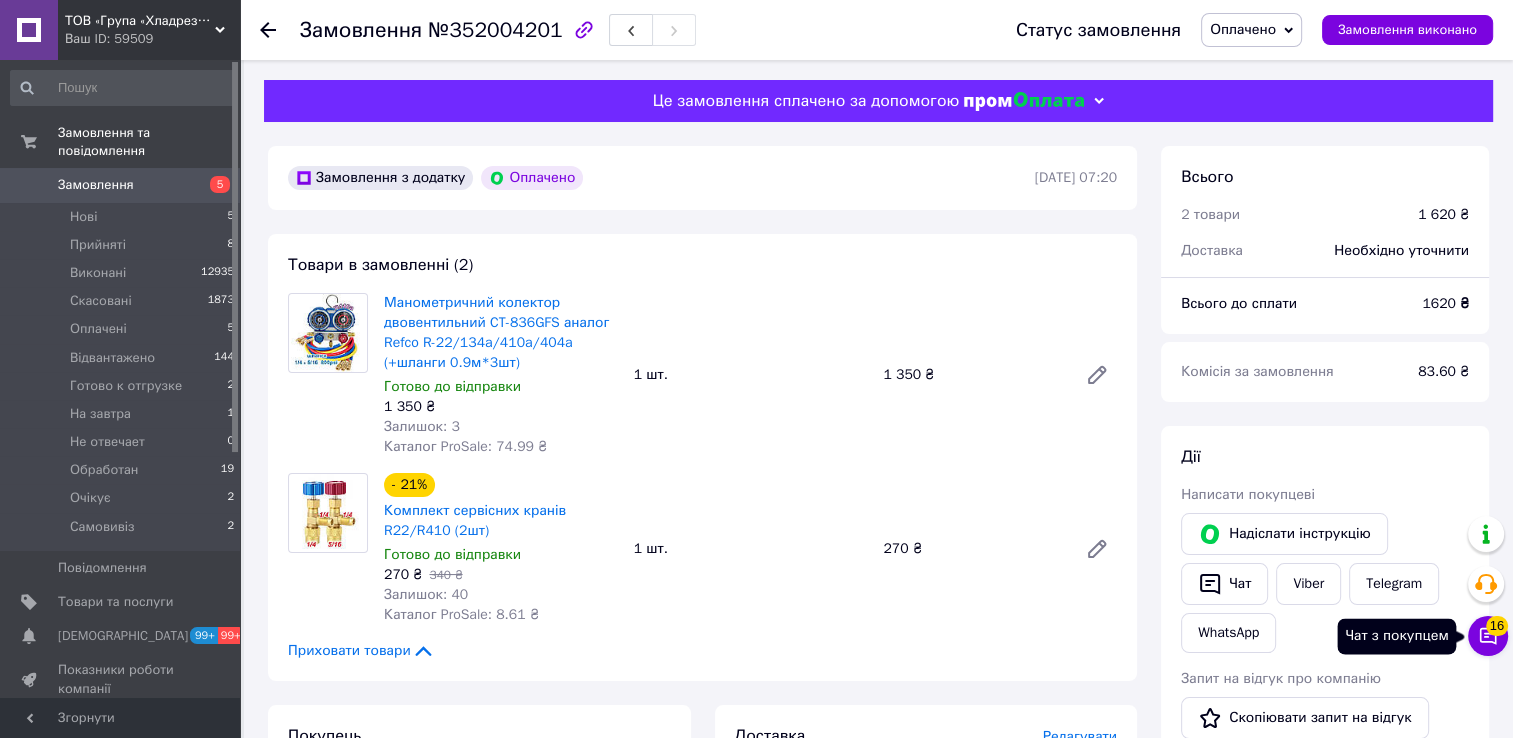 click on "16" at bounding box center [1497, 626] 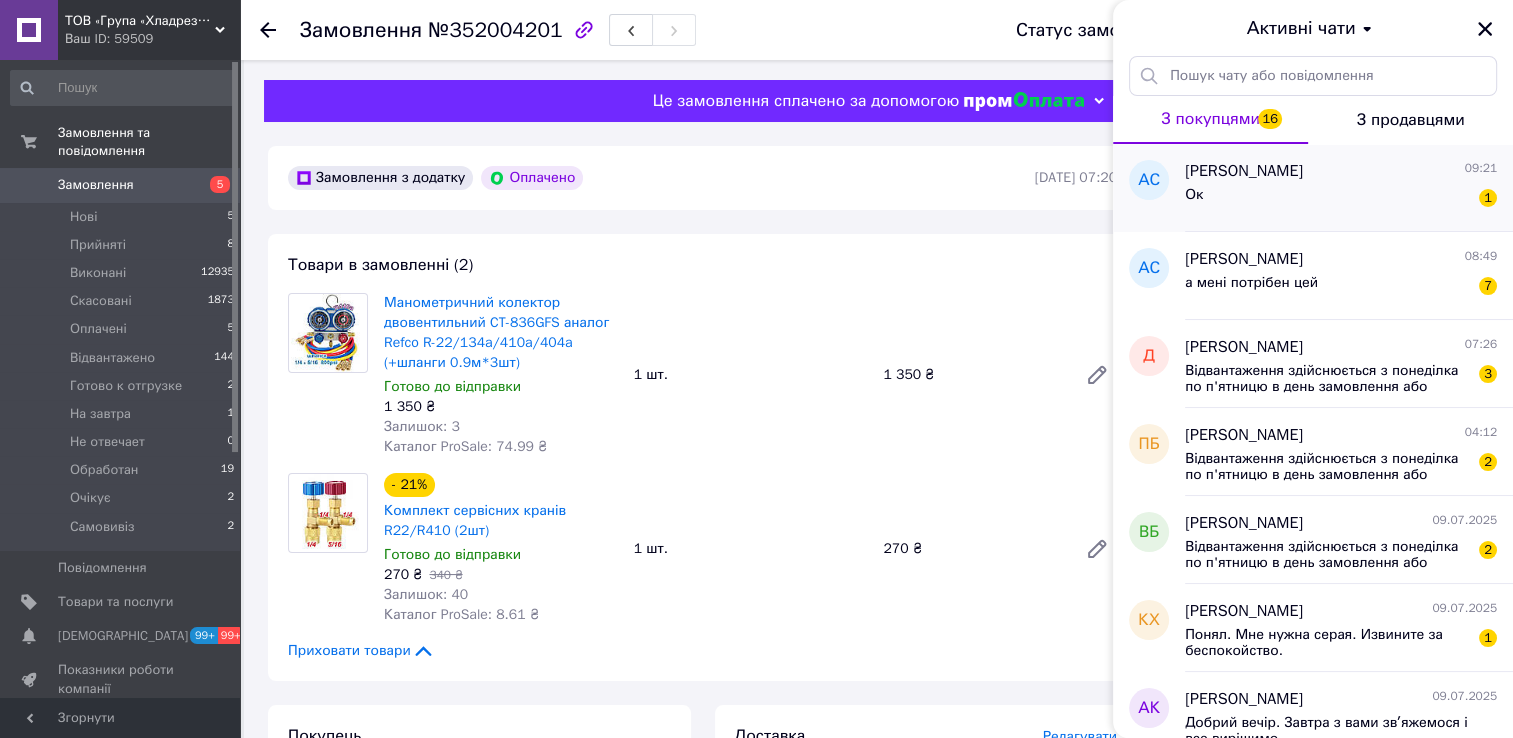 click on "Ок 1" at bounding box center (1341, 199) 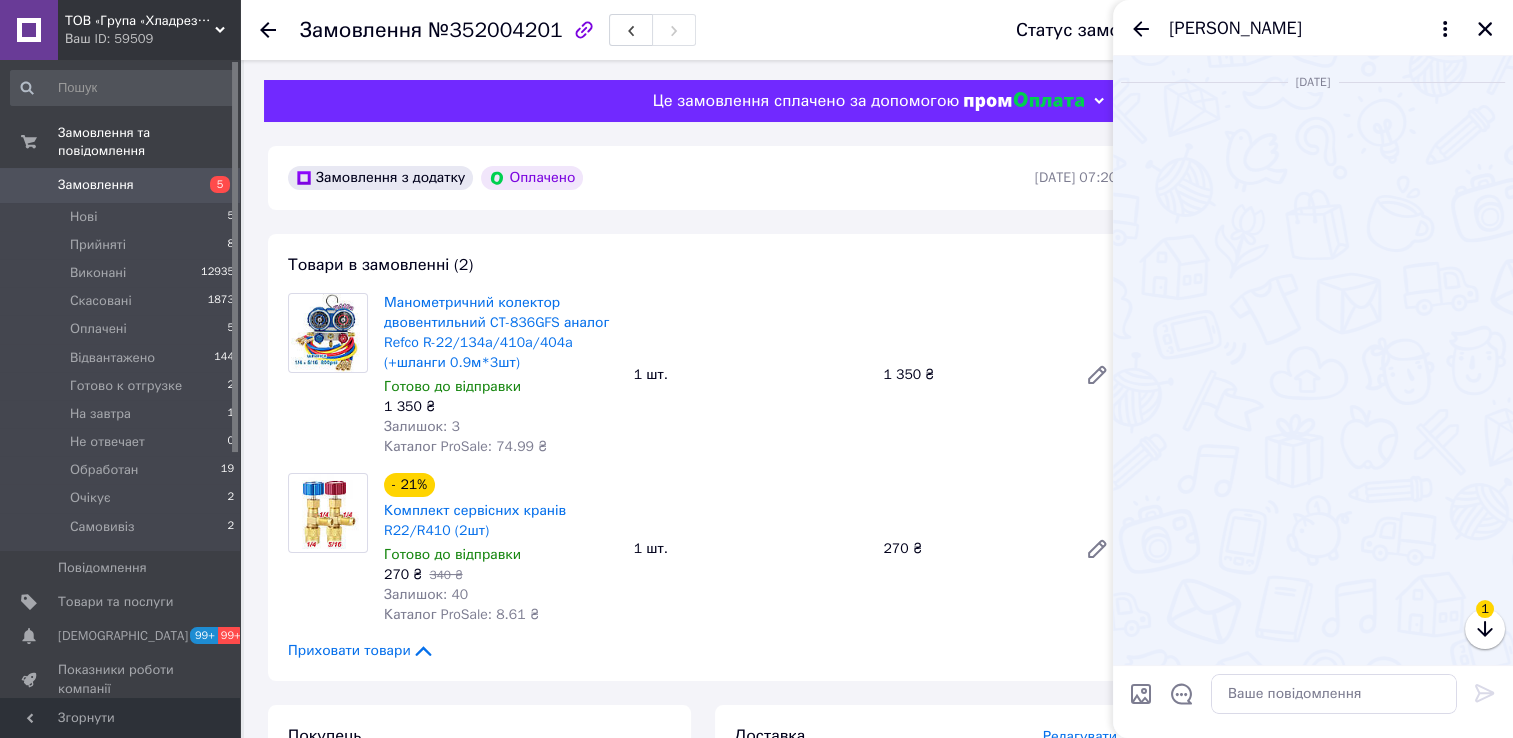 scroll, scrollTop: 1677, scrollLeft: 0, axis: vertical 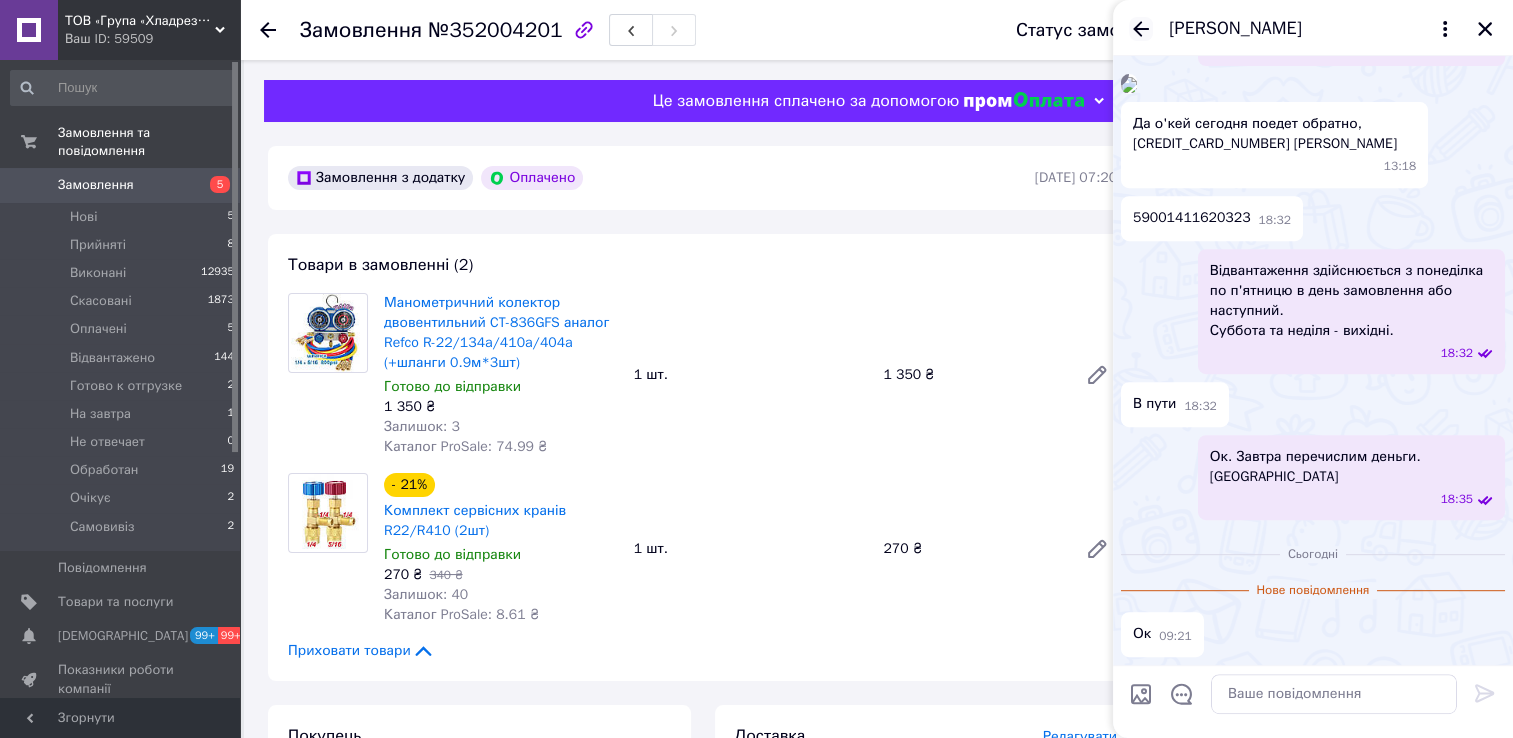 click 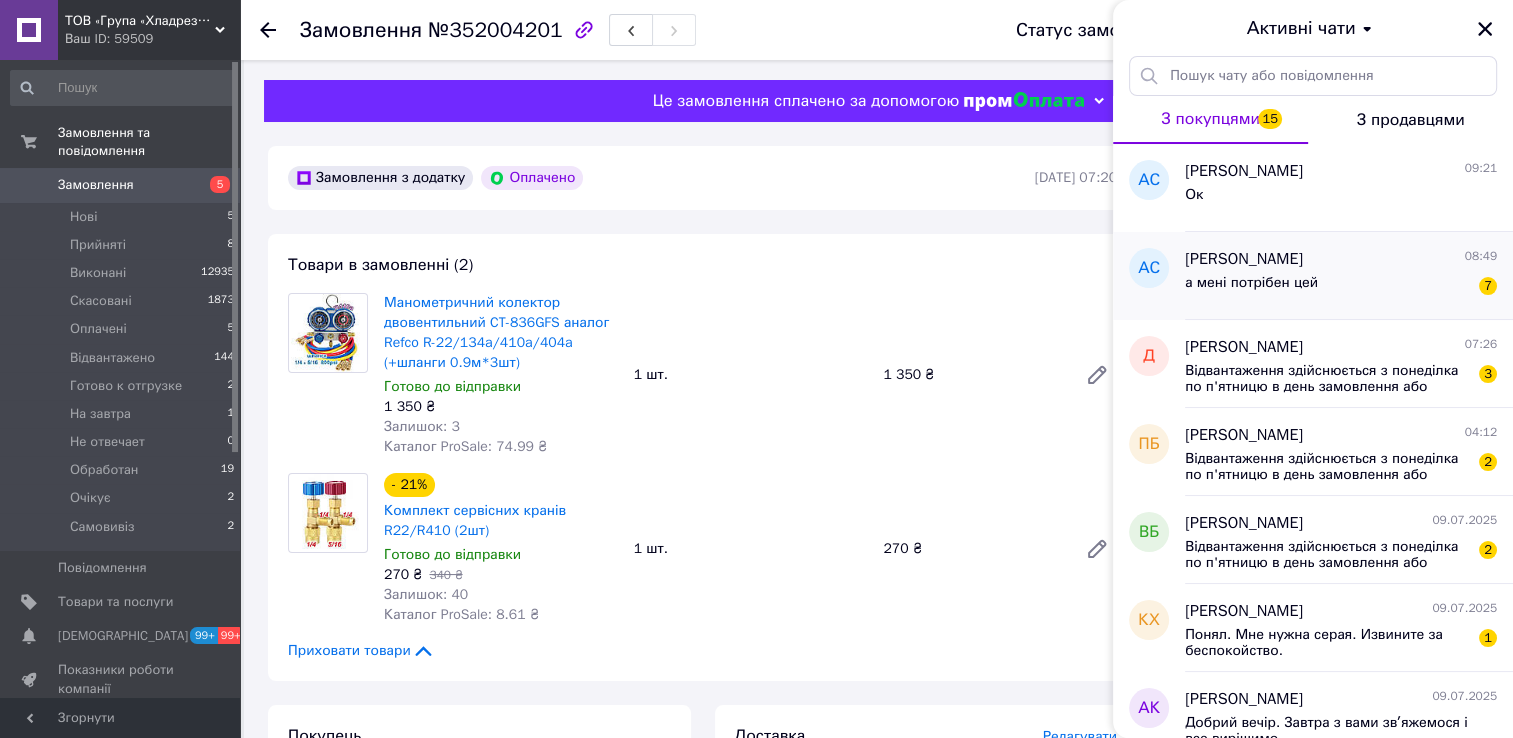 click on "а мені потрібен цей 7" at bounding box center (1341, 287) 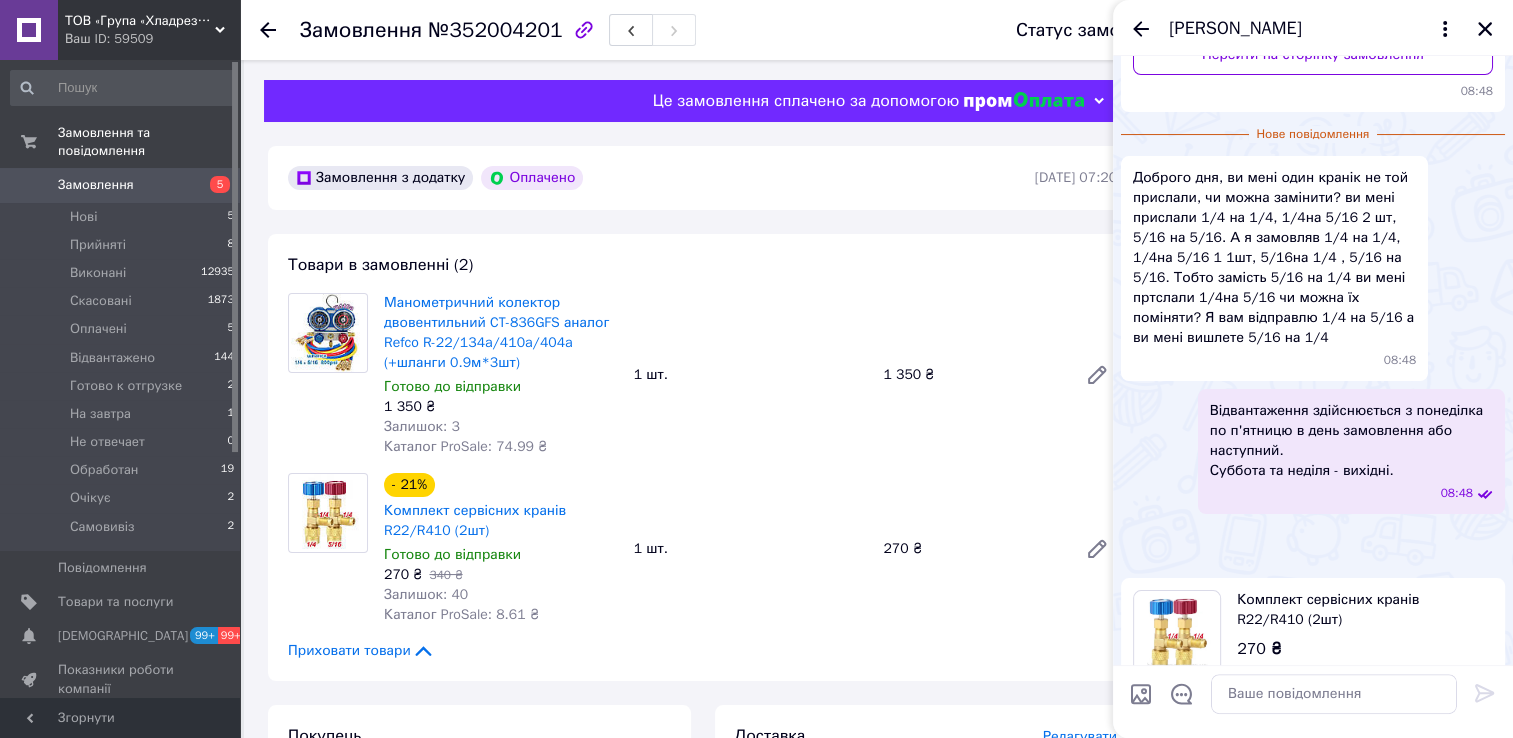 scroll, scrollTop: 272, scrollLeft: 0, axis: vertical 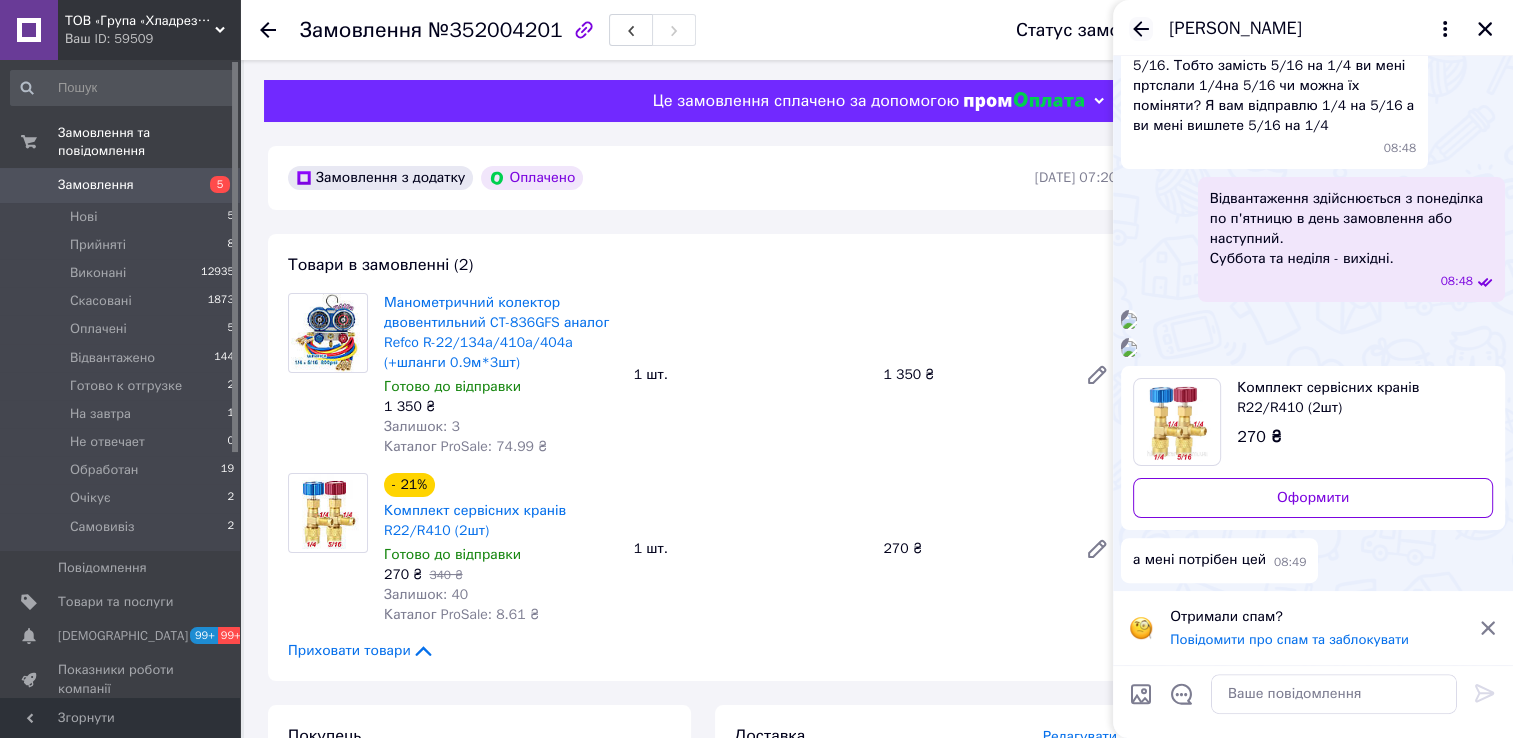 click 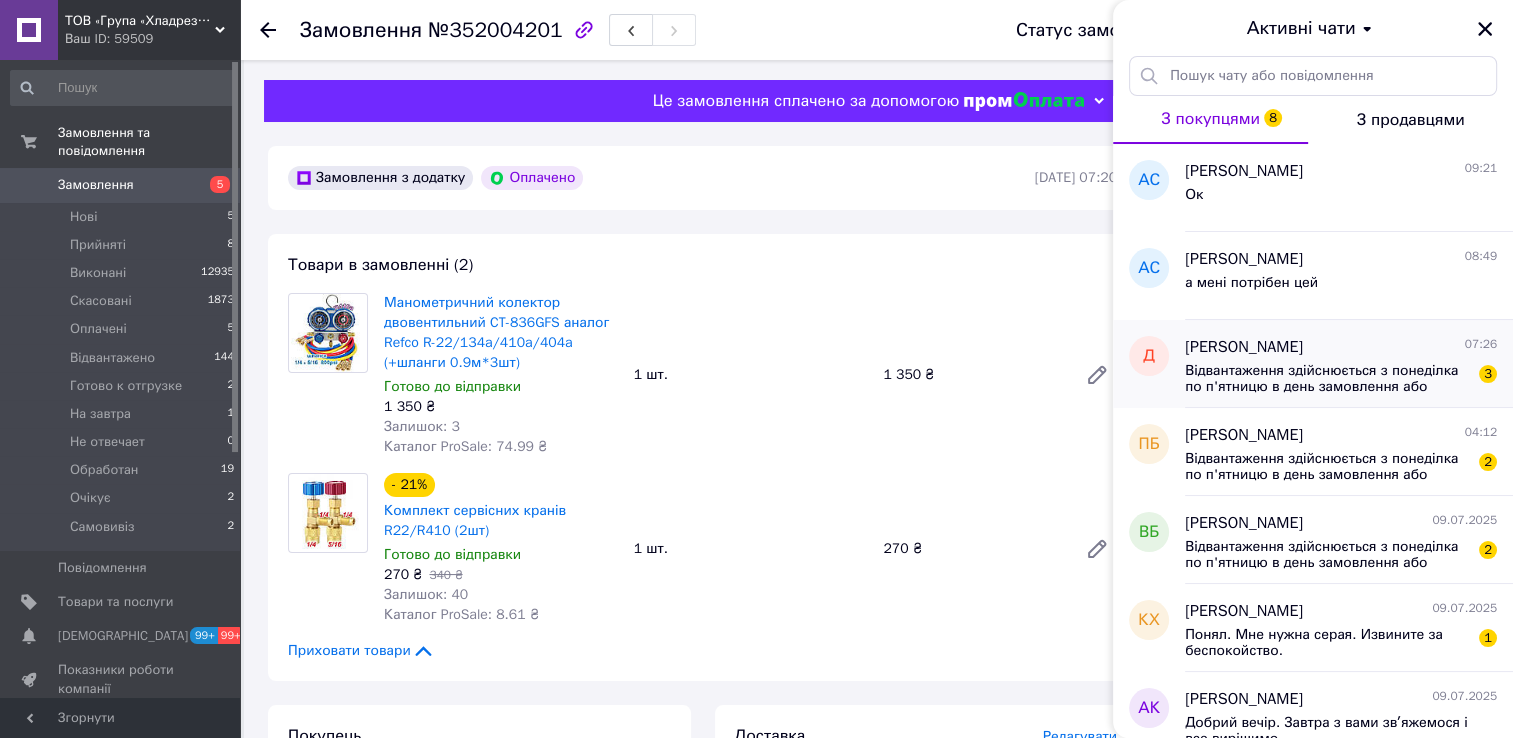 click on "Відвантаження здійснюється з понеділка по п'ятницю в день замовлення або наступний.
Суббота та неділя - вихідні." at bounding box center (1327, 379) 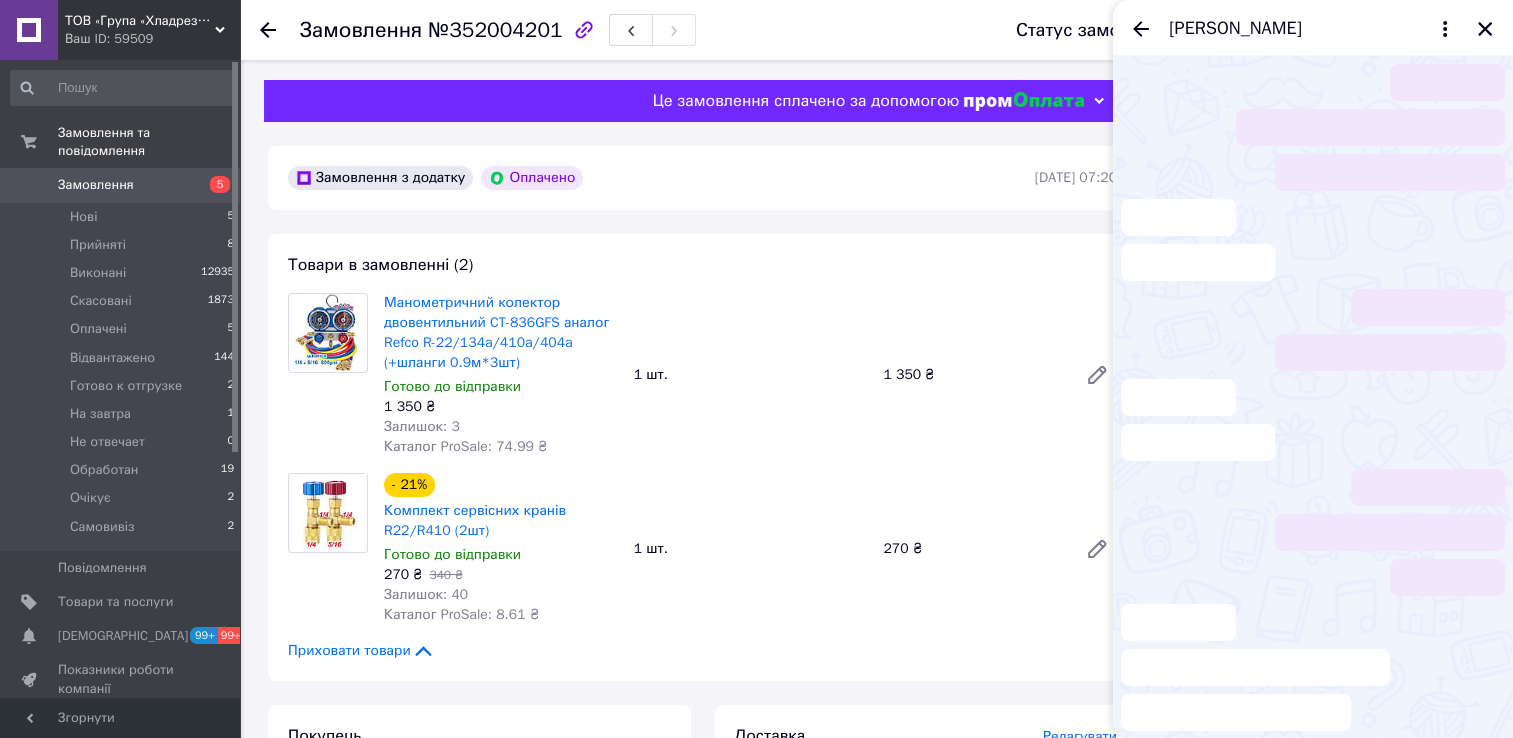 scroll, scrollTop: 119, scrollLeft: 0, axis: vertical 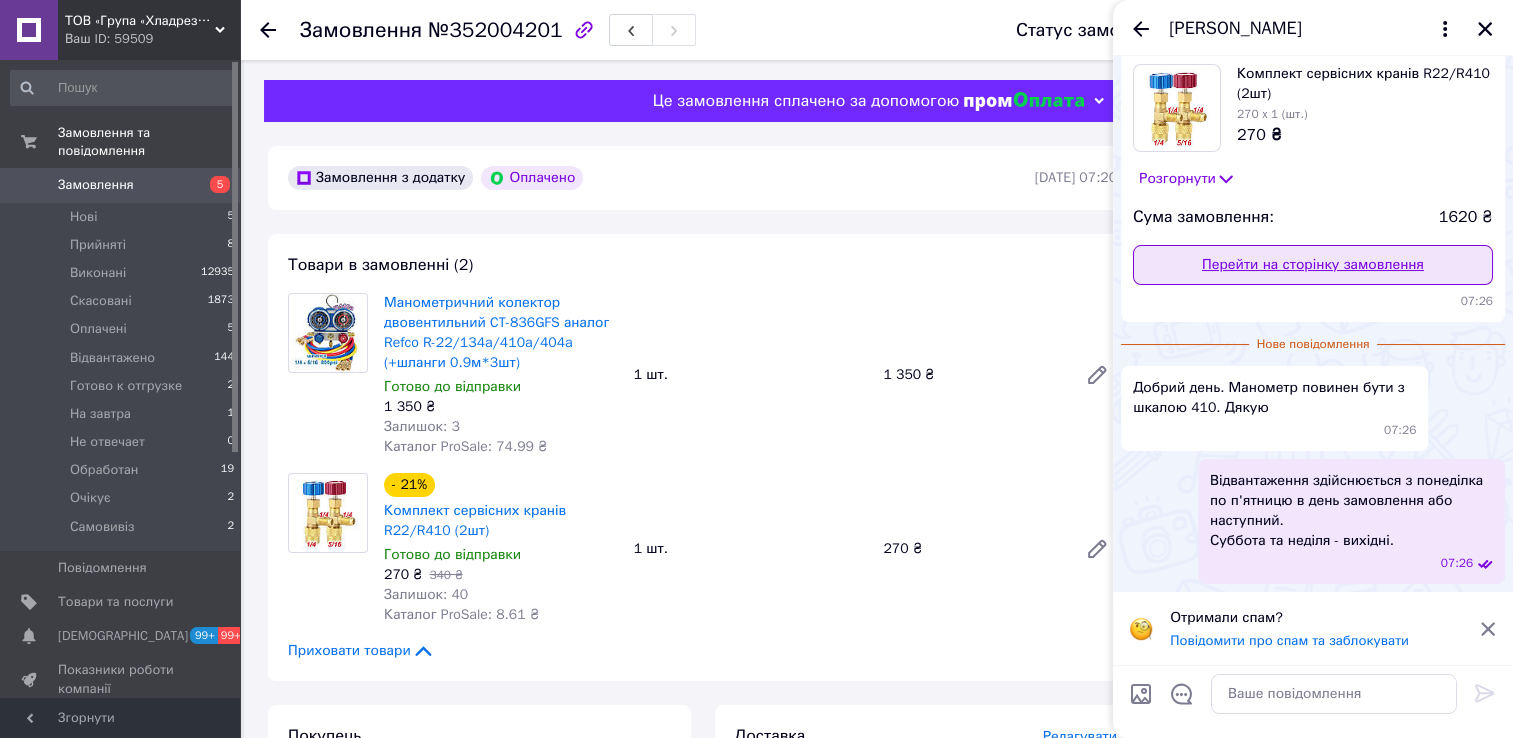 click on "Перейти на сторінку замовлення" at bounding box center [1313, 265] 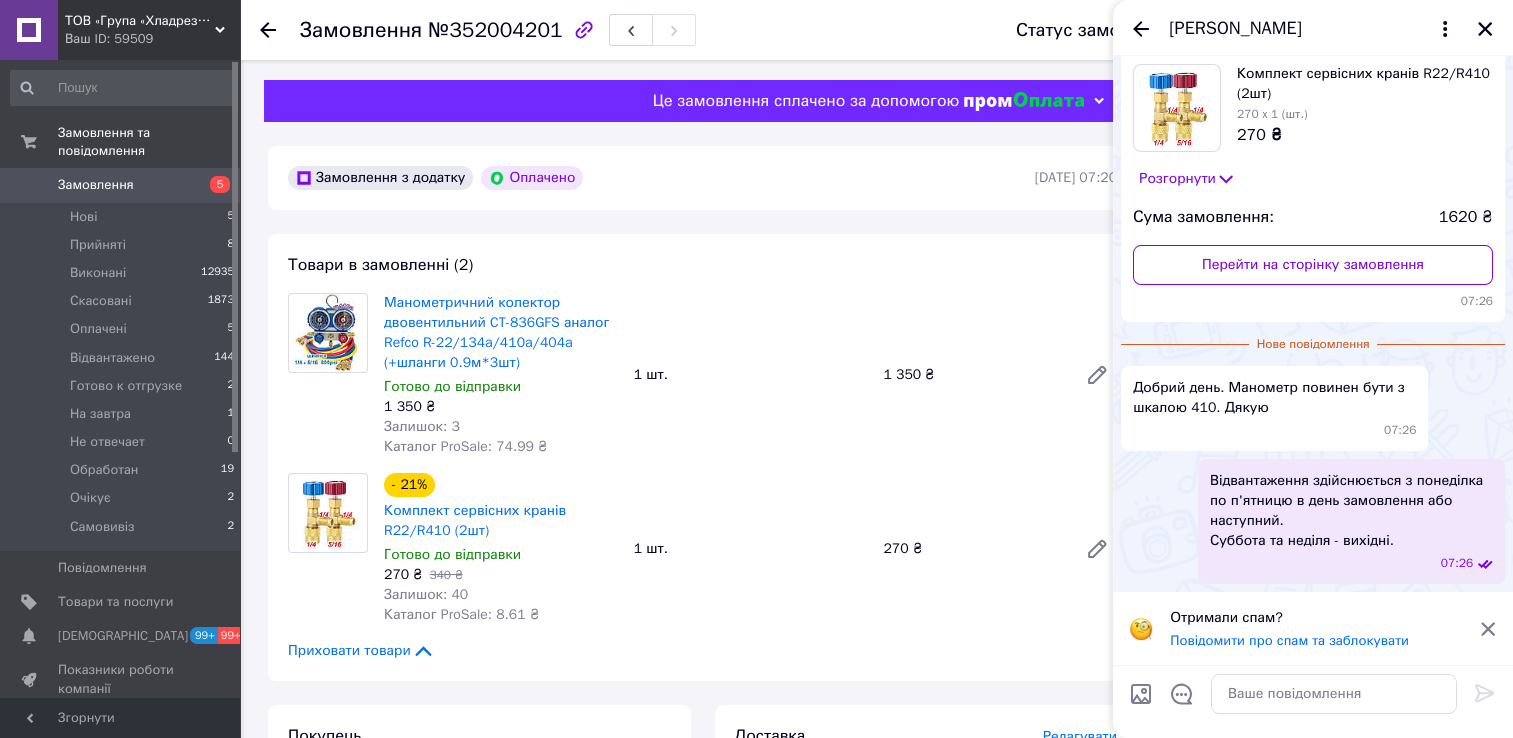 drag, startPoint x: 1143, startPoint y: 22, endPoint x: 1153, endPoint y: 48, distance: 27.856777 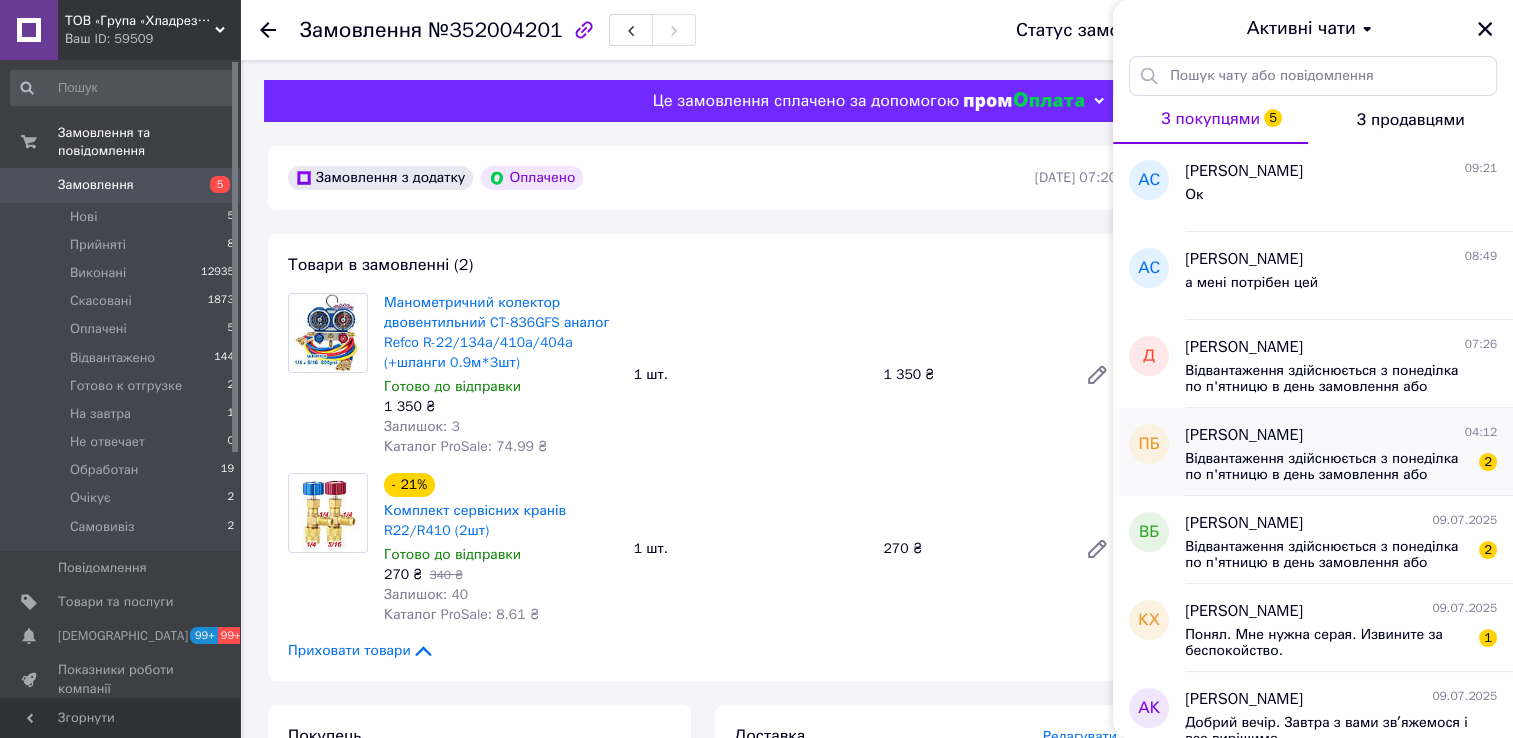 click on "Відвантаження здійснюється з понеділка по п'ятницю в день замовлення або наступний.
Суббота та неділя - вихідні. 2" at bounding box center (1341, 465) 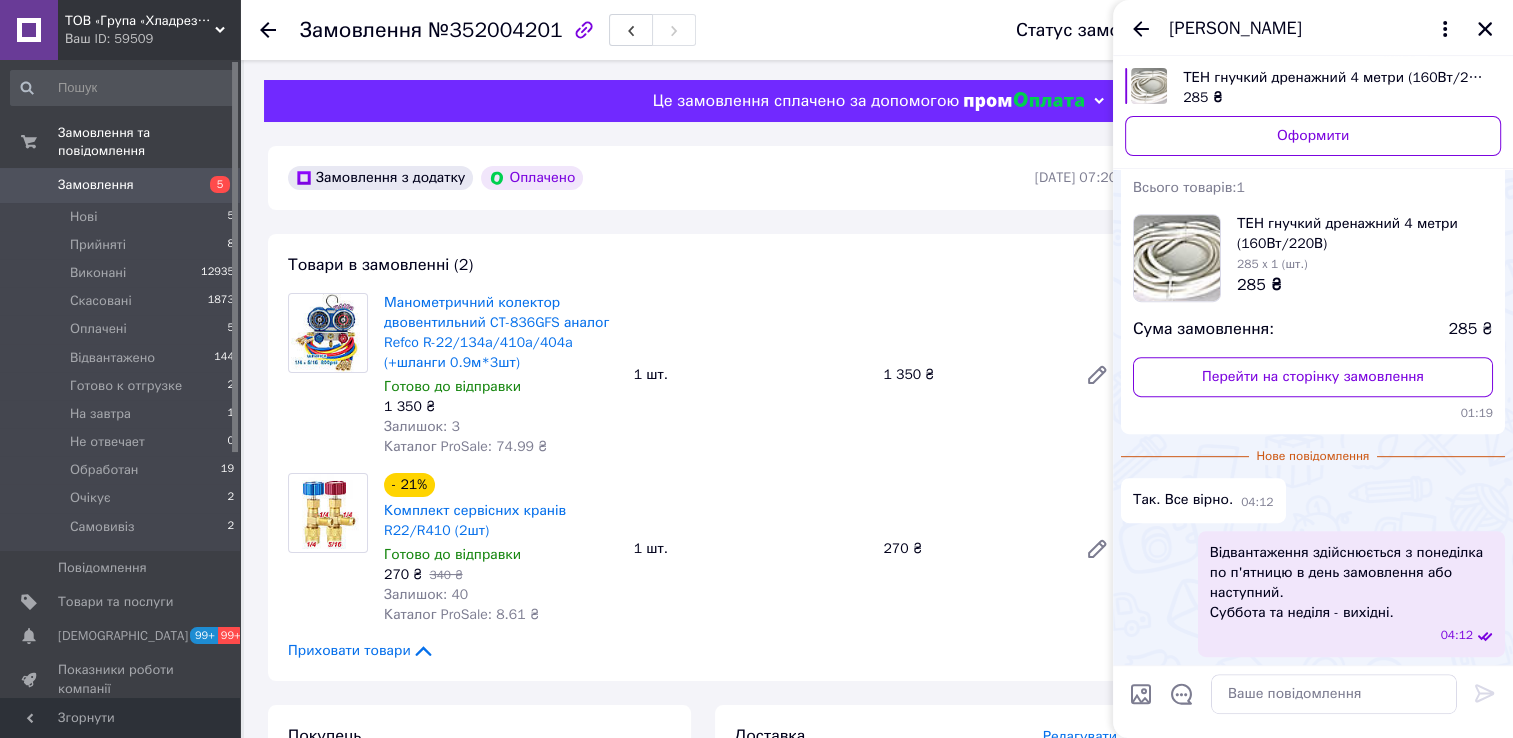 scroll, scrollTop: 944, scrollLeft: 0, axis: vertical 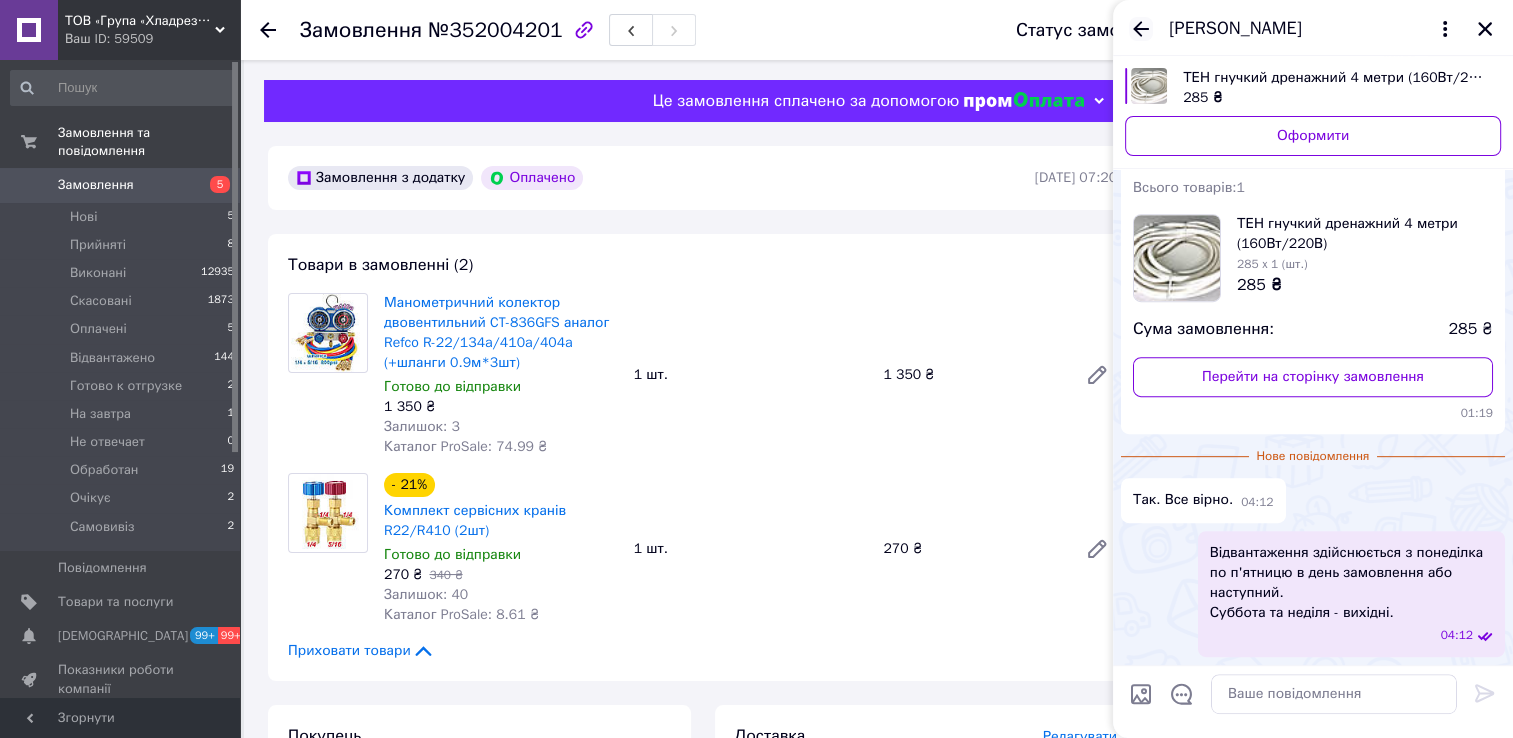 click 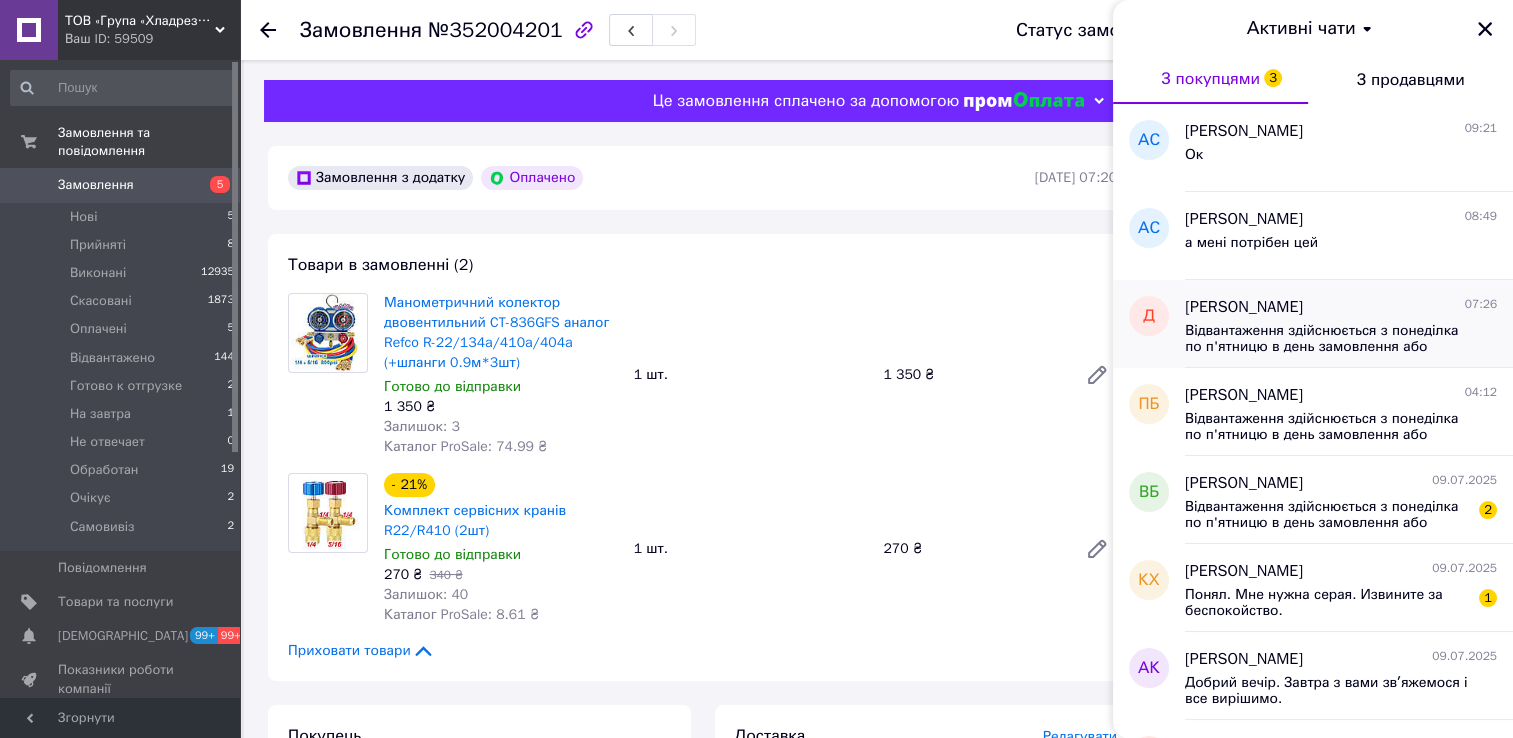 scroll, scrollTop: 100, scrollLeft: 0, axis: vertical 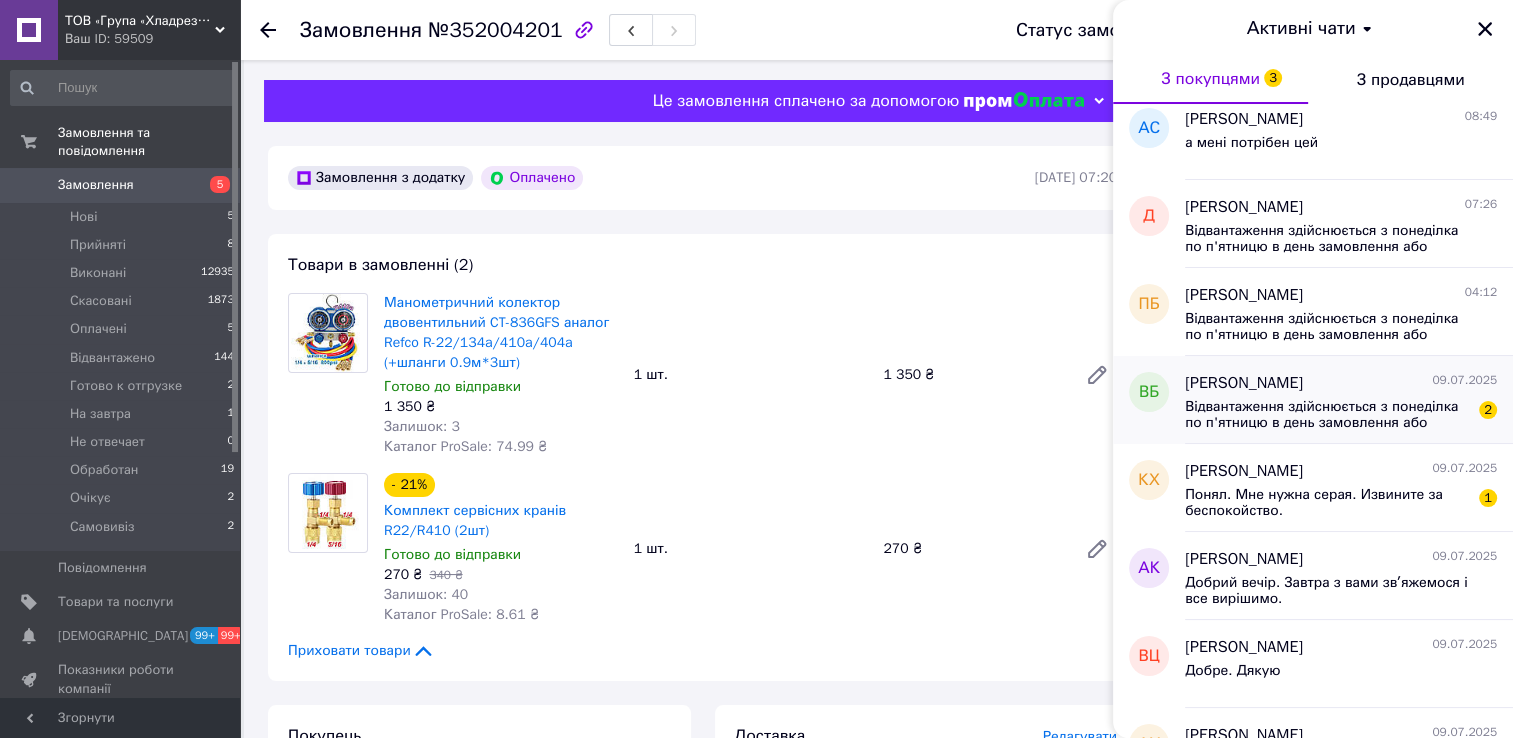 click on "Відвантаження здійснюється з понеділка по п'ятницю в день замовлення або наступний.
Суббота та неділя - вихідні." at bounding box center [1327, 415] 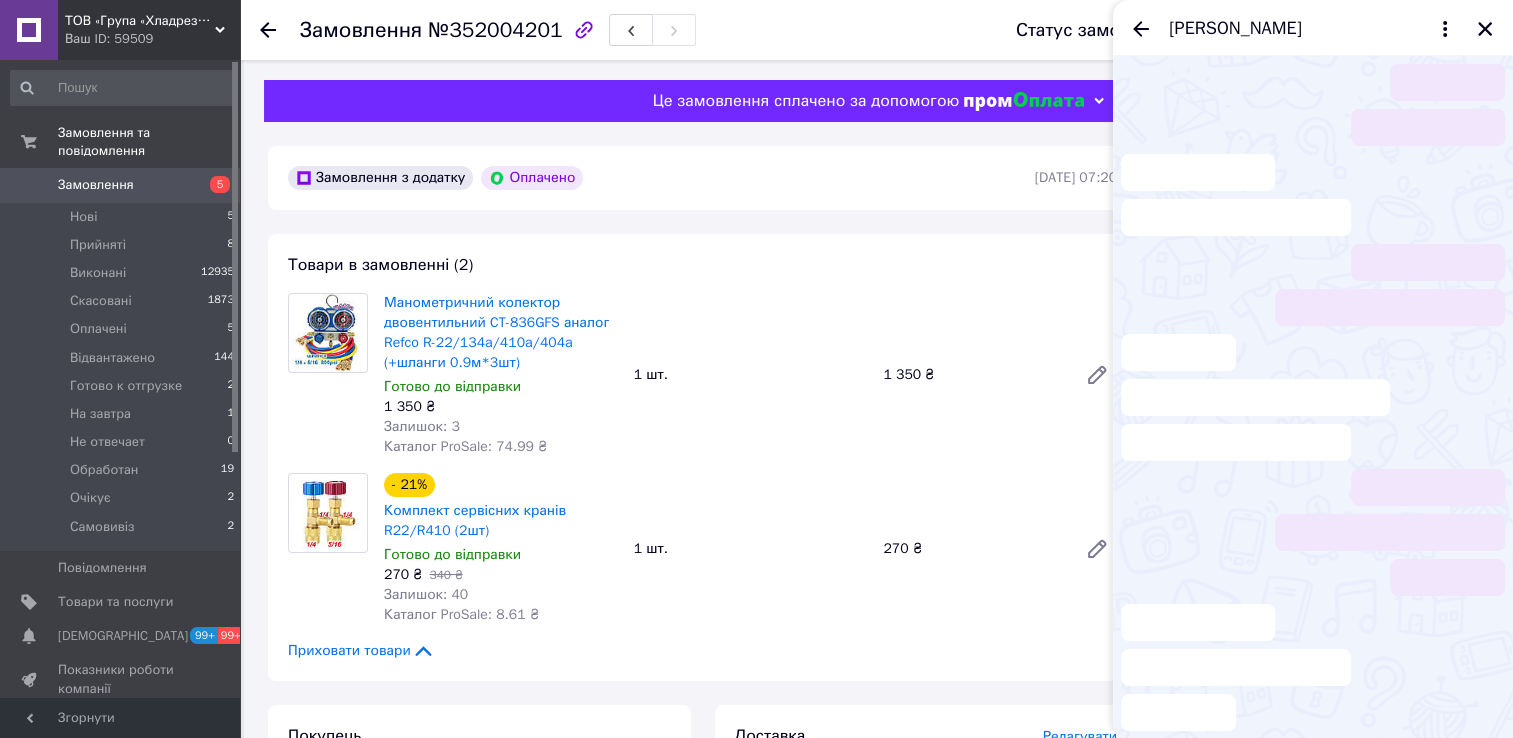 scroll, scrollTop: 3, scrollLeft: 0, axis: vertical 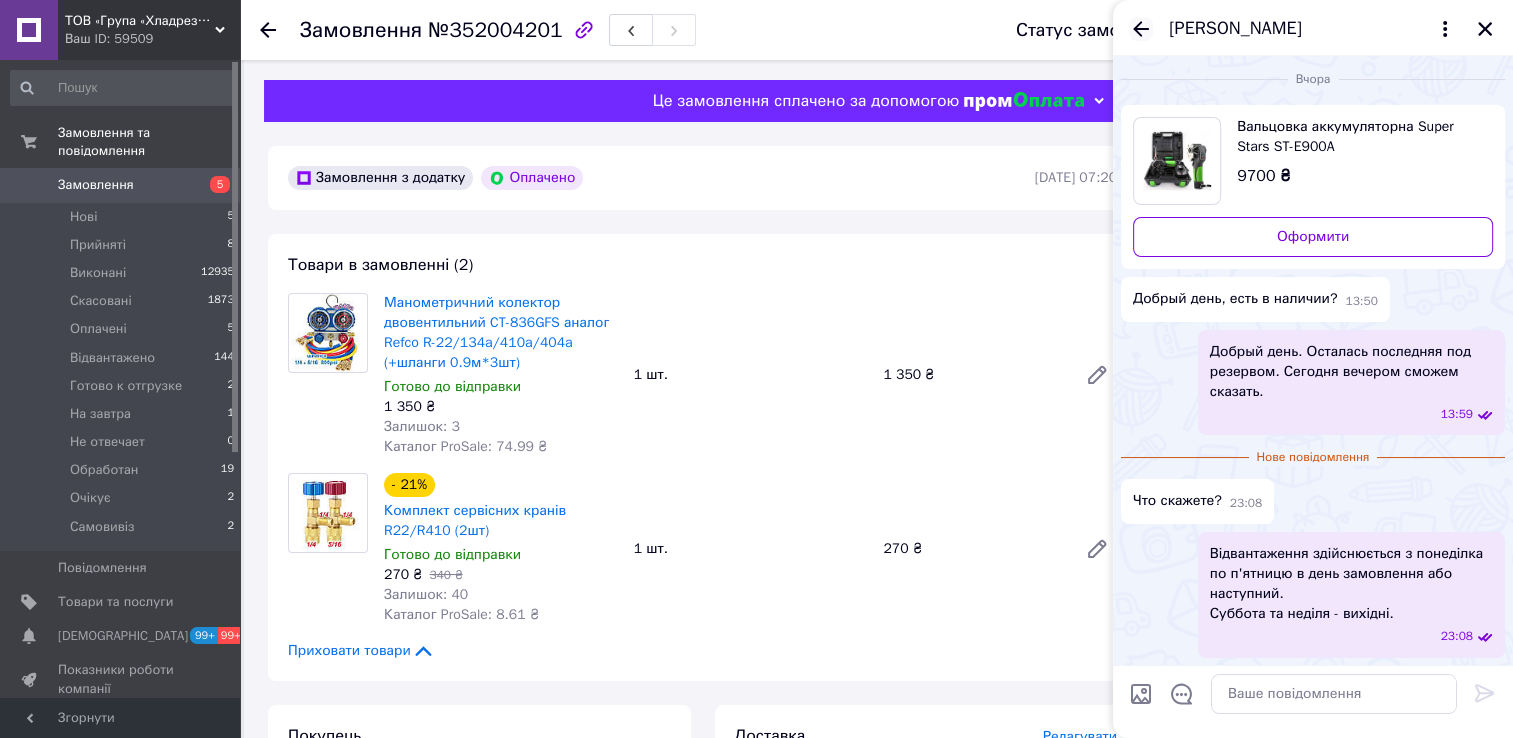 click 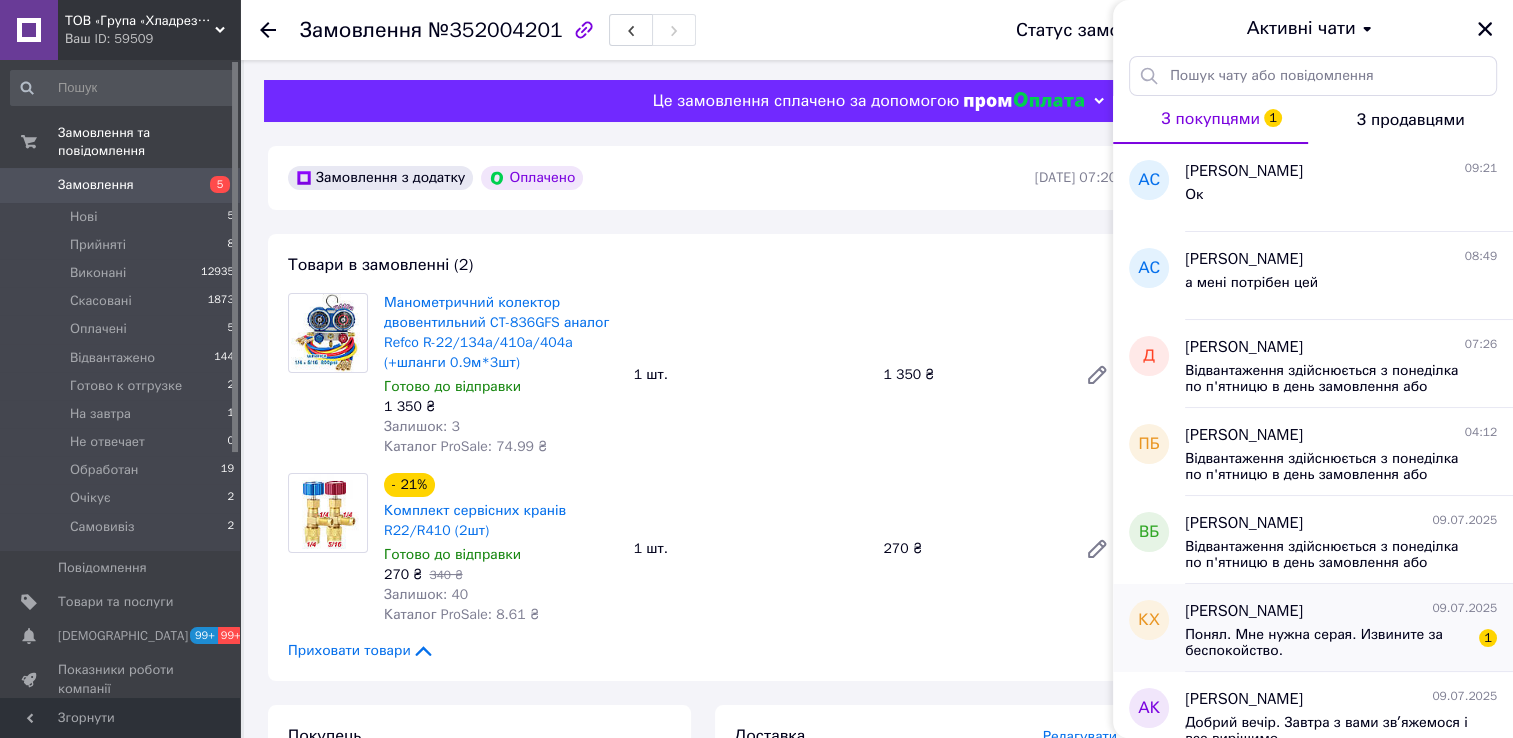 click on "Костянтин Хотинський" at bounding box center [1244, 611] 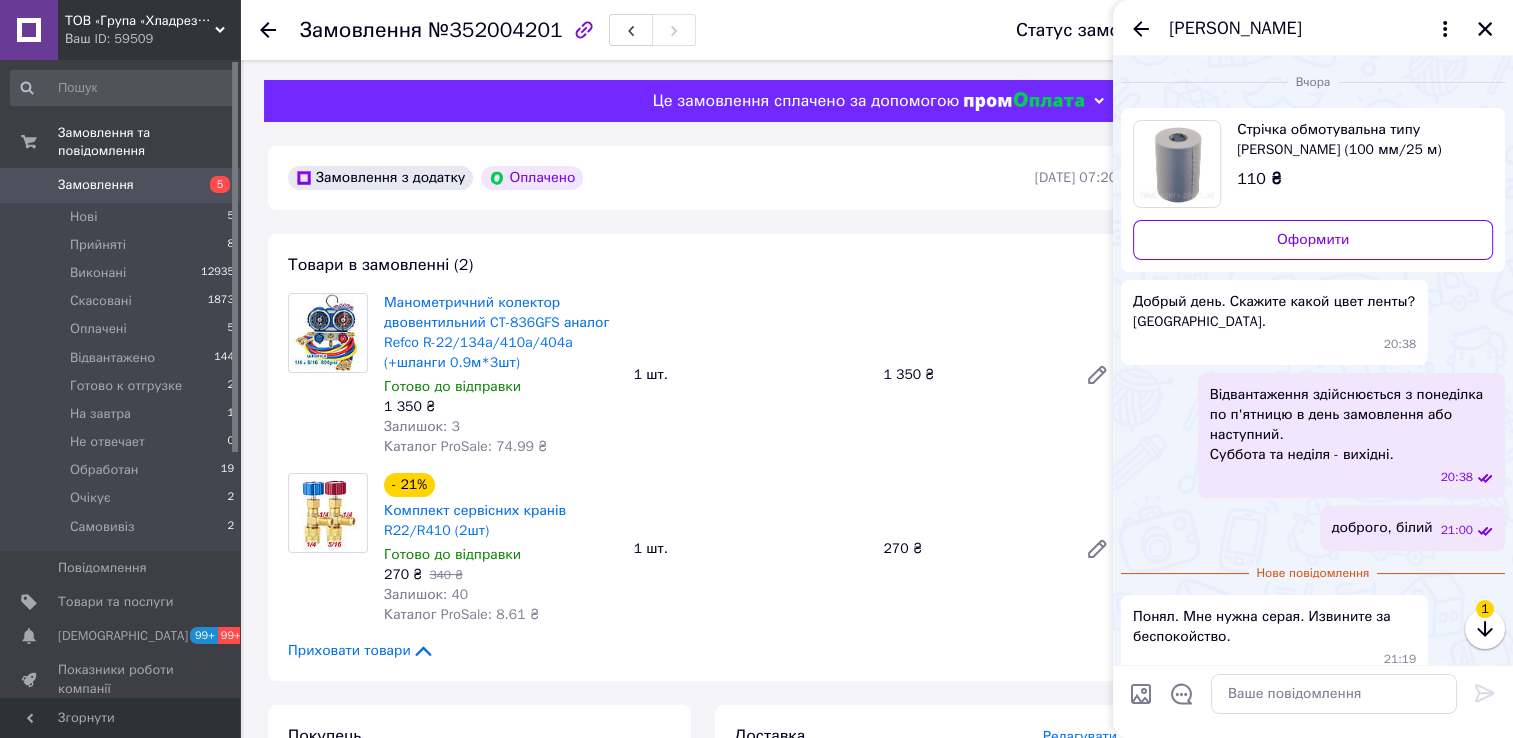 scroll, scrollTop: 23, scrollLeft: 0, axis: vertical 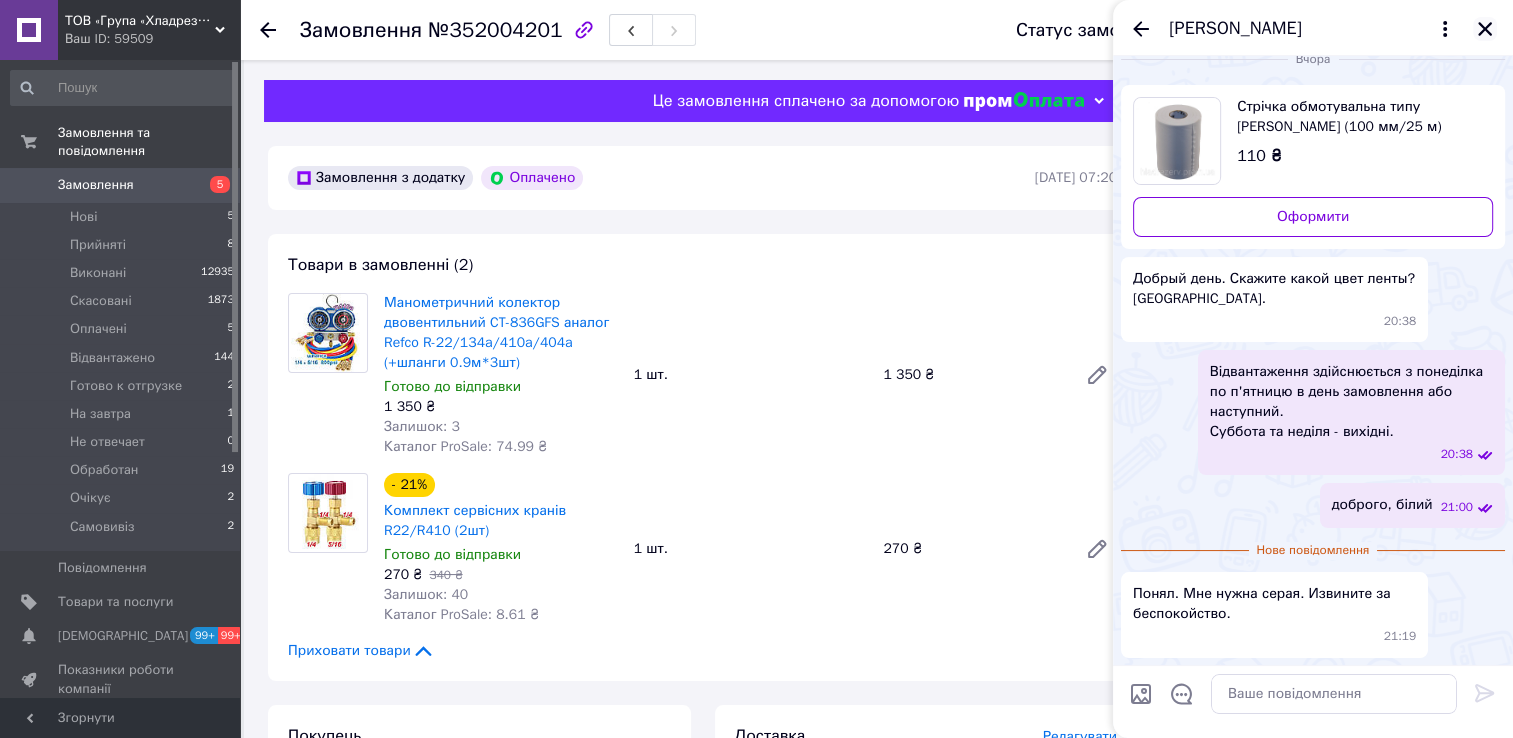 click 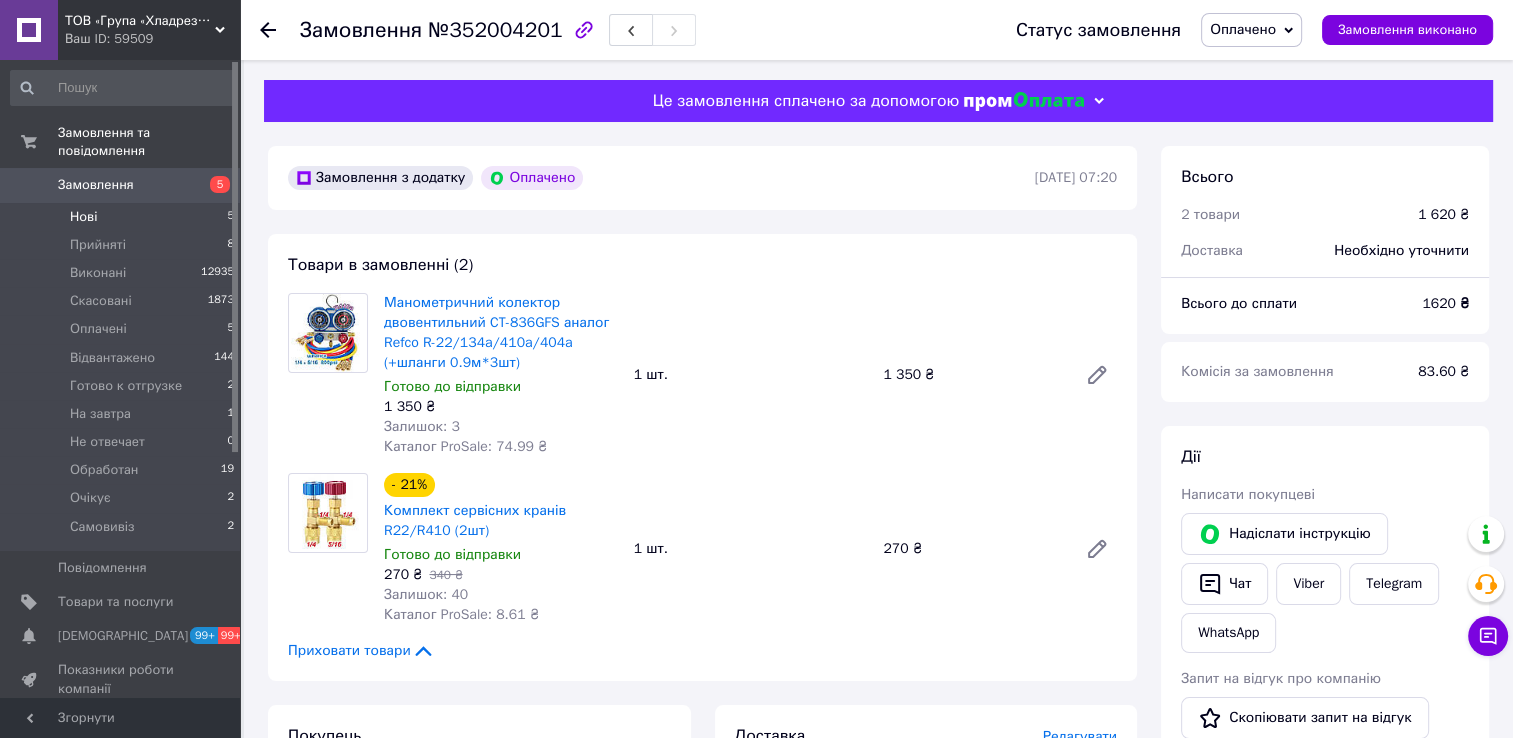 click on "Нові 5" at bounding box center [123, 217] 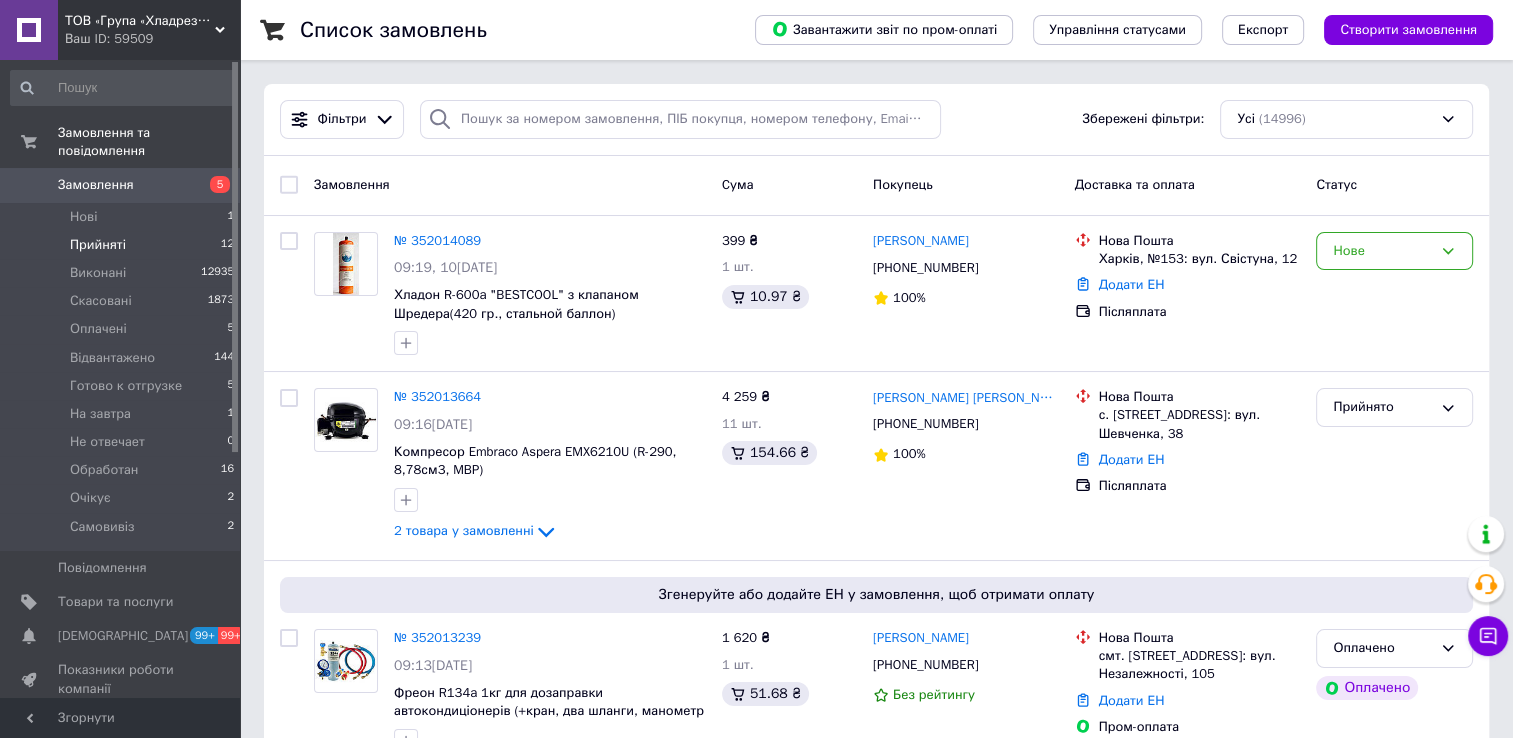click on "Прийняті" at bounding box center [98, 245] 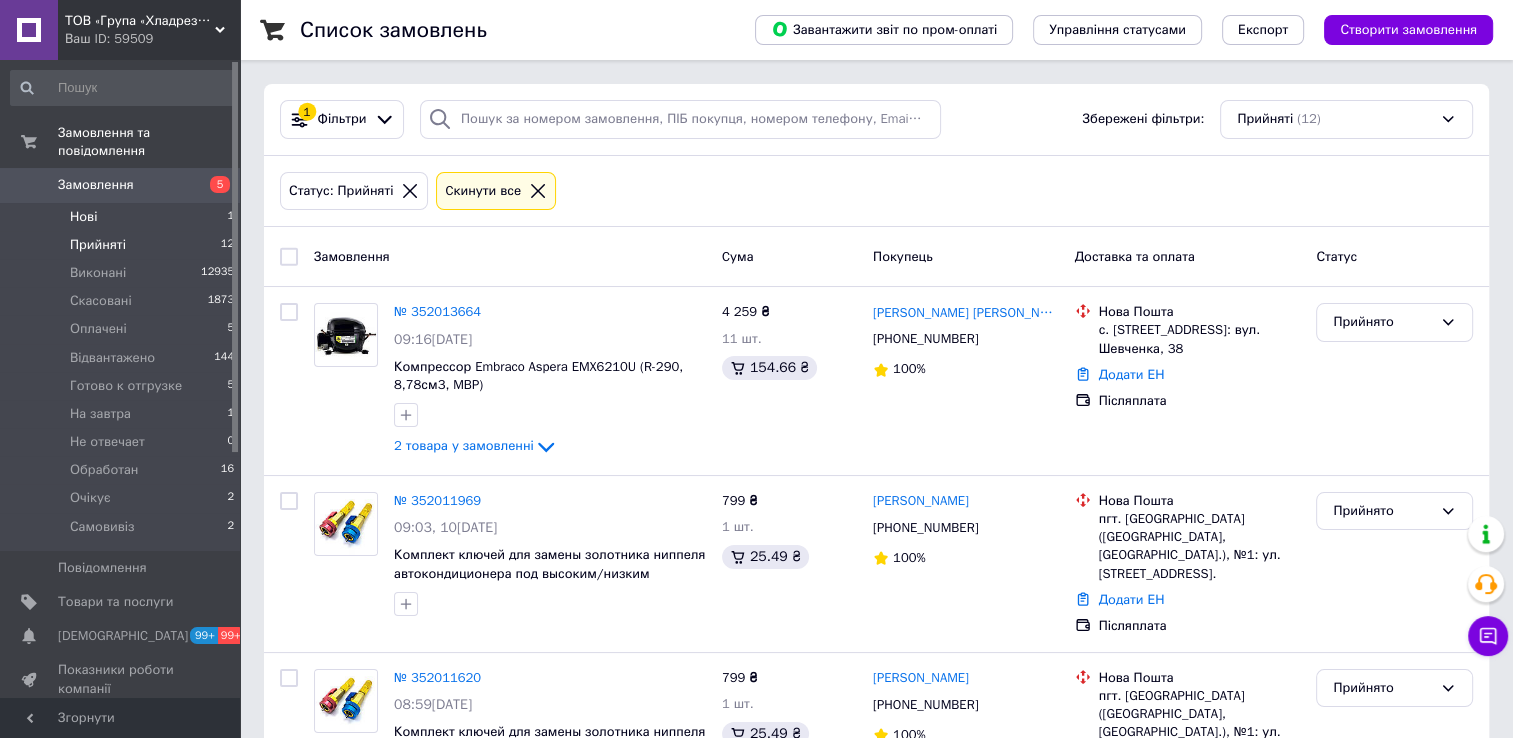 click on "Нові 1" at bounding box center [123, 217] 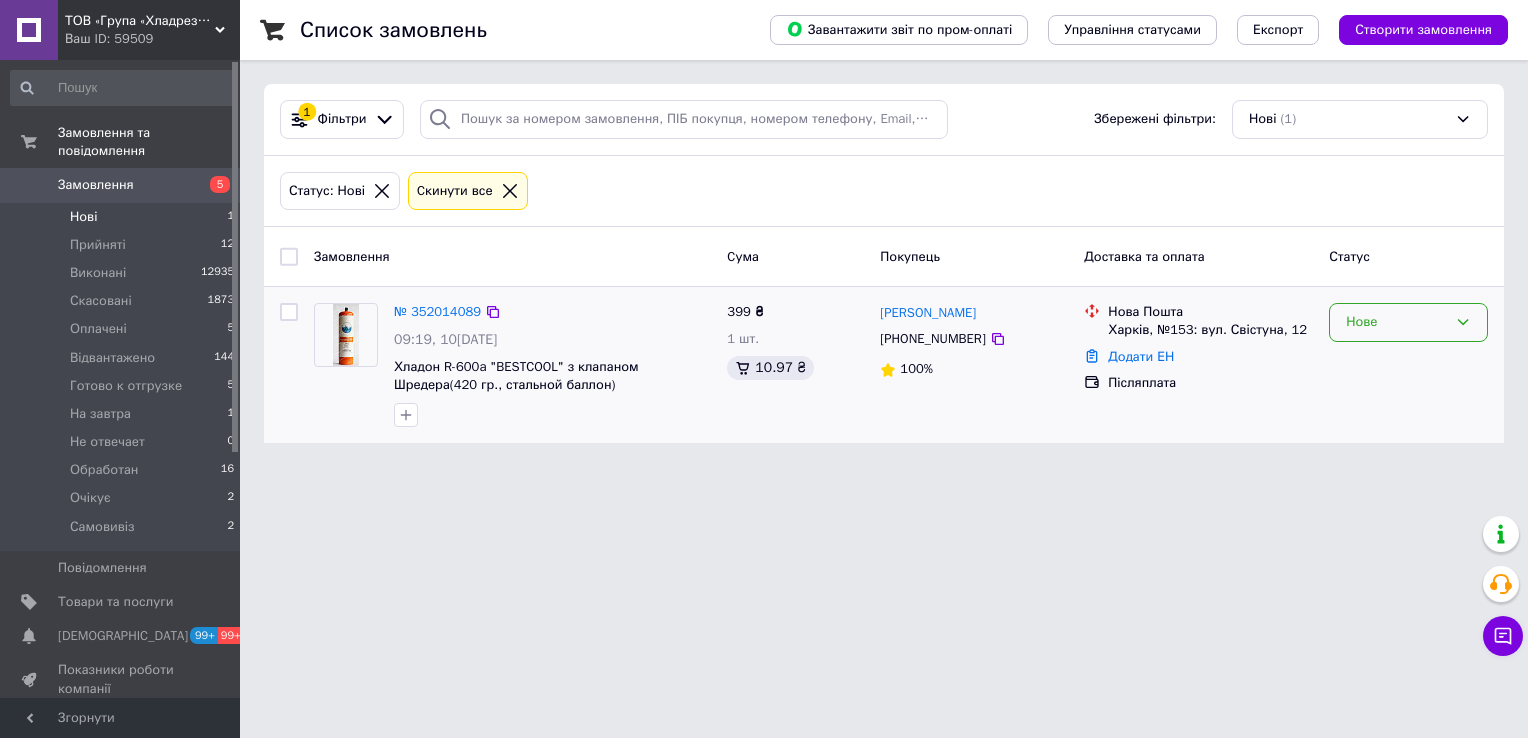 click on "Нове" at bounding box center (1396, 322) 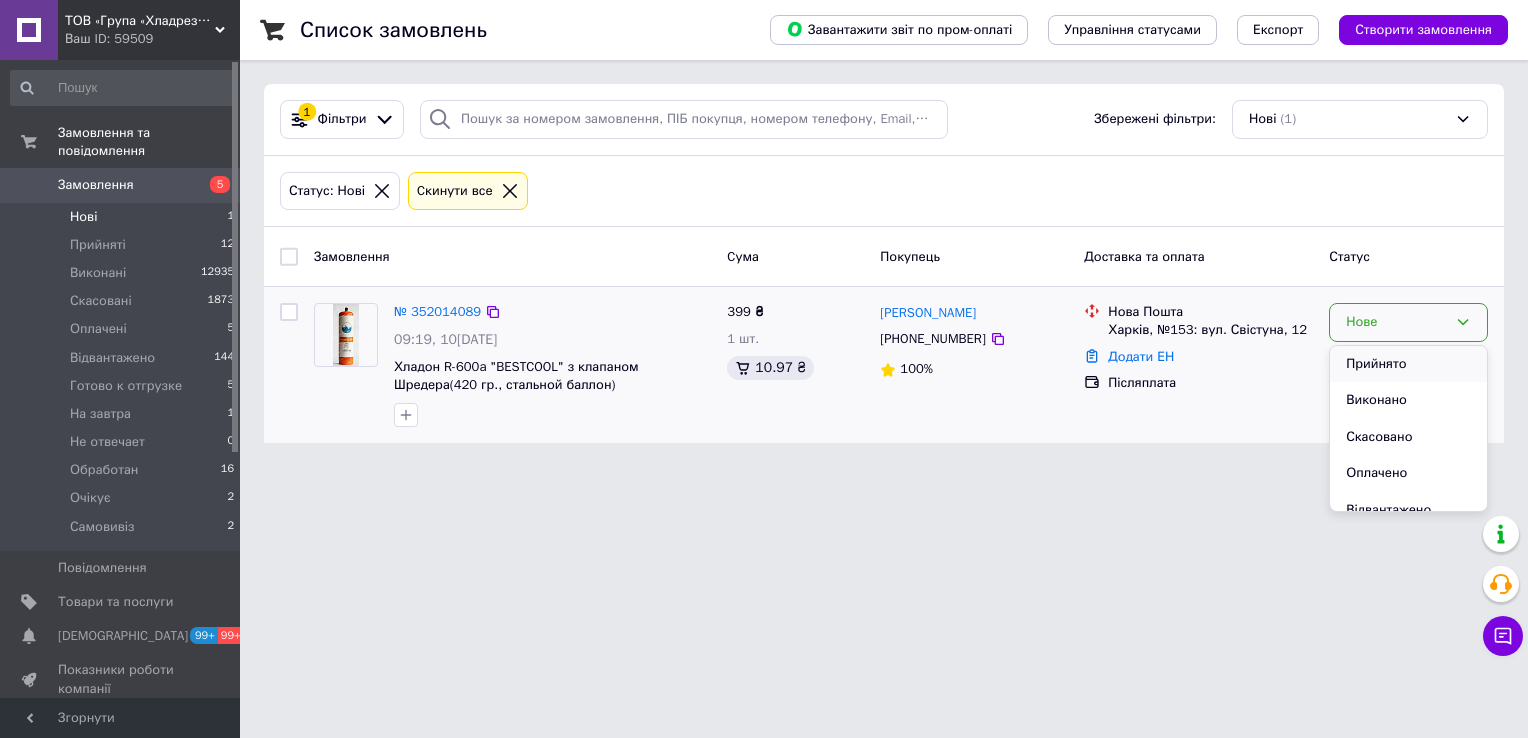 click on "Прийнято" at bounding box center [1408, 364] 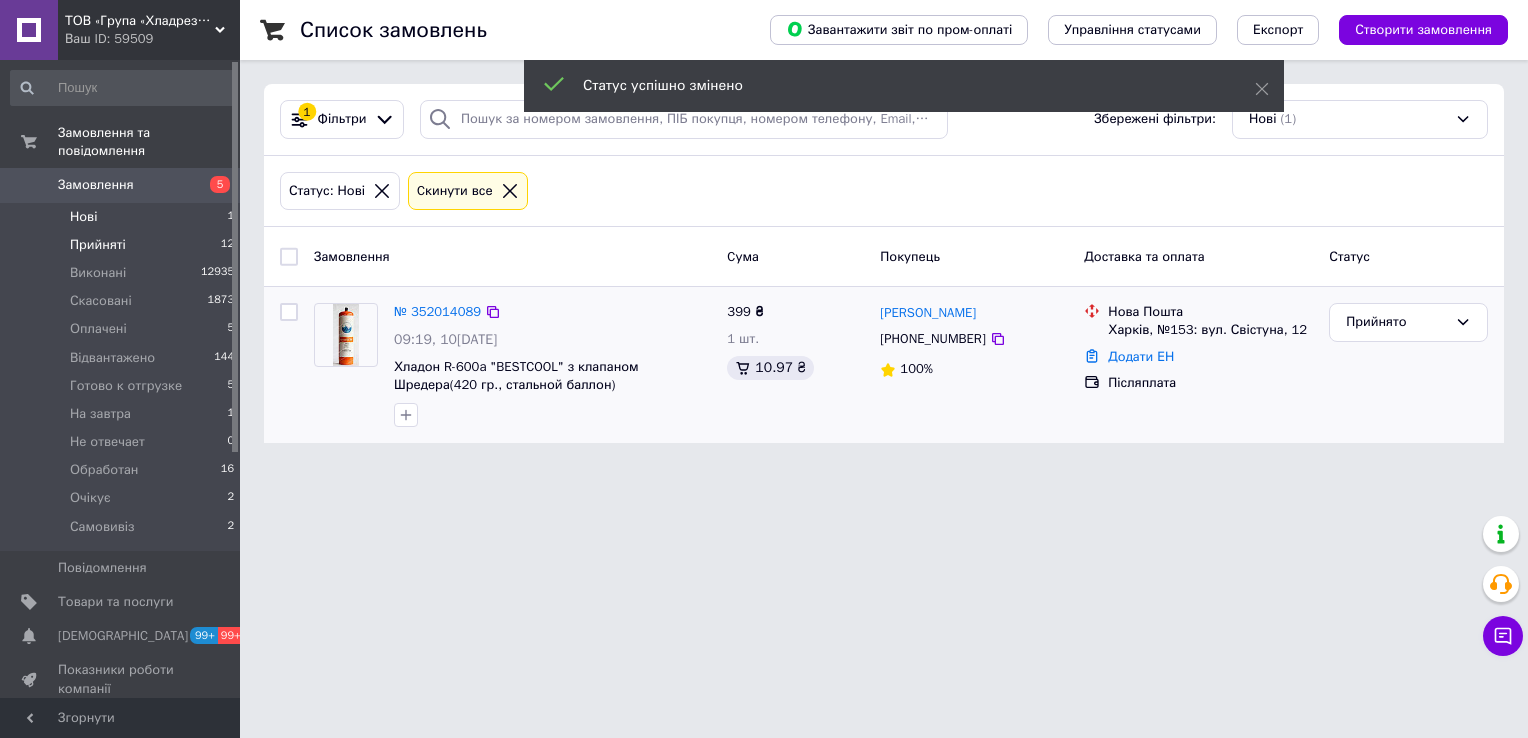 click on "Прийняті 12" at bounding box center [123, 245] 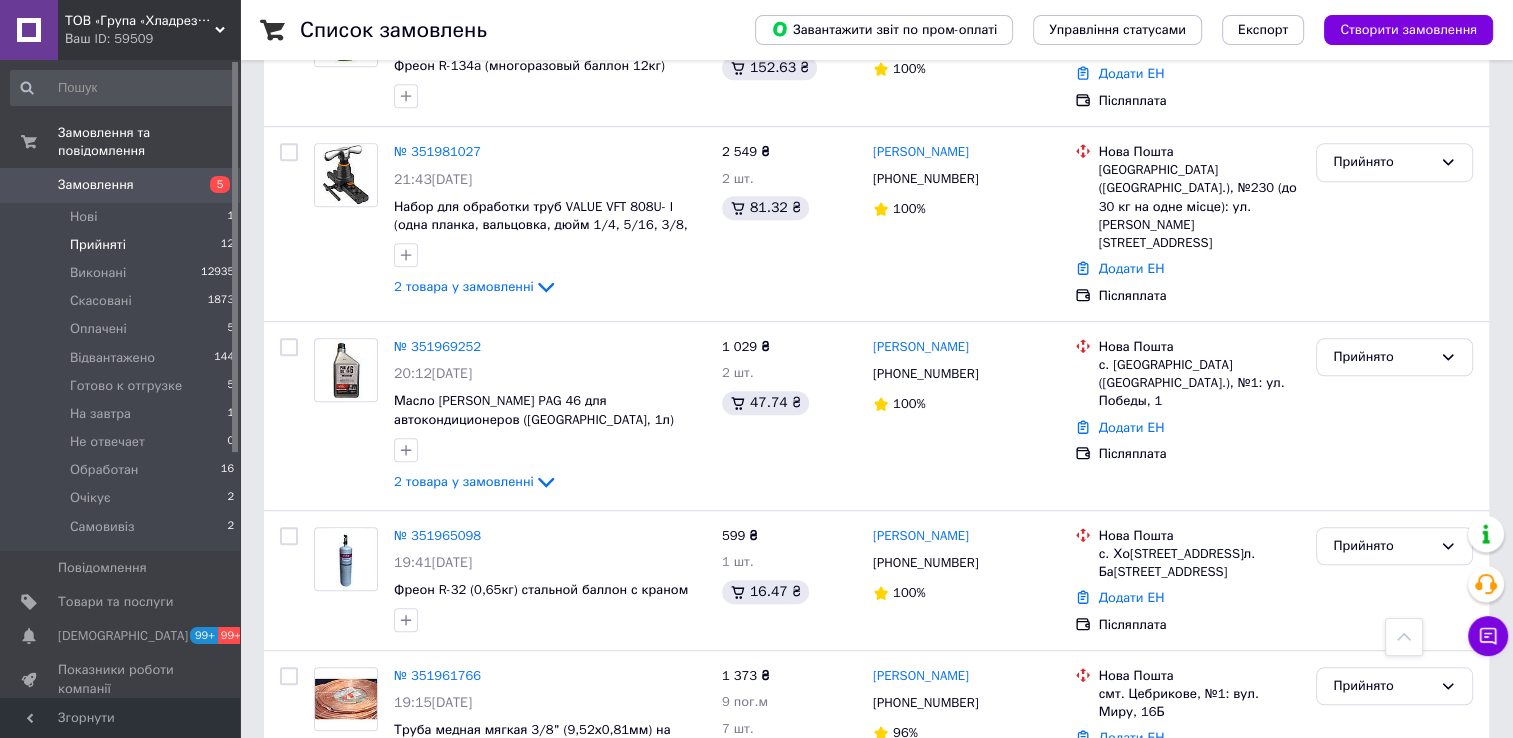 scroll, scrollTop: 1537, scrollLeft: 0, axis: vertical 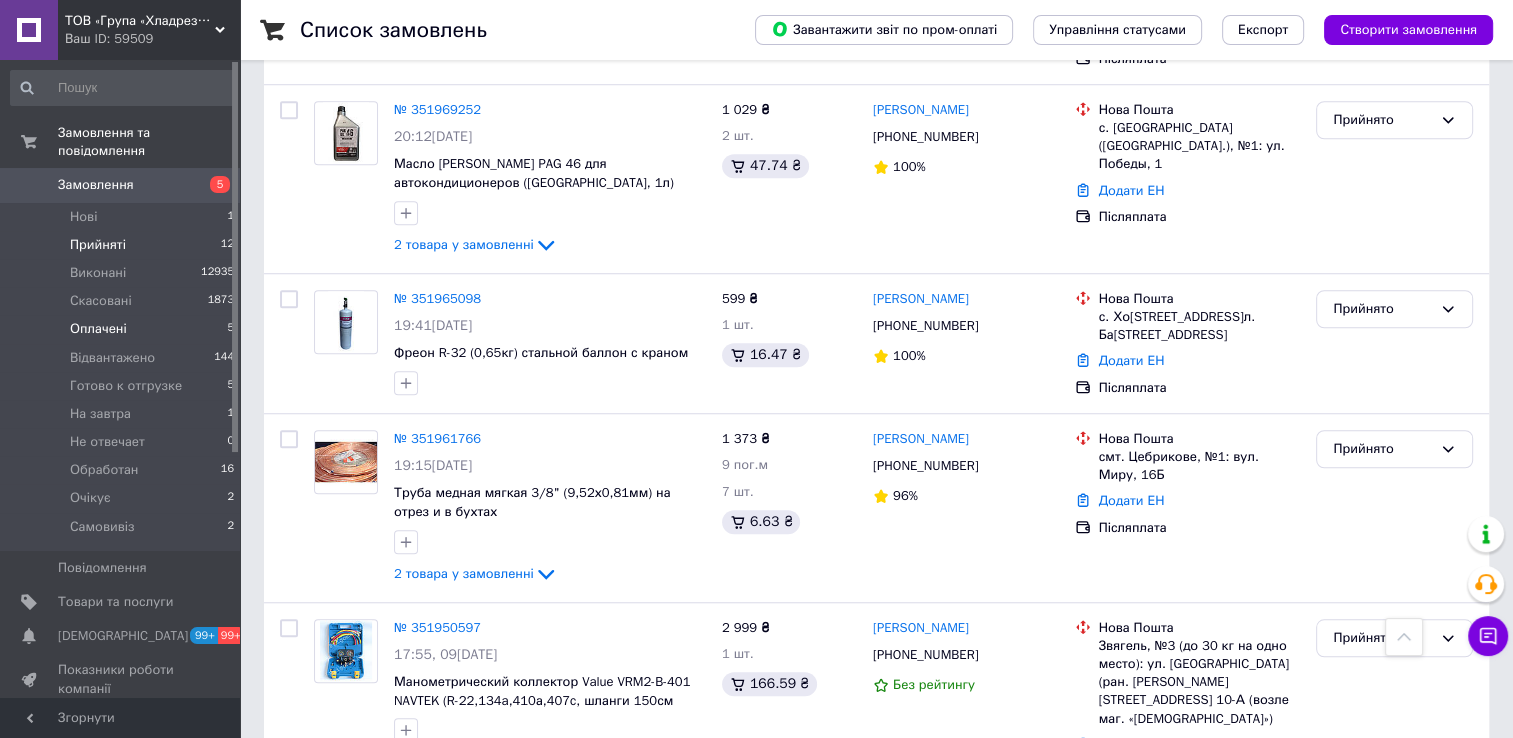 click on "Оплачені 5" at bounding box center [123, 329] 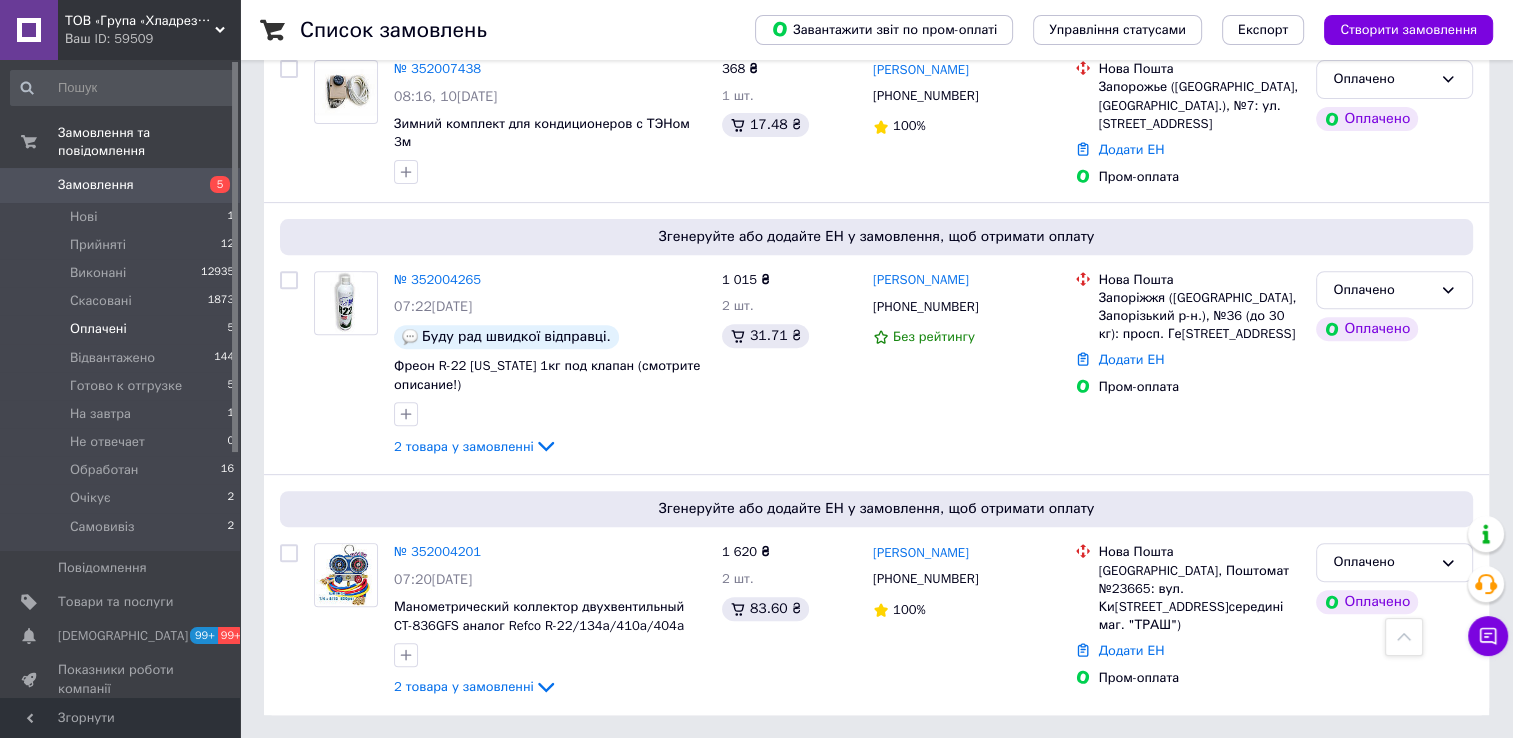 scroll, scrollTop: 712, scrollLeft: 0, axis: vertical 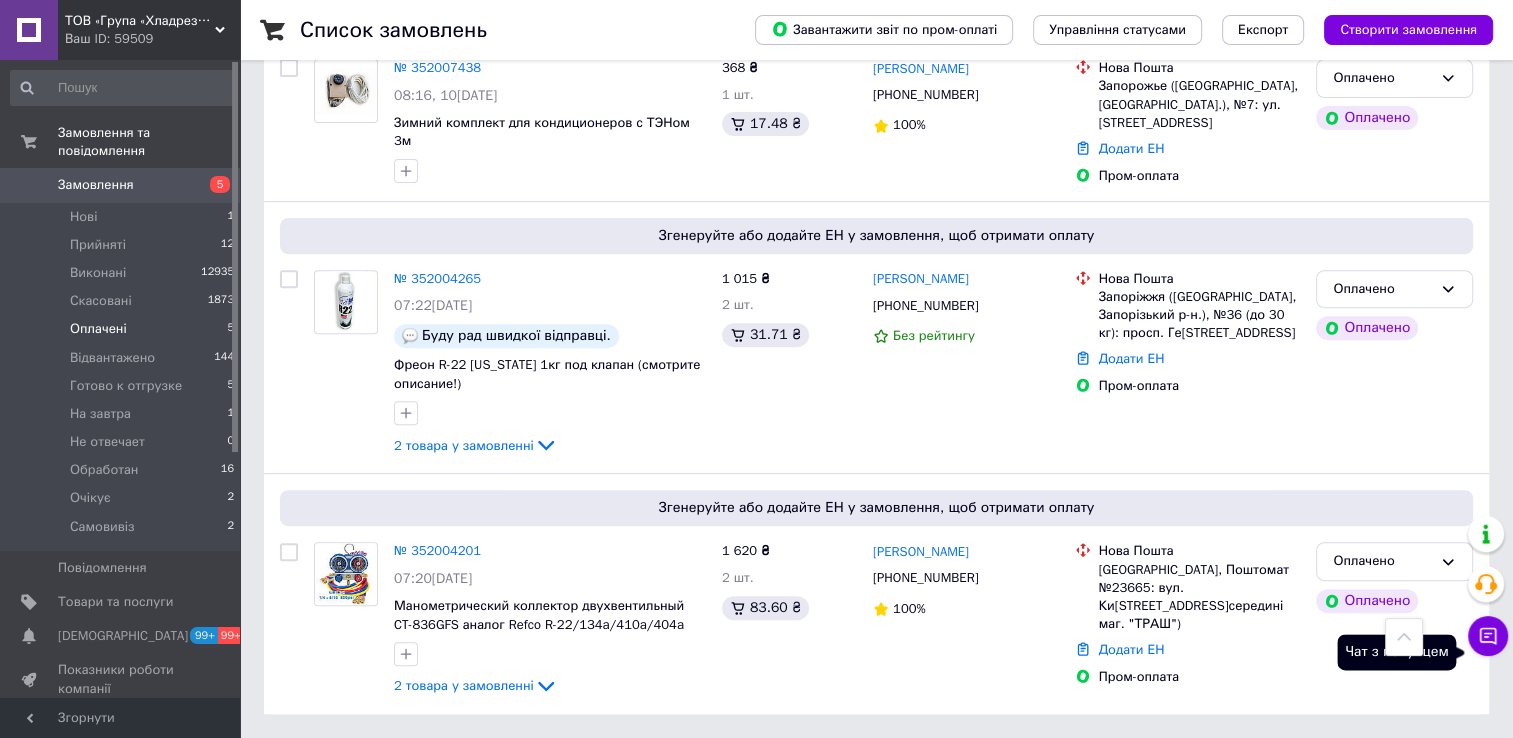 click on "Чат з покупцем" at bounding box center (1488, 636) 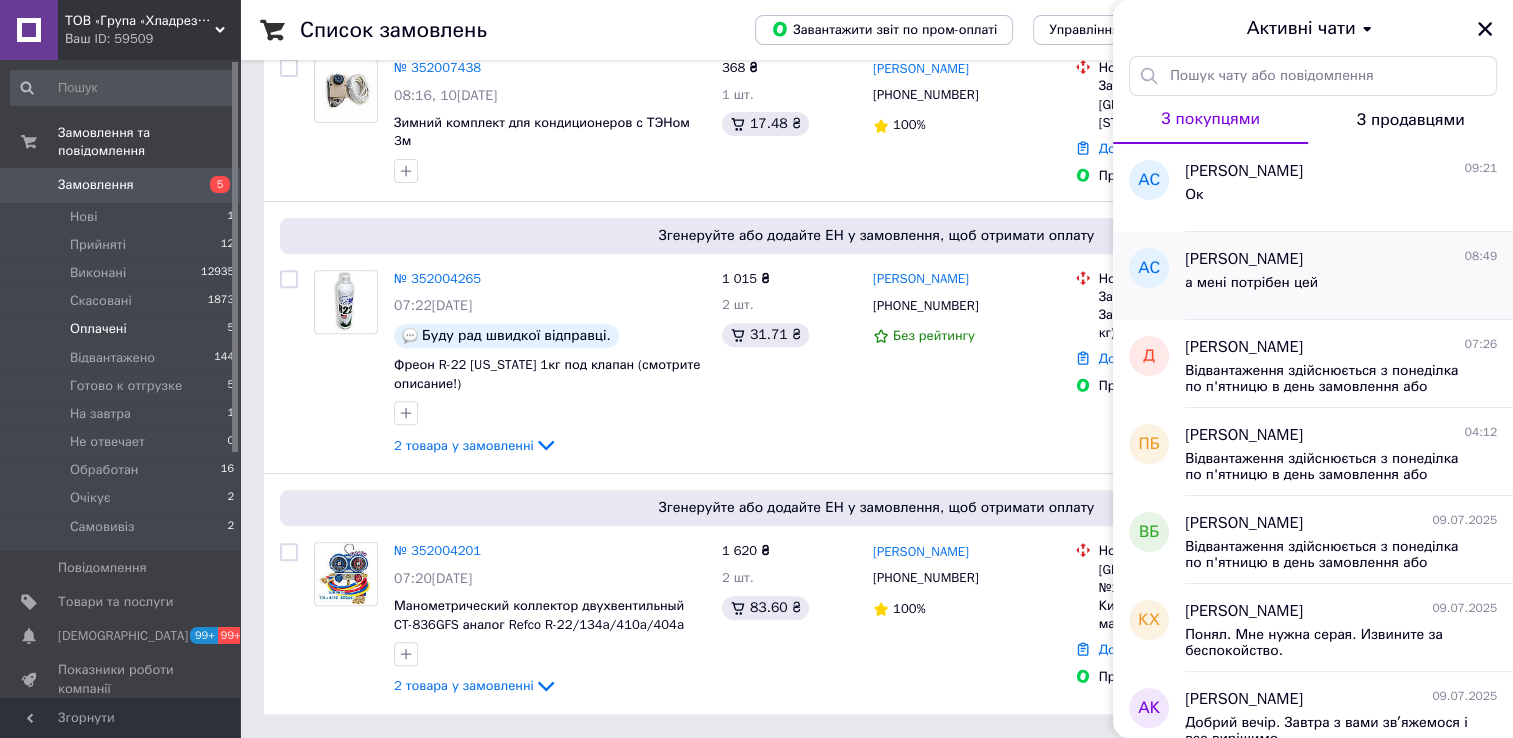 click on "а мені потрібен цей" at bounding box center [1341, 287] 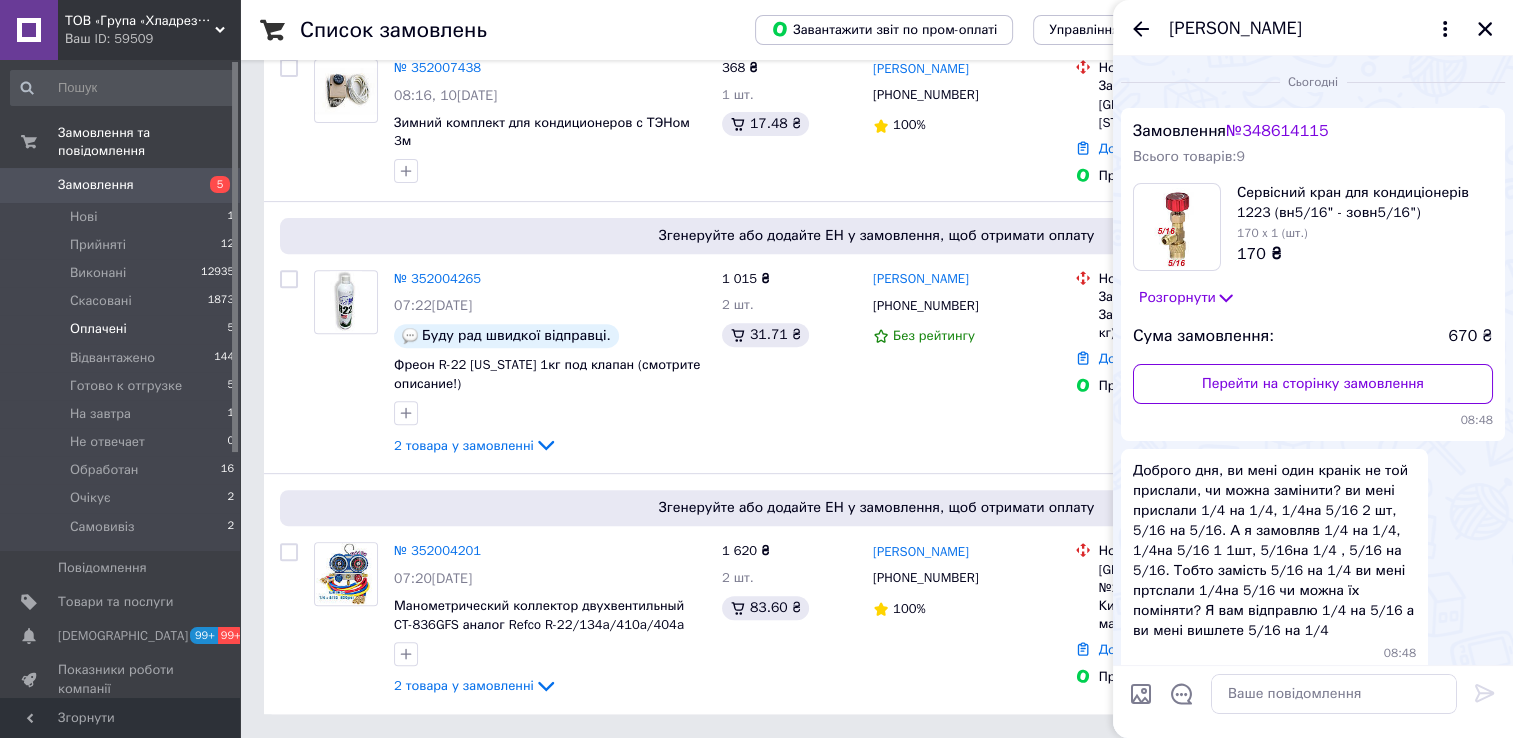 scroll, scrollTop: 816, scrollLeft: 0, axis: vertical 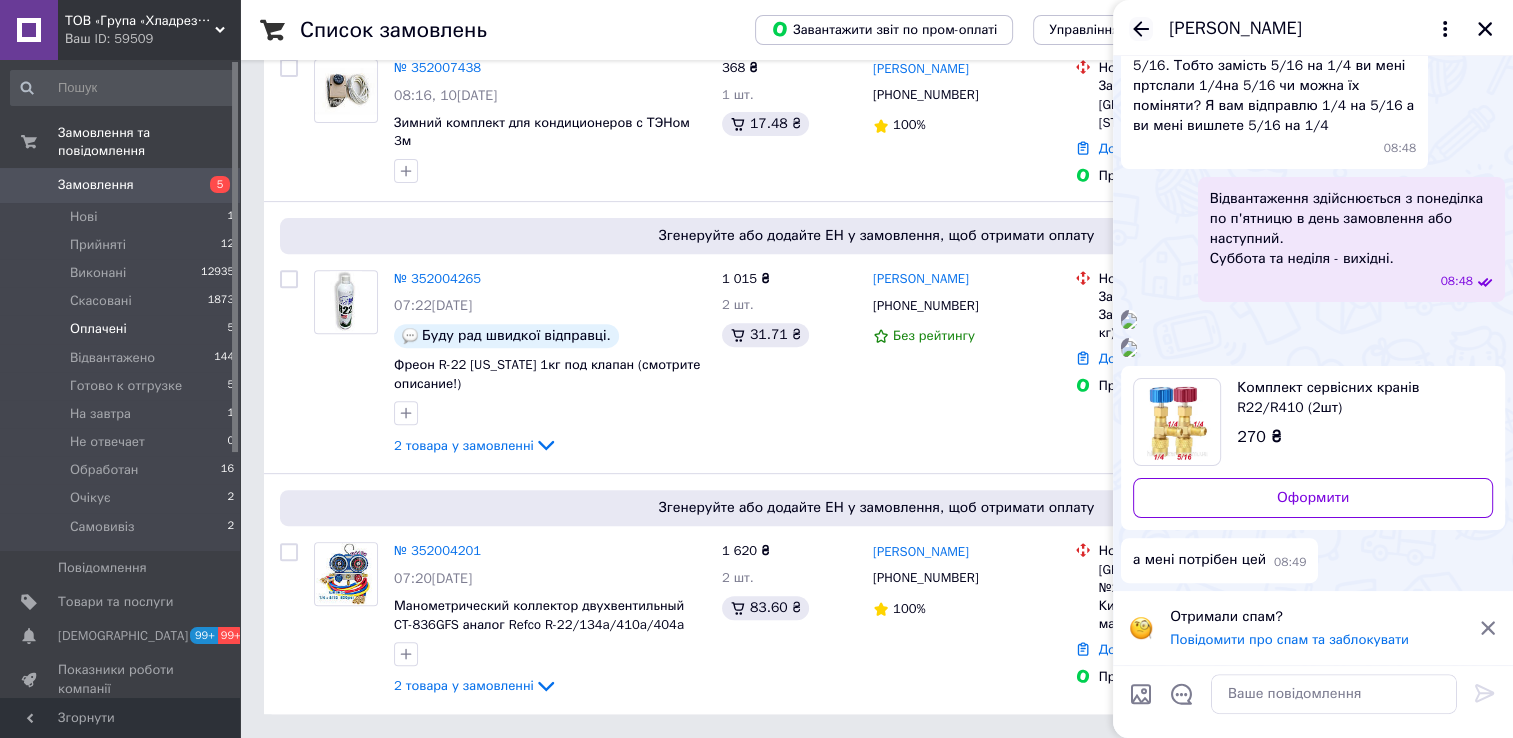 click 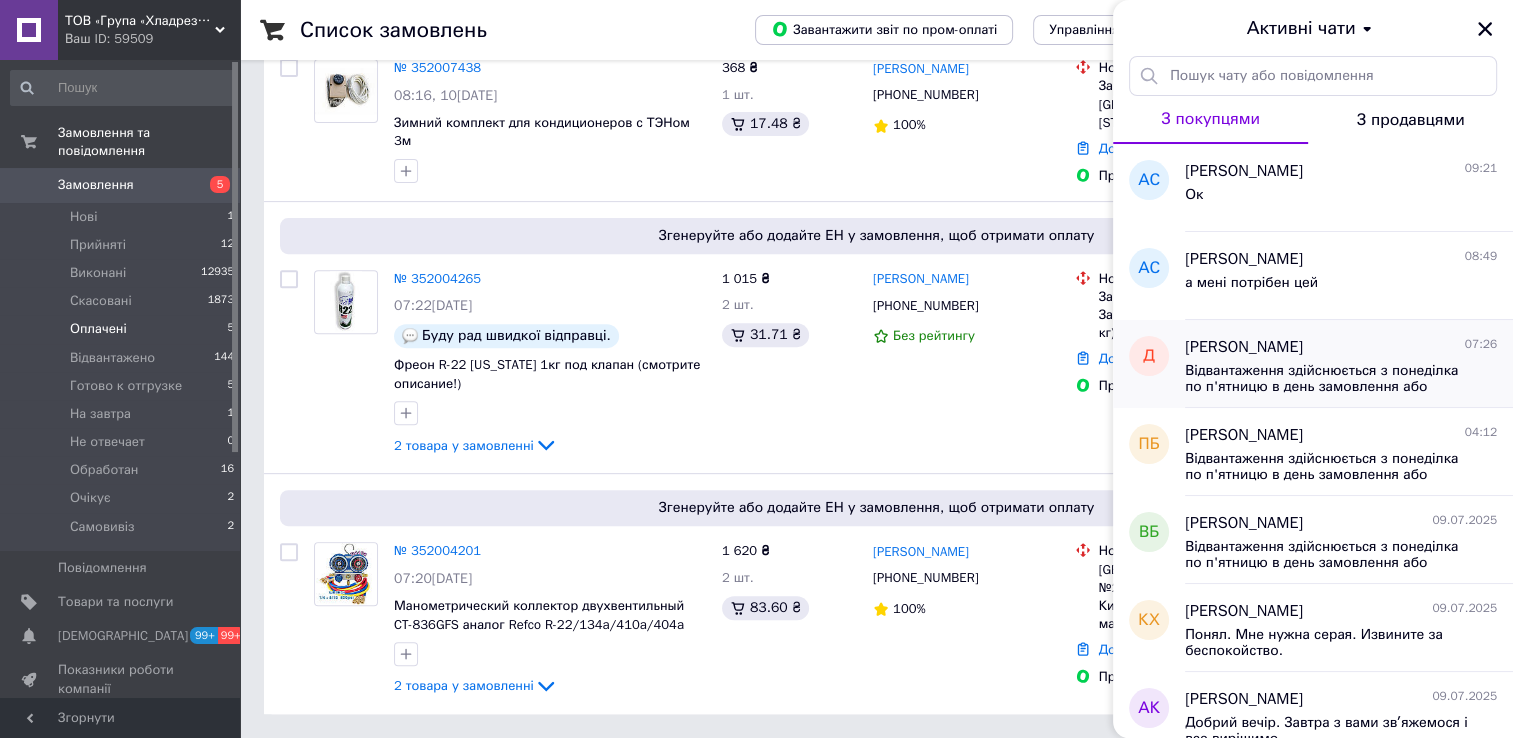 click on "Відвантаження здійснюється з понеділка по п'ятницю в день замовлення або наступний.
Суббота та неділя - вихідні." at bounding box center [1327, 379] 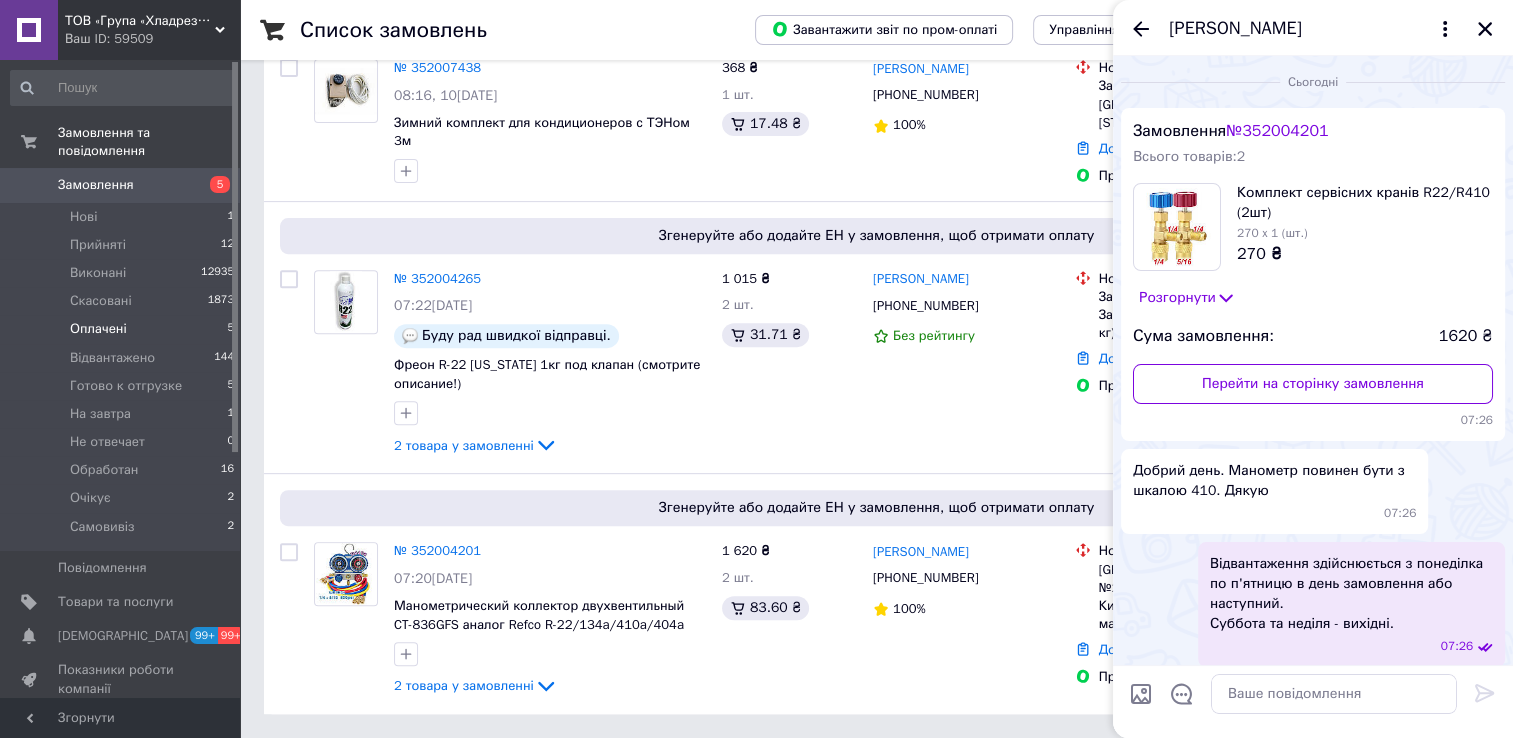 scroll, scrollTop: 83, scrollLeft: 0, axis: vertical 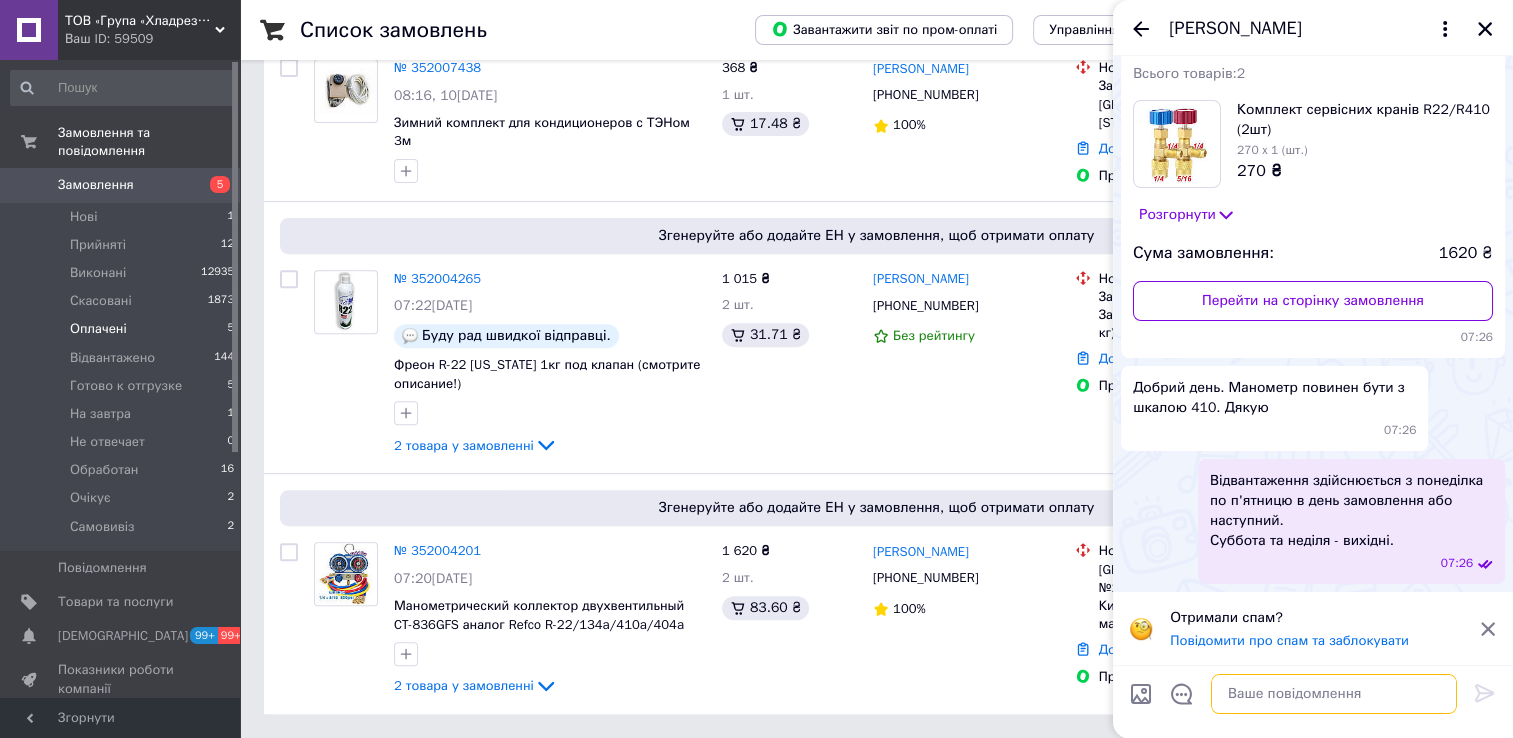 click at bounding box center (1334, 694) 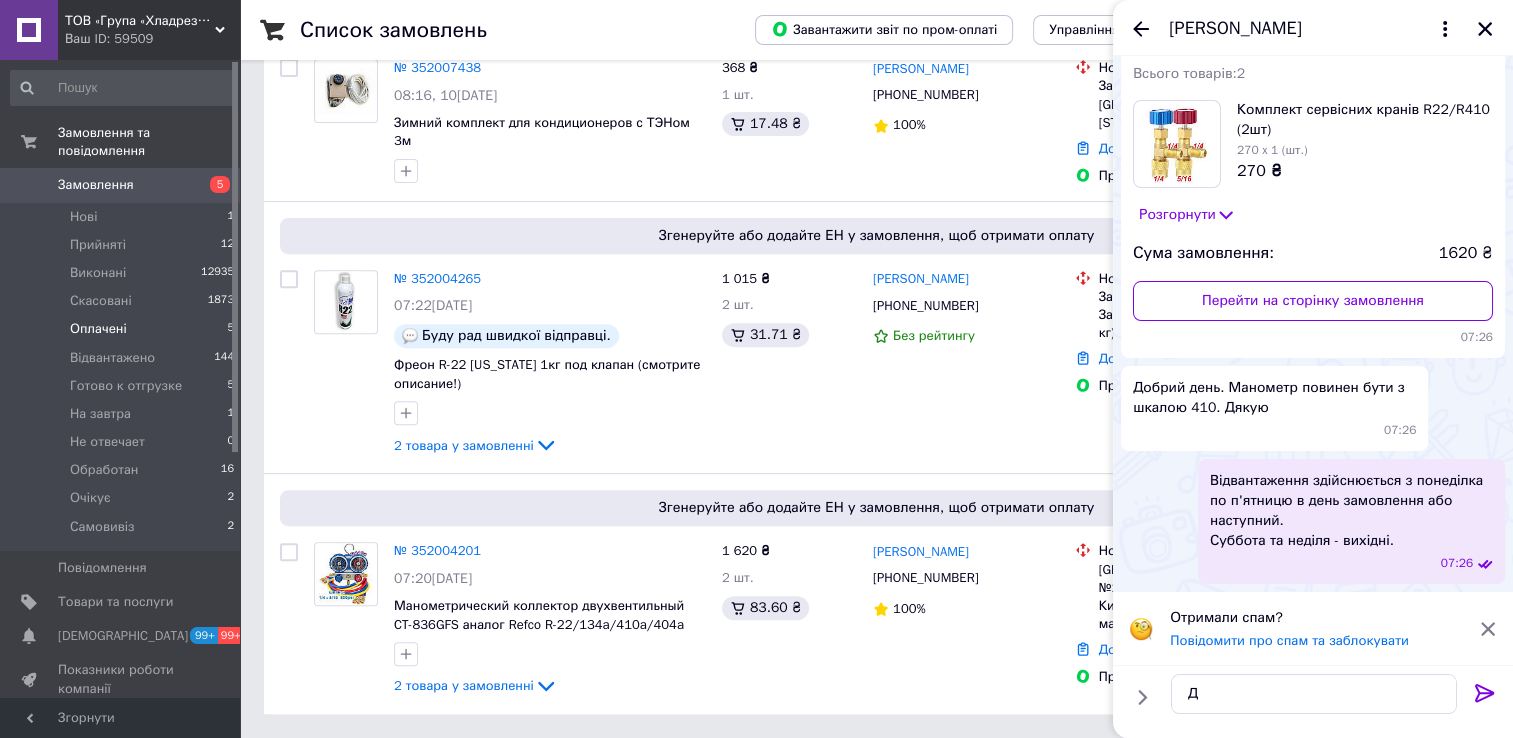 click on "Д Д" at bounding box center (1314, 694) 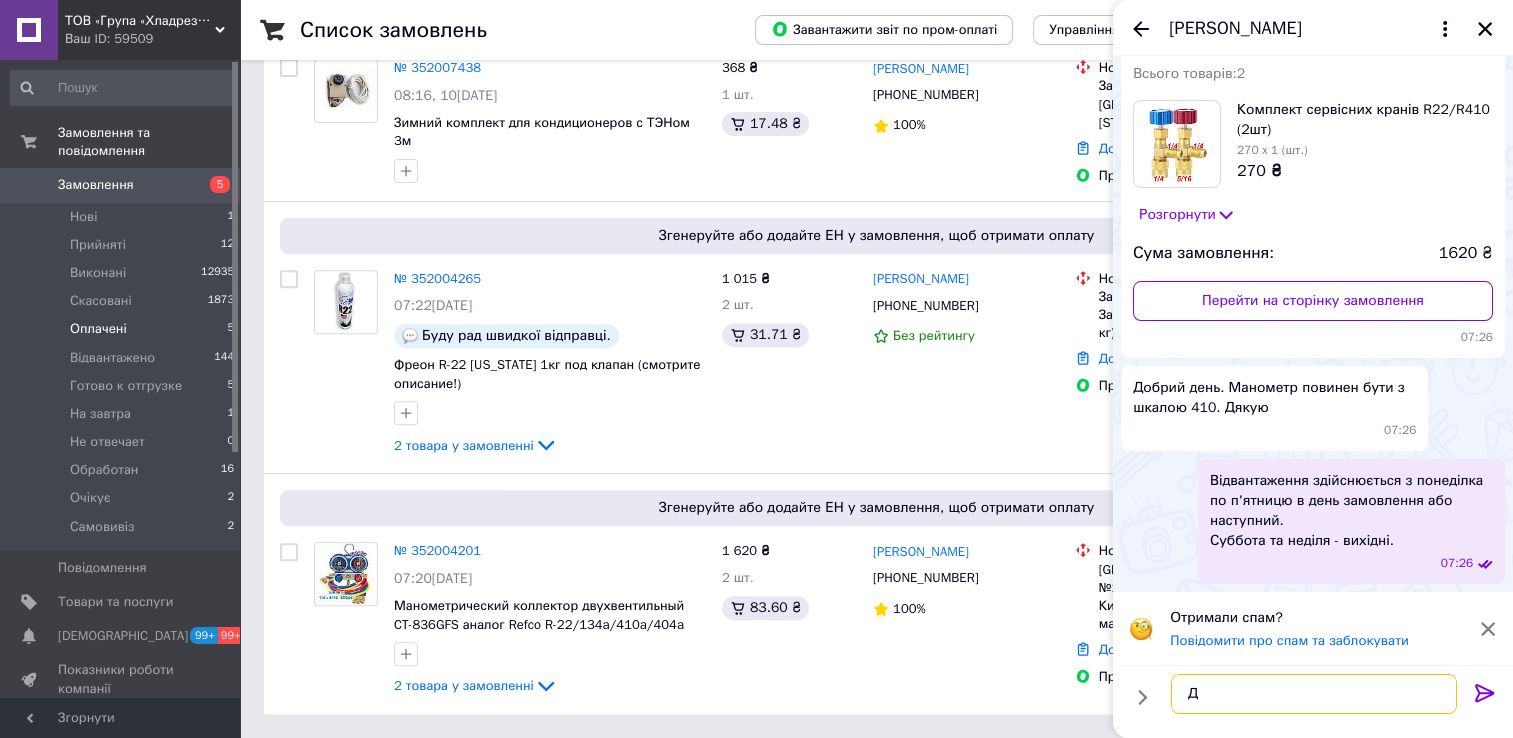 click on "Д" at bounding box center [1314, 694] 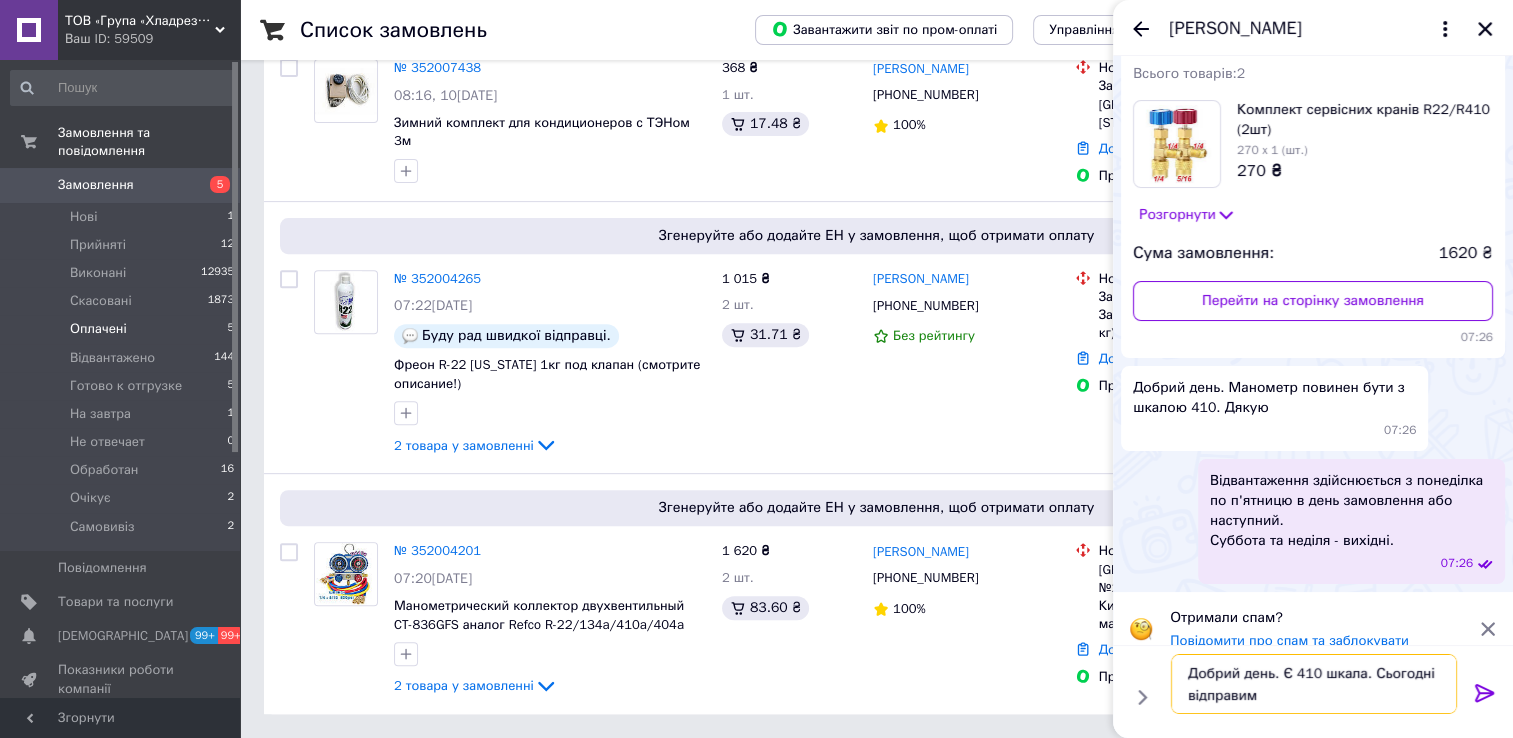 type on "Добрий день. Є 410 шкала. Сьогодні відправимо" 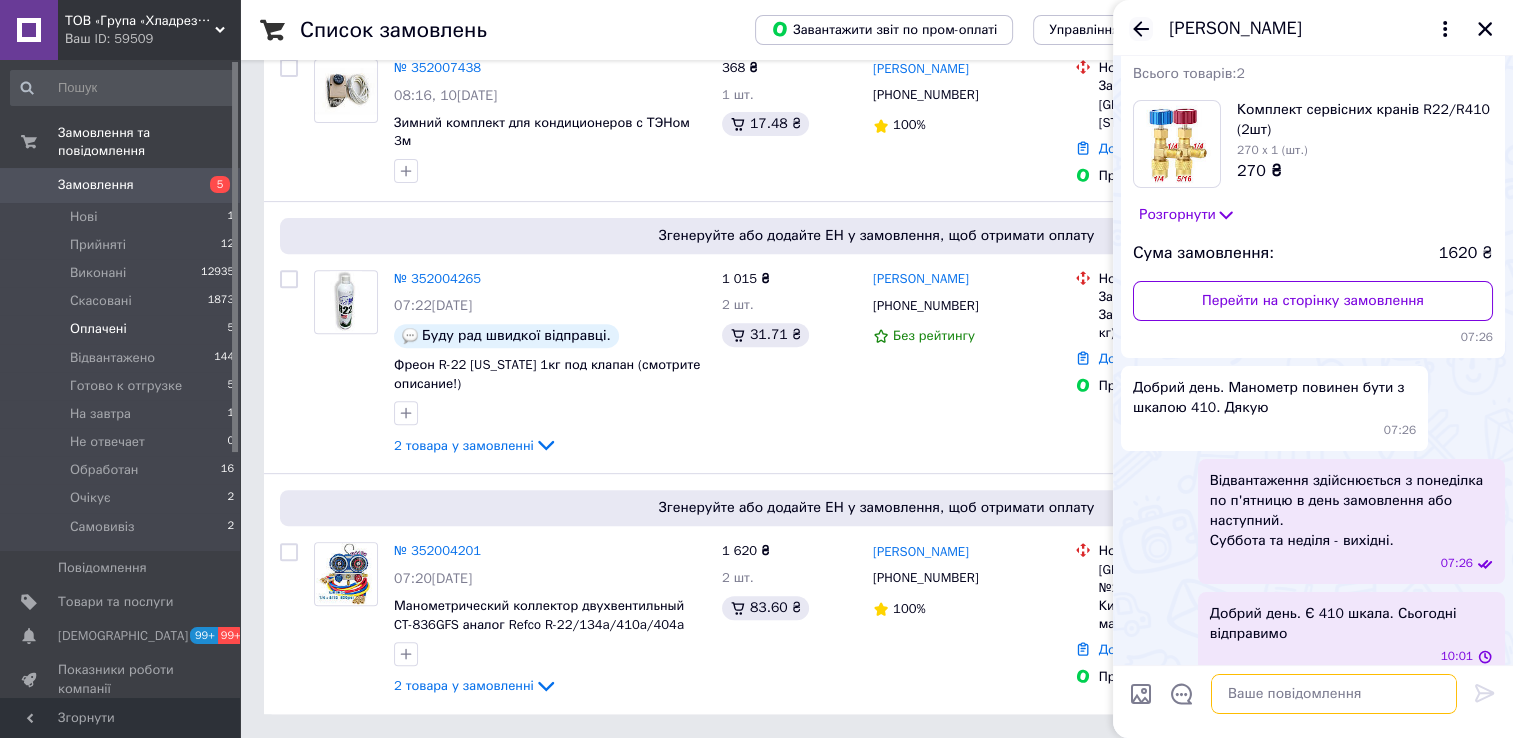 type 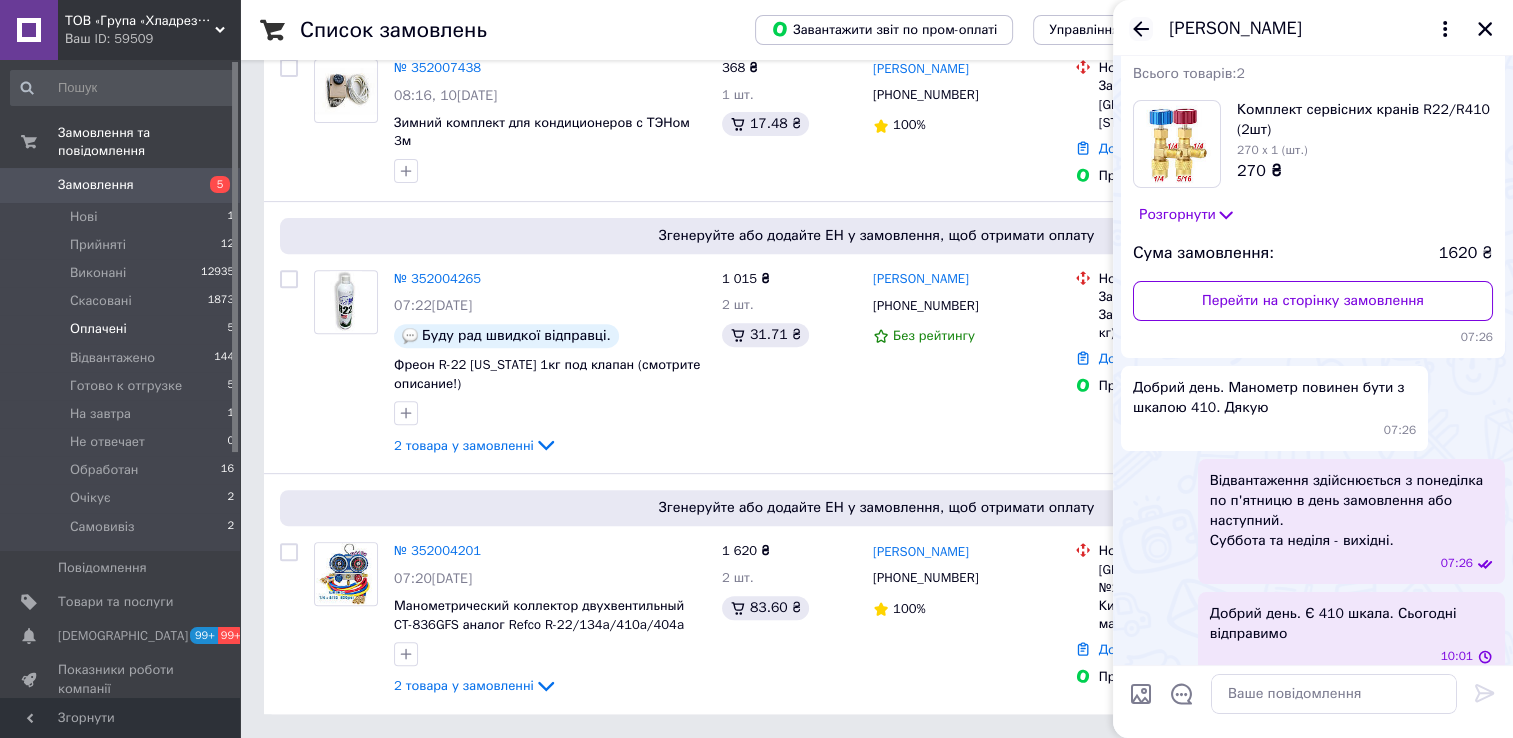 click 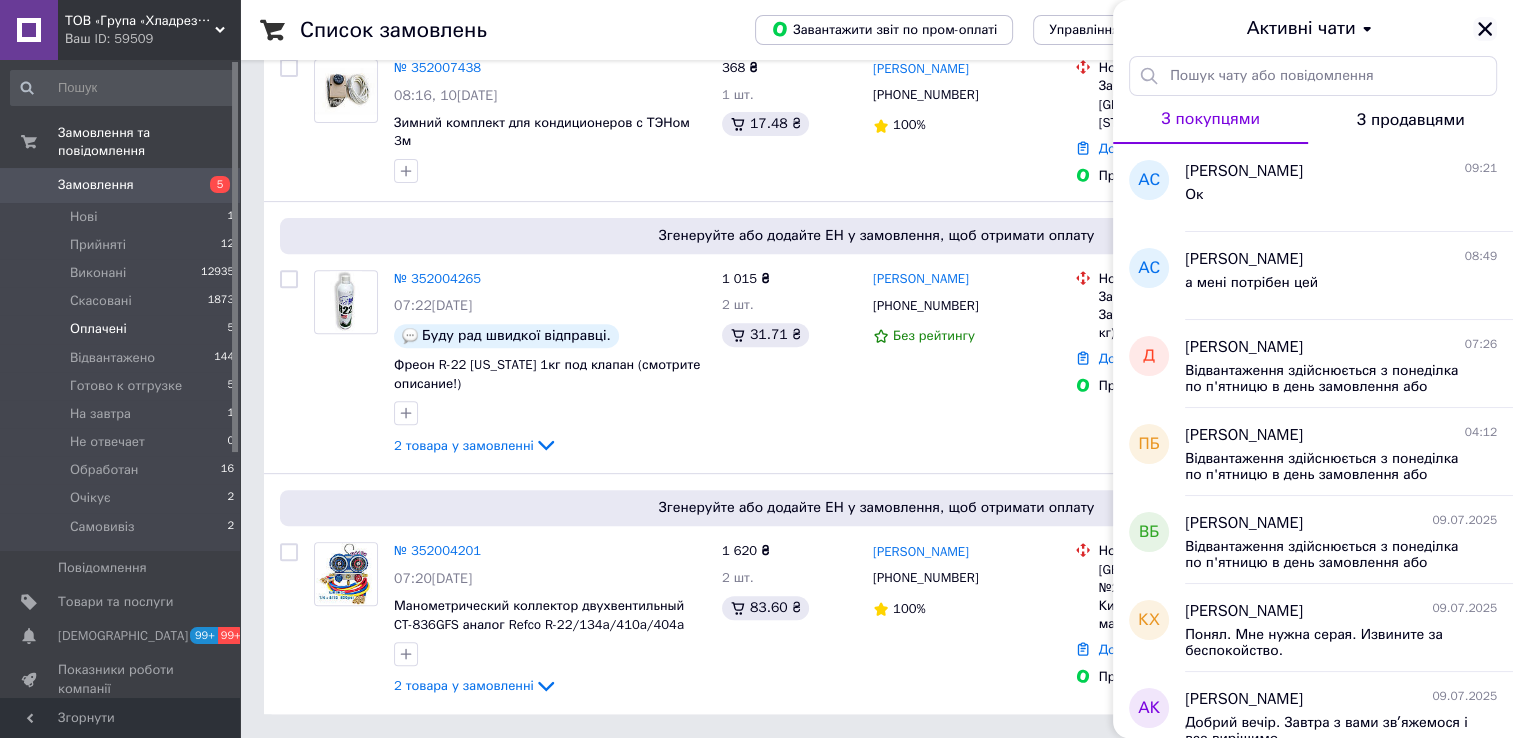 click 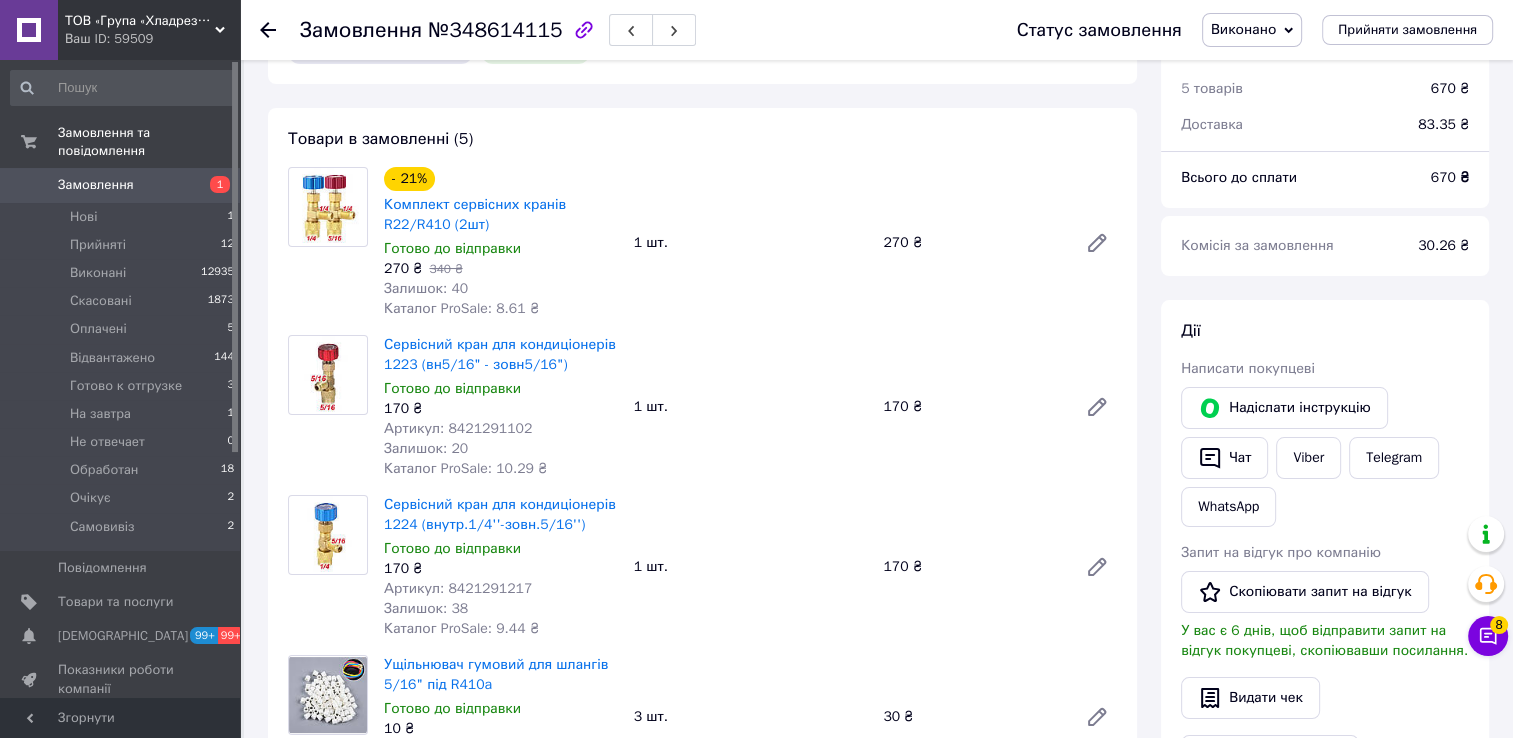 scroll, scrollTop: 100, scrollLeft: 0, axis: vertical 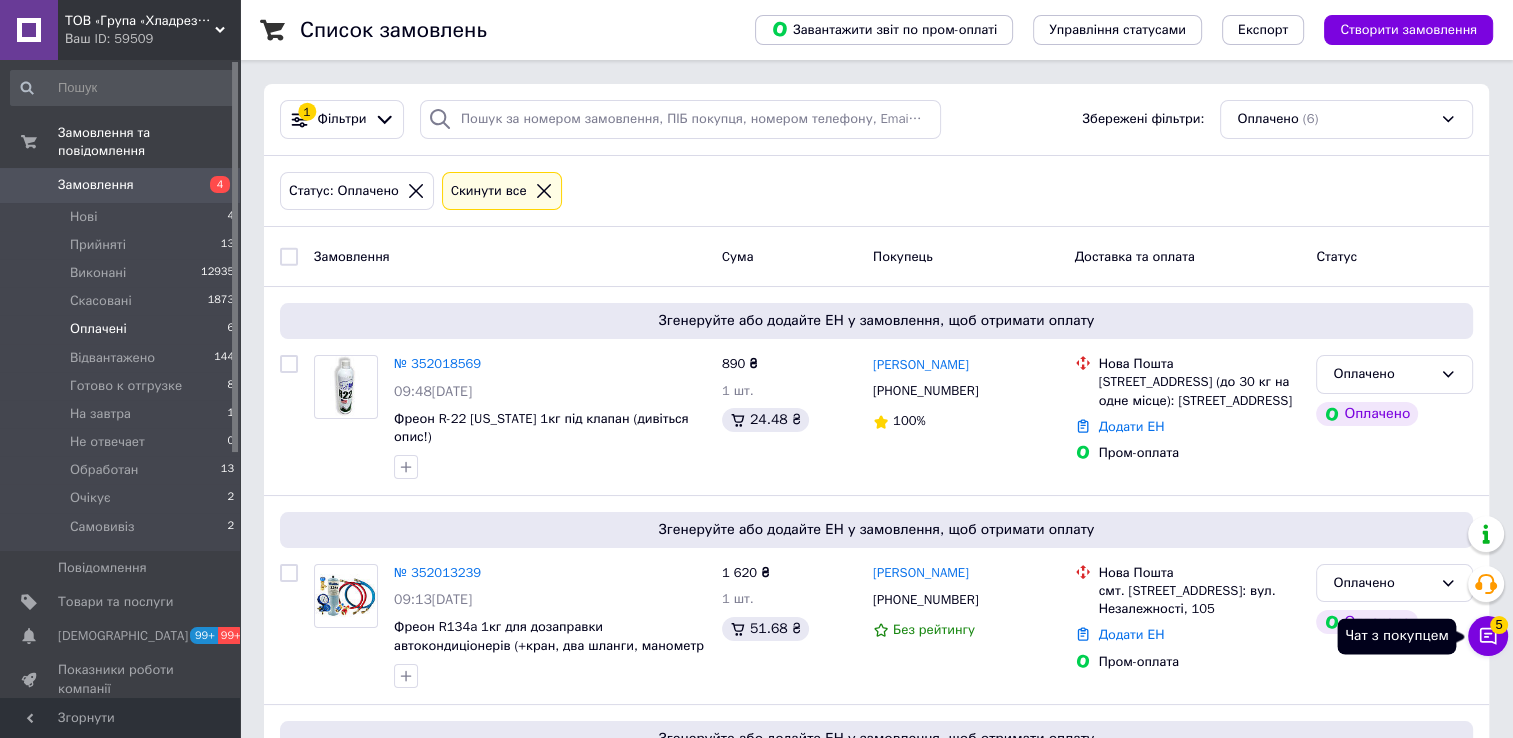 click 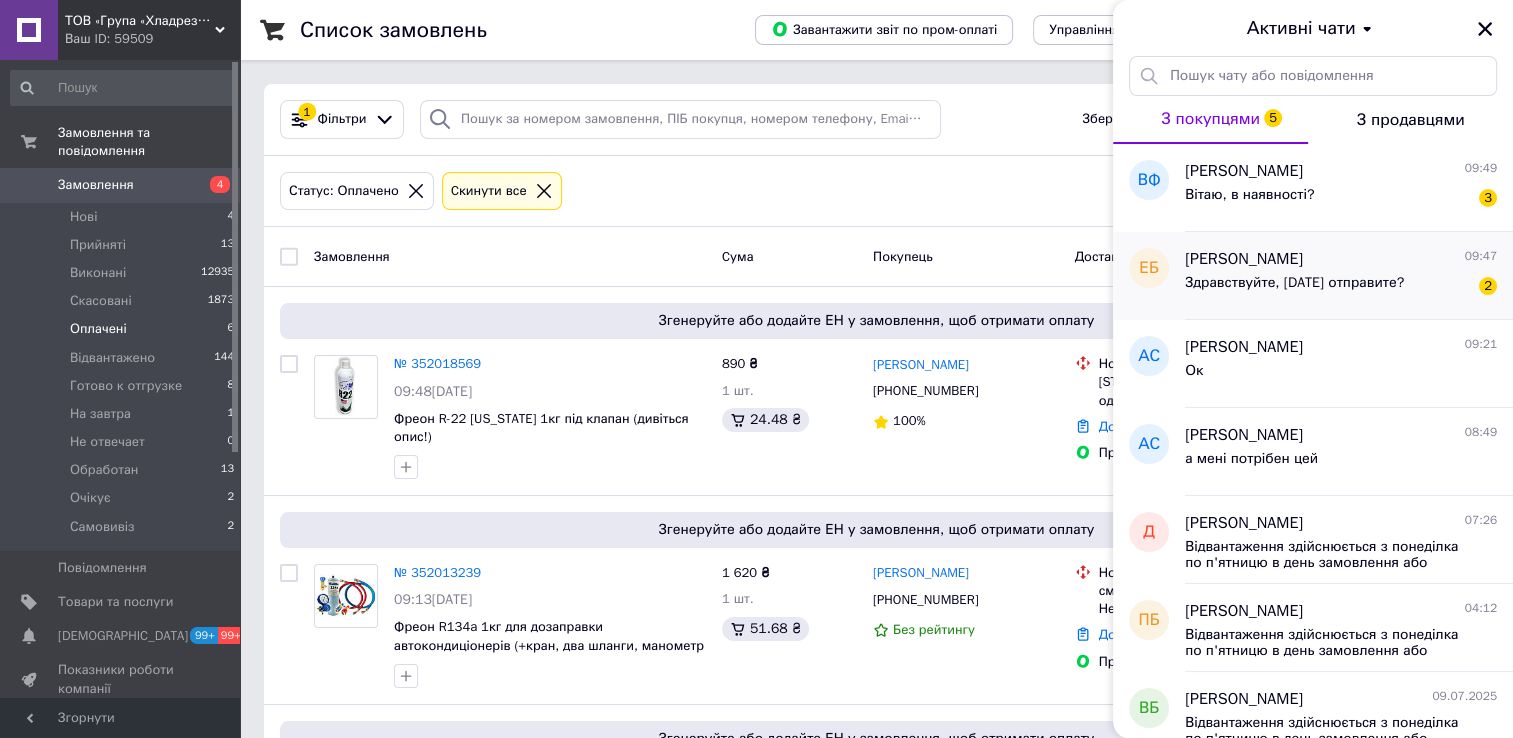 click on "Здравствуйте, сегодня отправите?" at bounding box center (1294, 283) 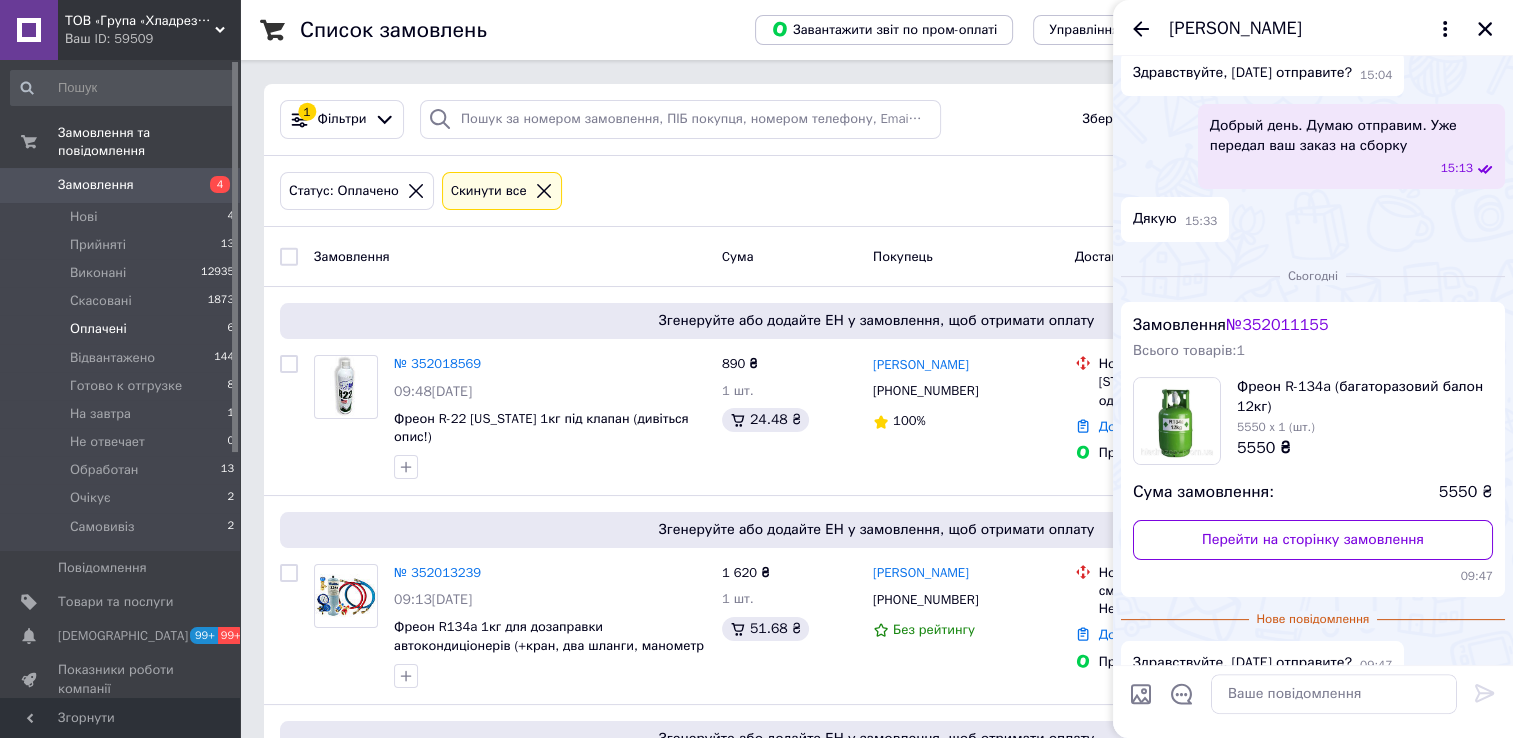 scroll, scrollTop: 388, scrollLeft: 0, axis: vertical 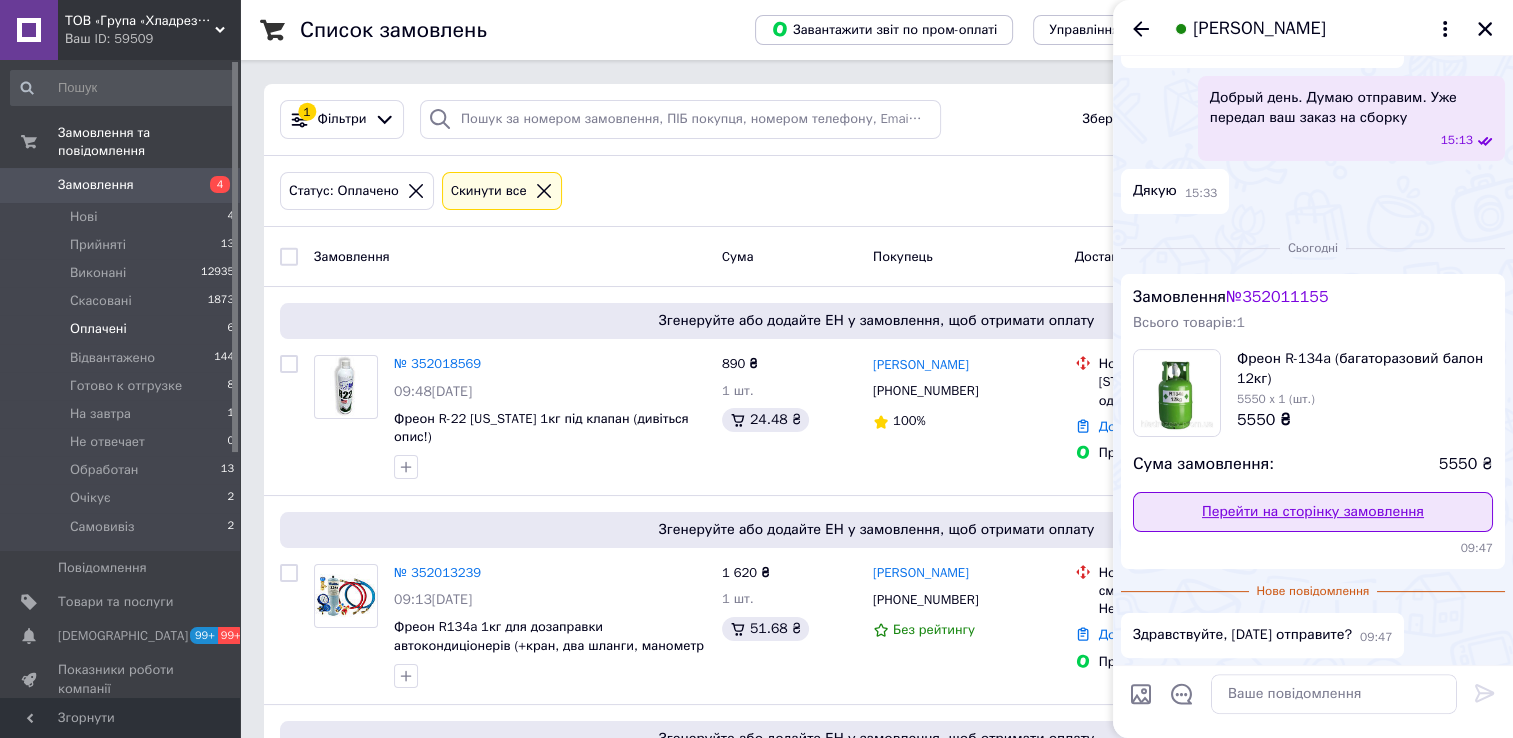 click on "Перейти на сторінку замовлення" at bounding box center (1313, 512) 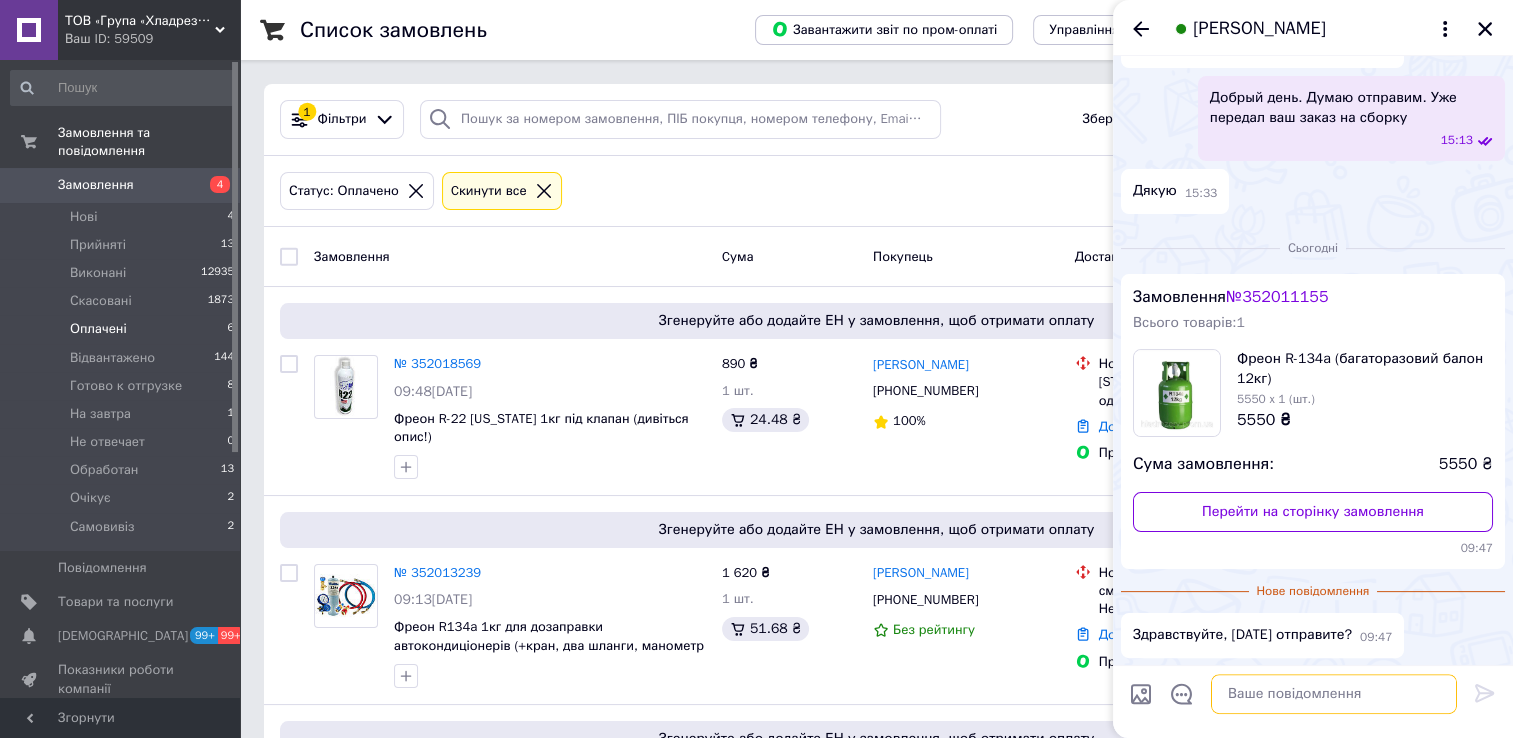 click at bounding box center [1334, 694] 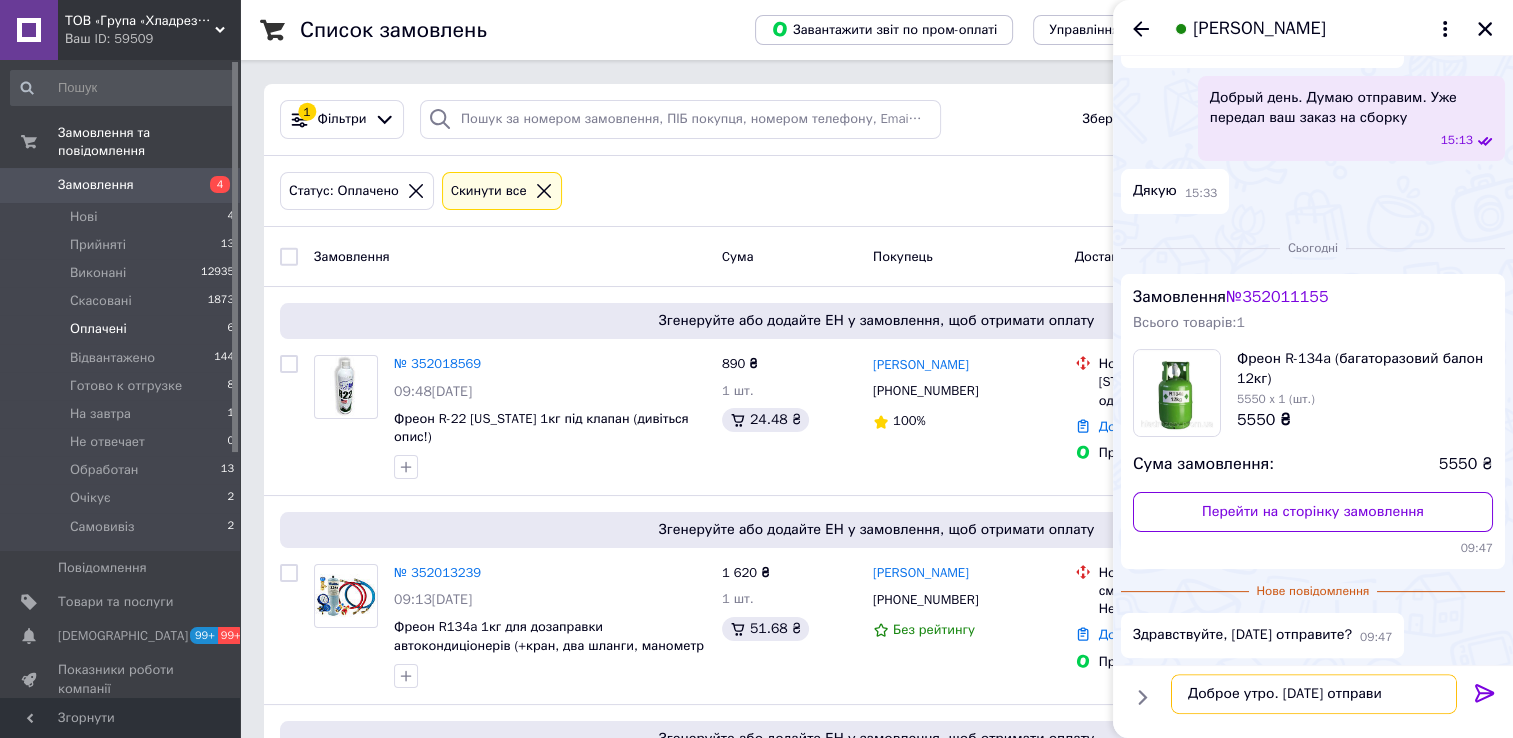 type on "Доброе утро. Сегодня отправим" 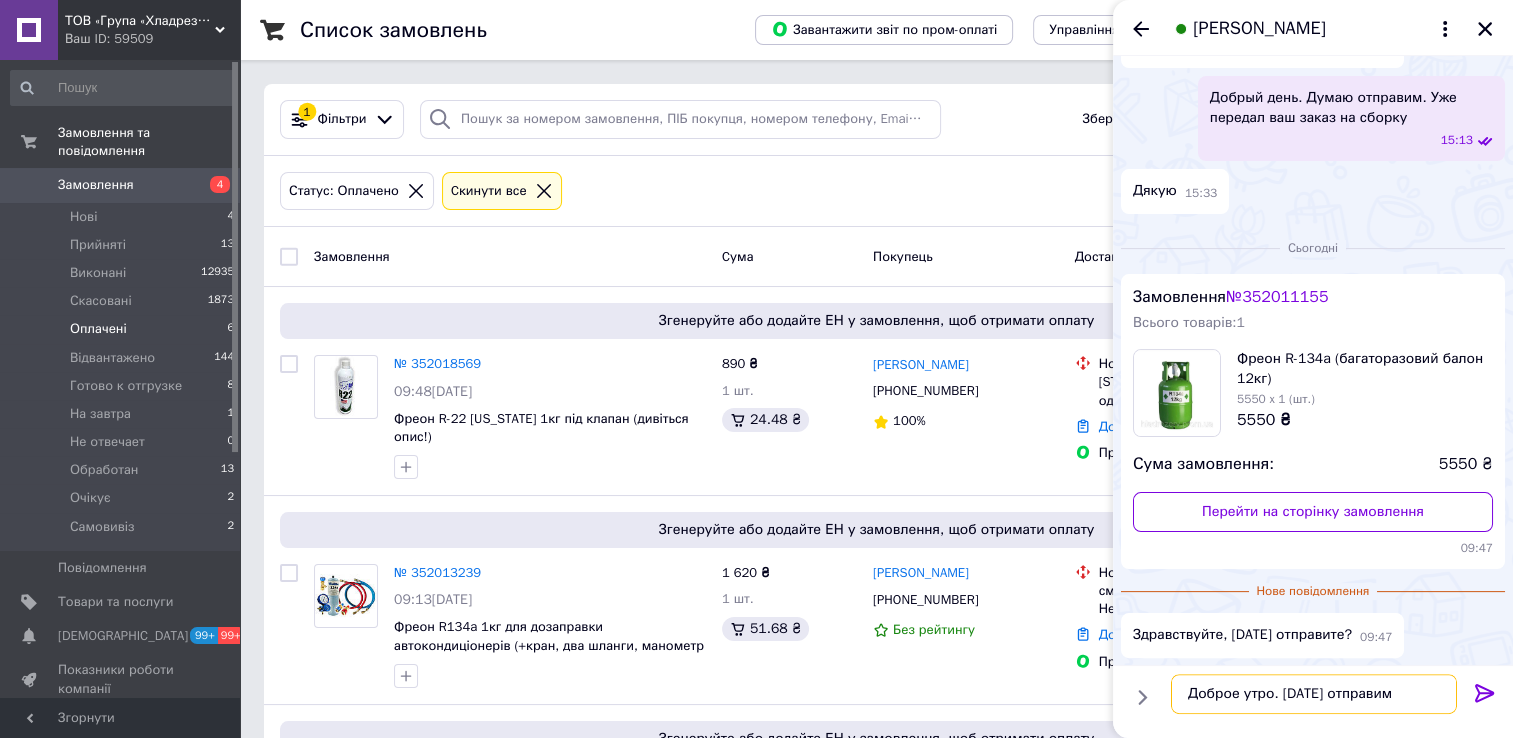 type 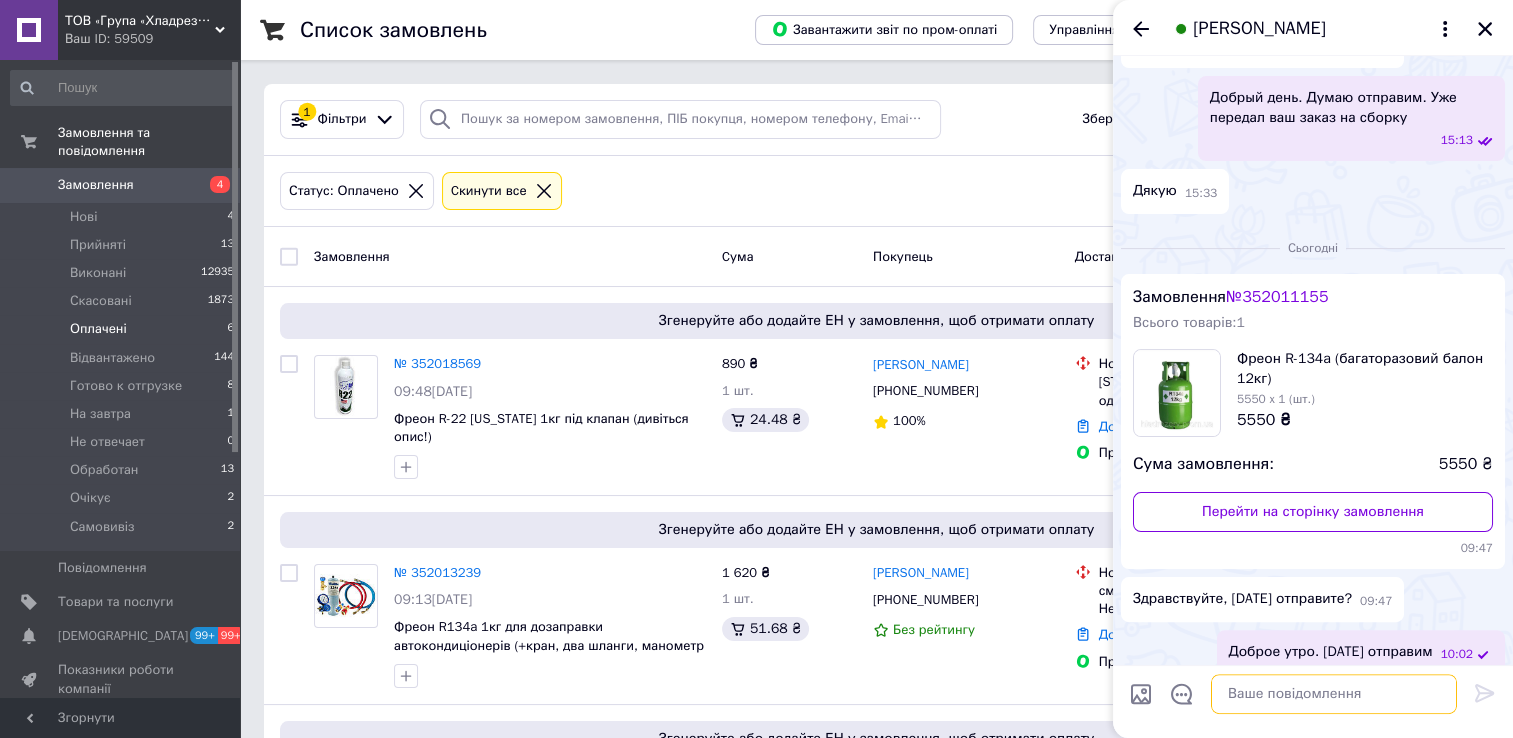 scroll, scrollTop: 405, scrollLeft: 0, axis: vertical 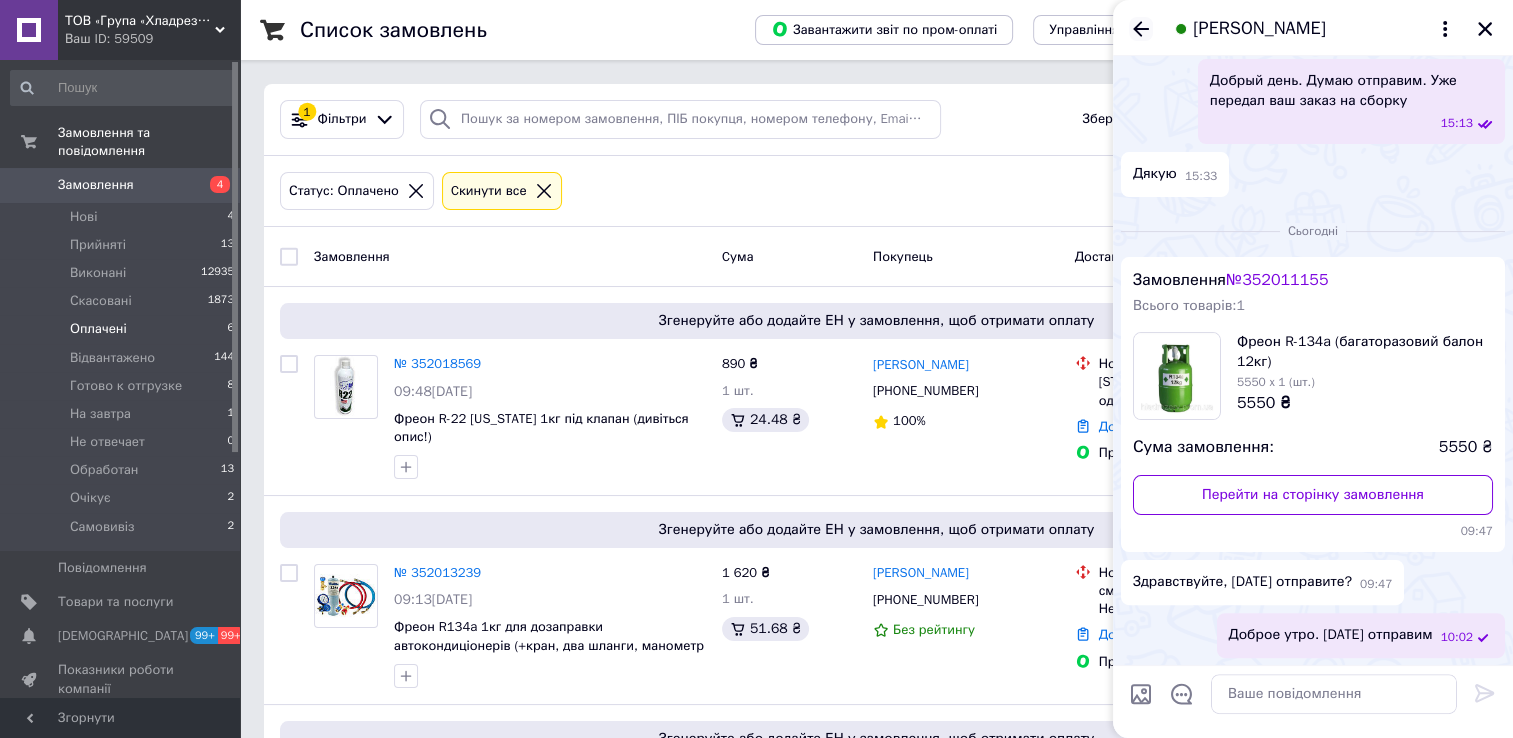 click 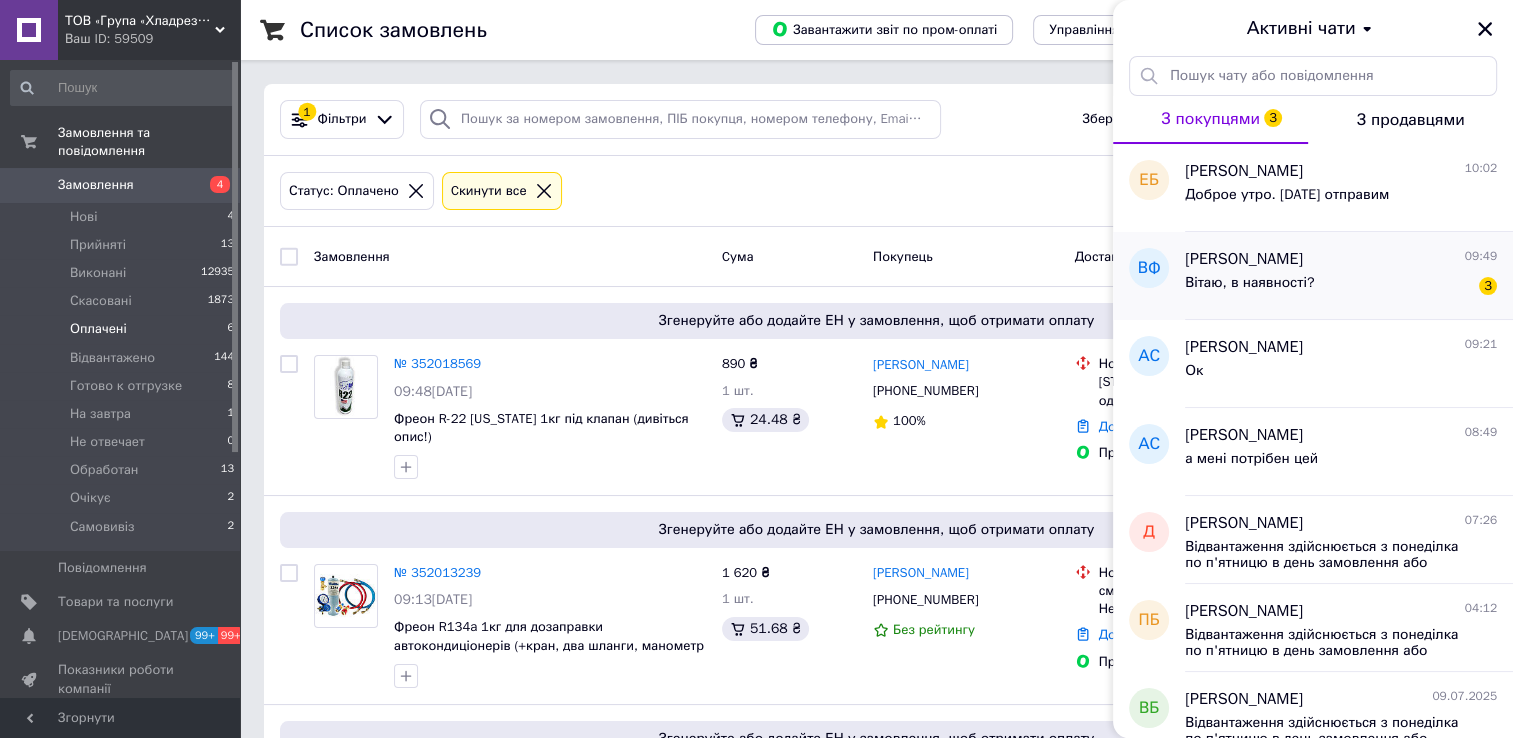 click on "Володимир Фоменко" at bounding box center [1244, 259] 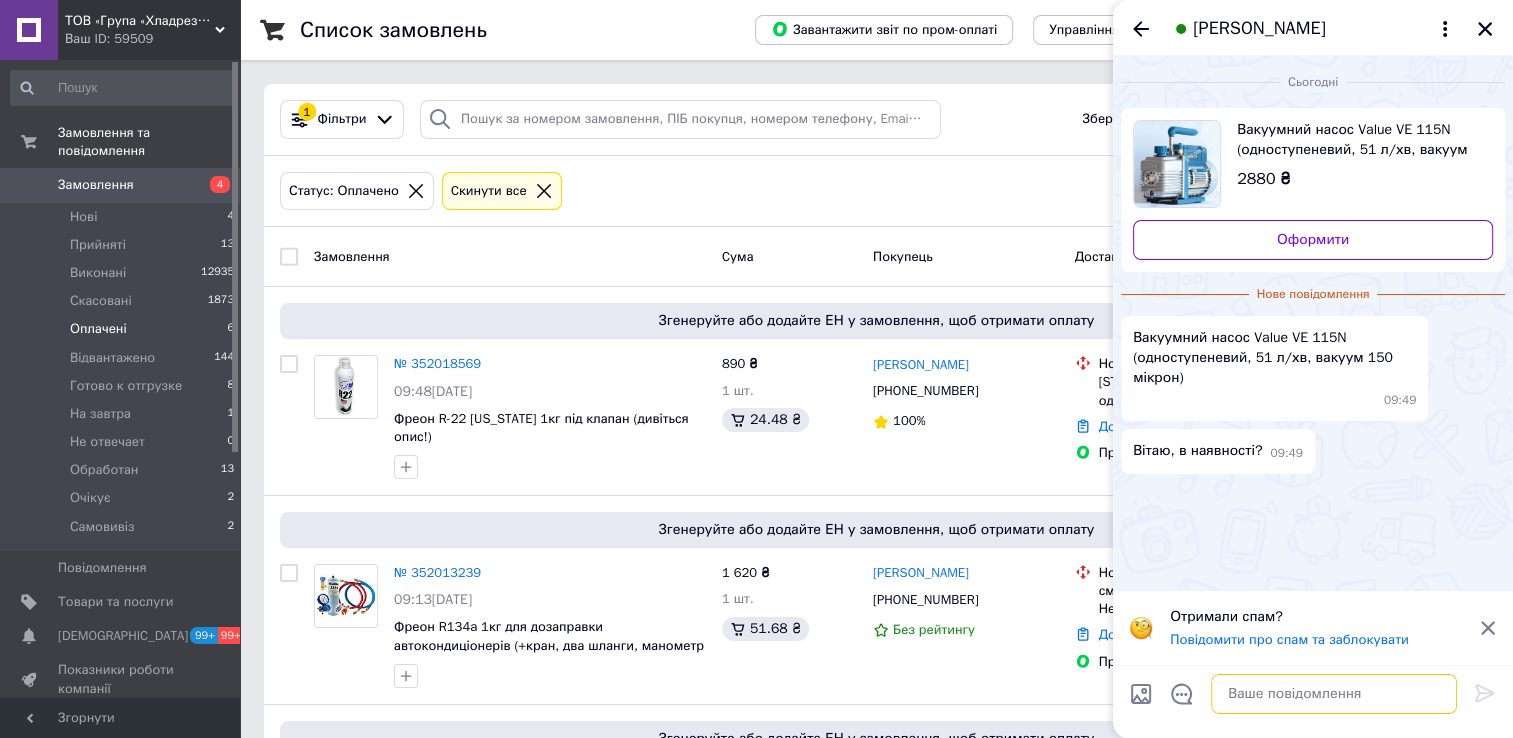 click at bounding box center (1334, 694) 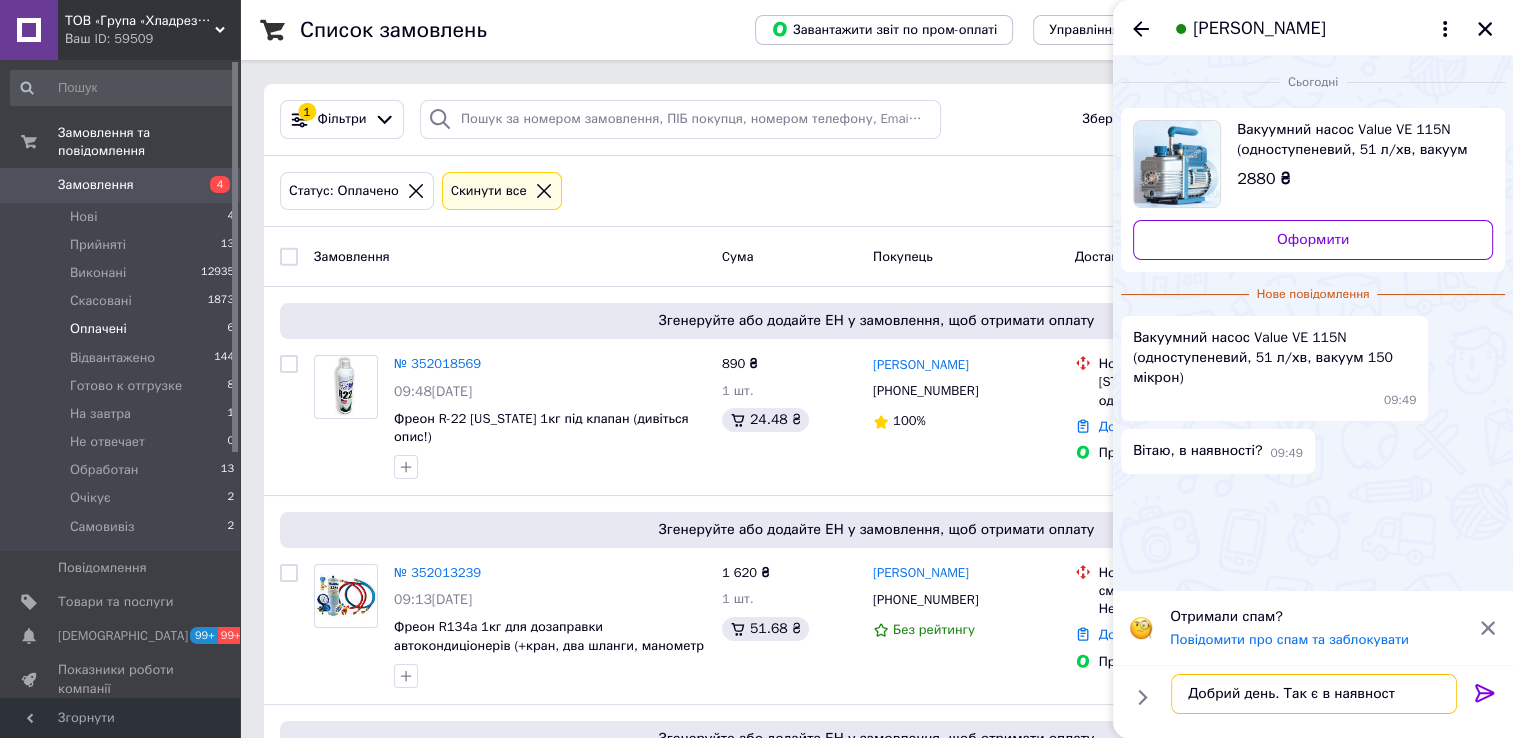 type on "Добрий день. Так є в наявності" 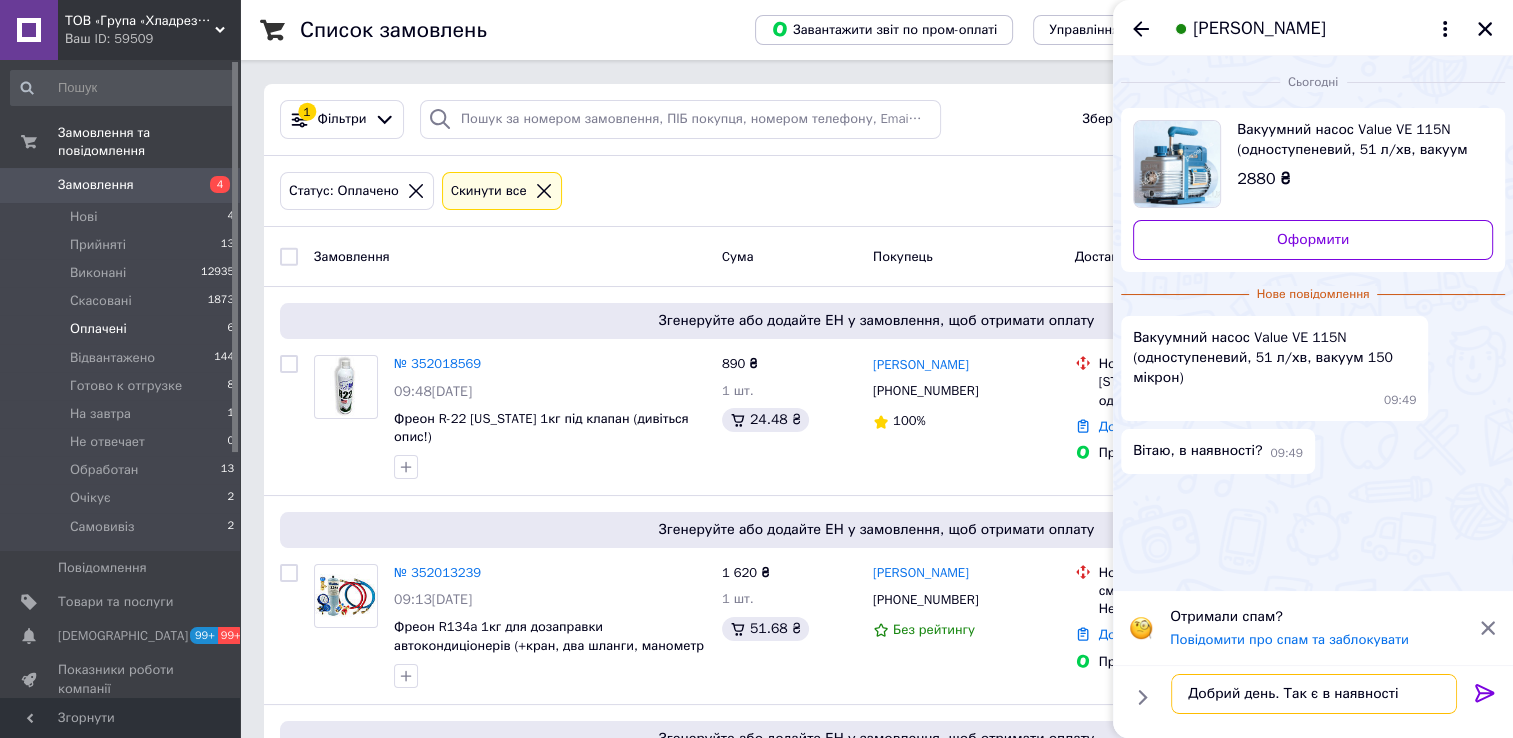 type 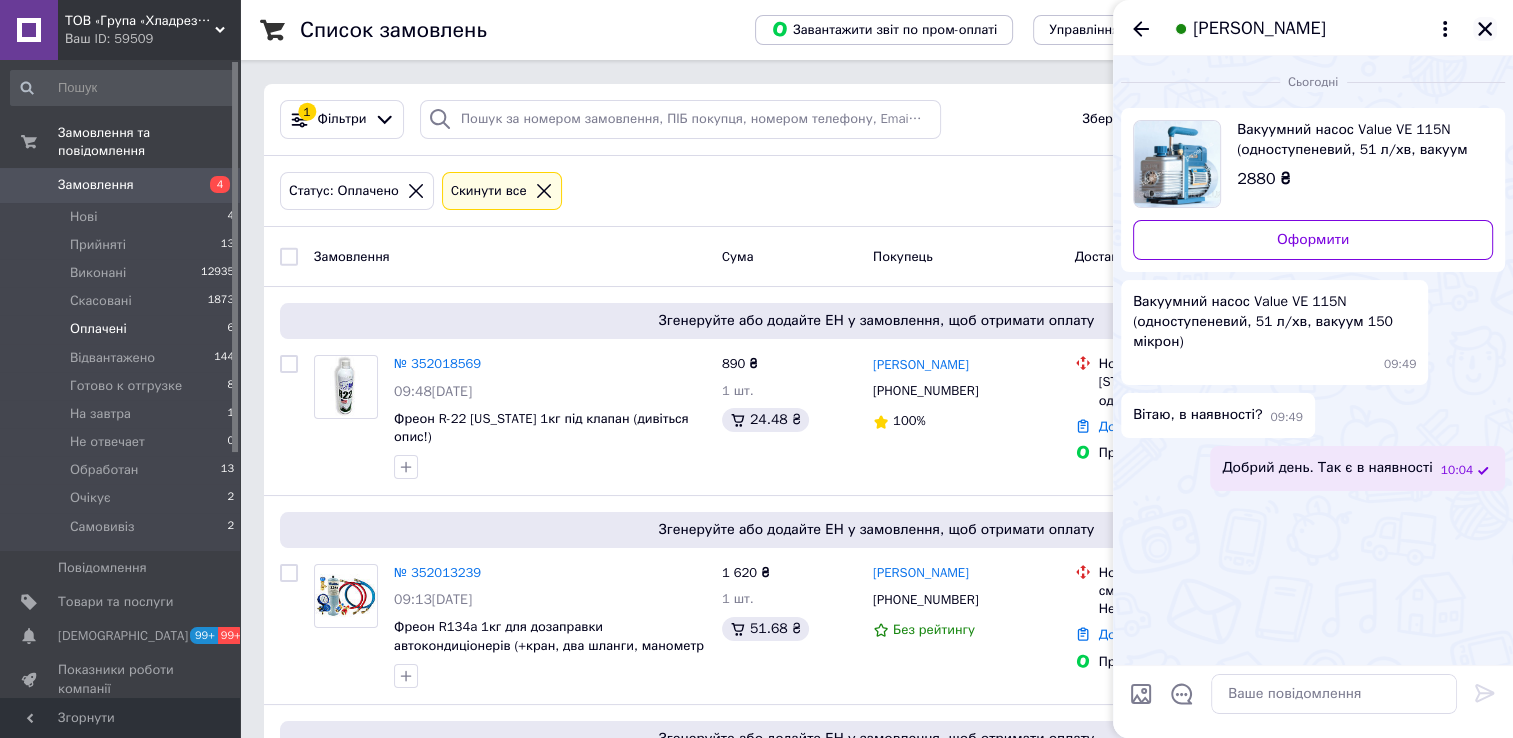 click 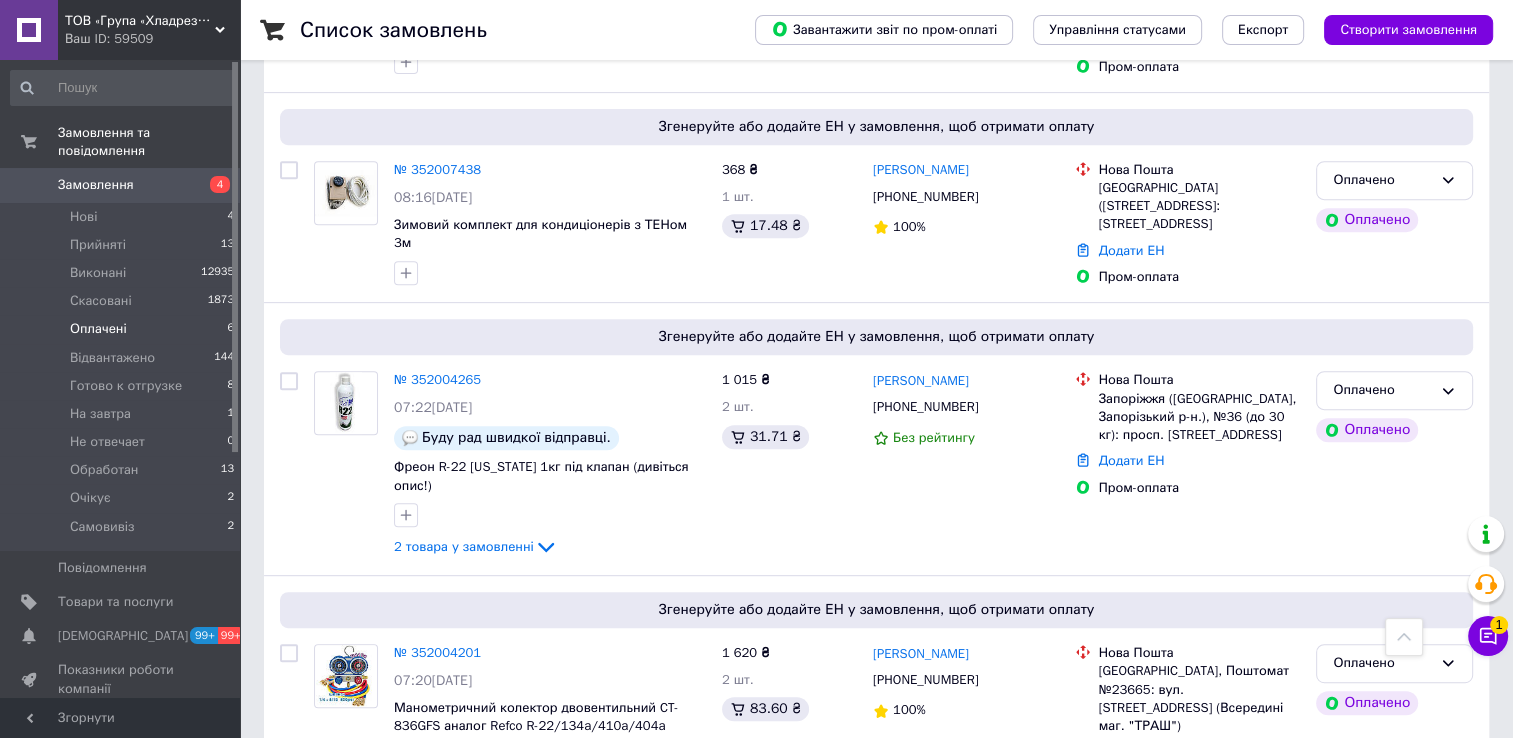 scroll, scrollTop: 904, scrollLeft: 0, axis: vertical 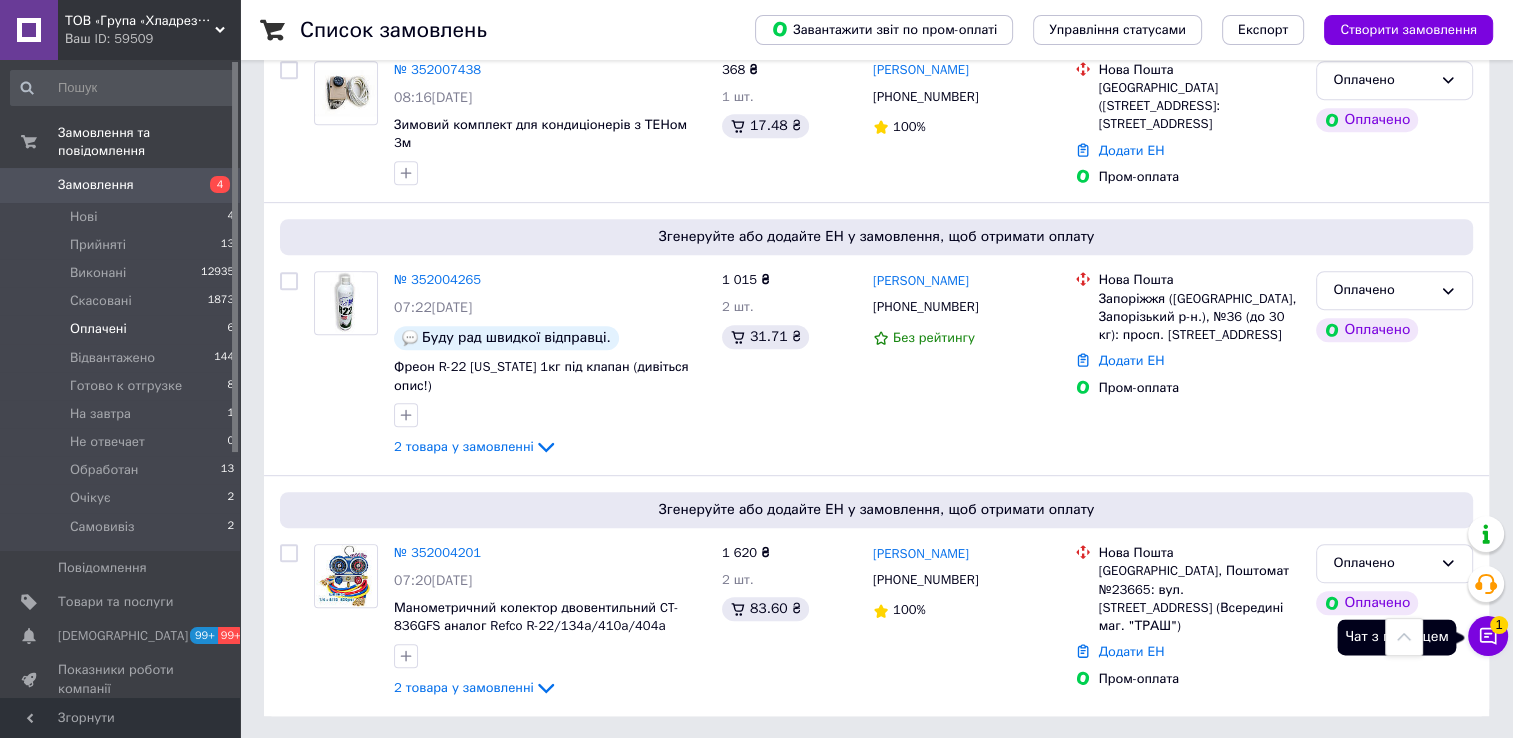 click on "Чат з покупцем 1" at bounding box center (1488, 636) 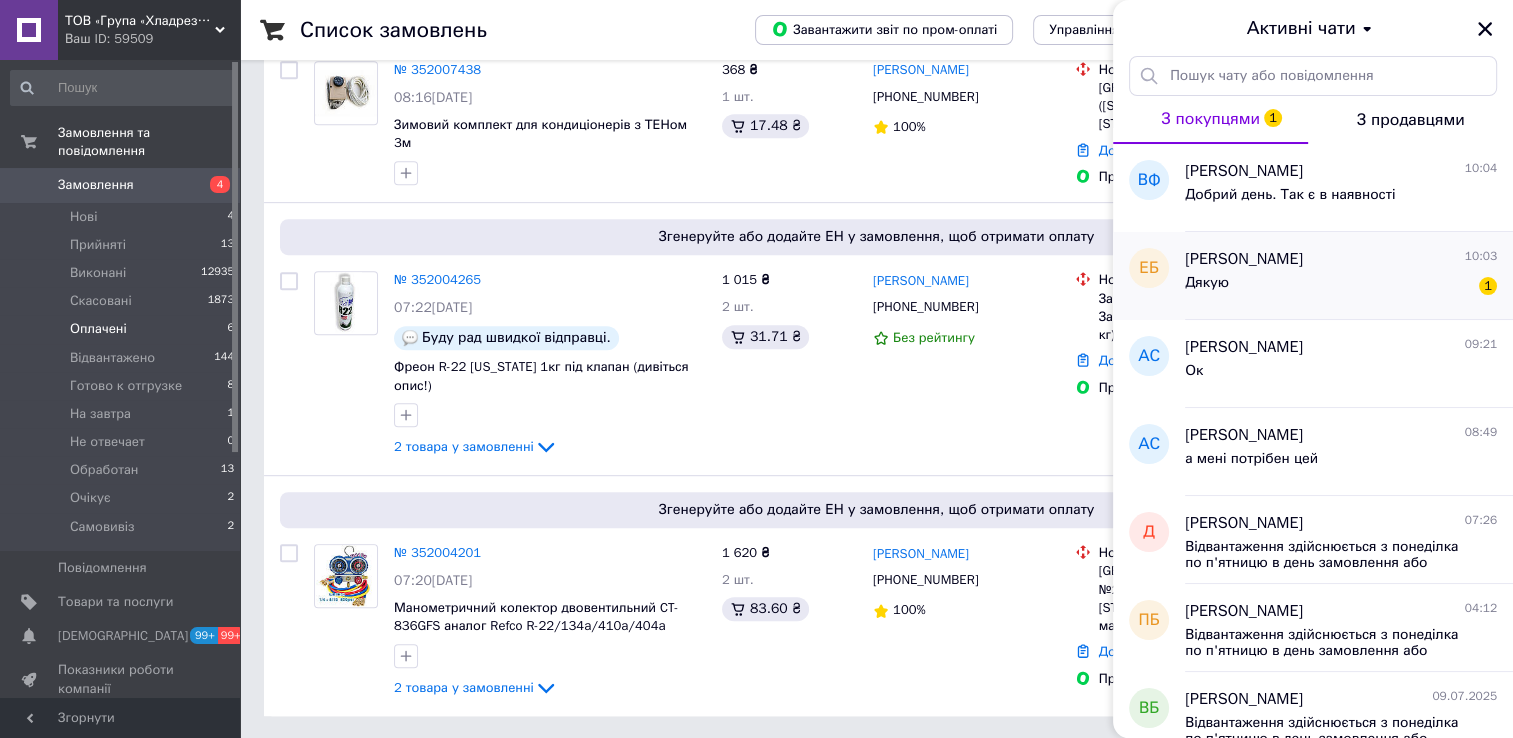 click on "Дякую 1" at bounding box center [1341, 287] 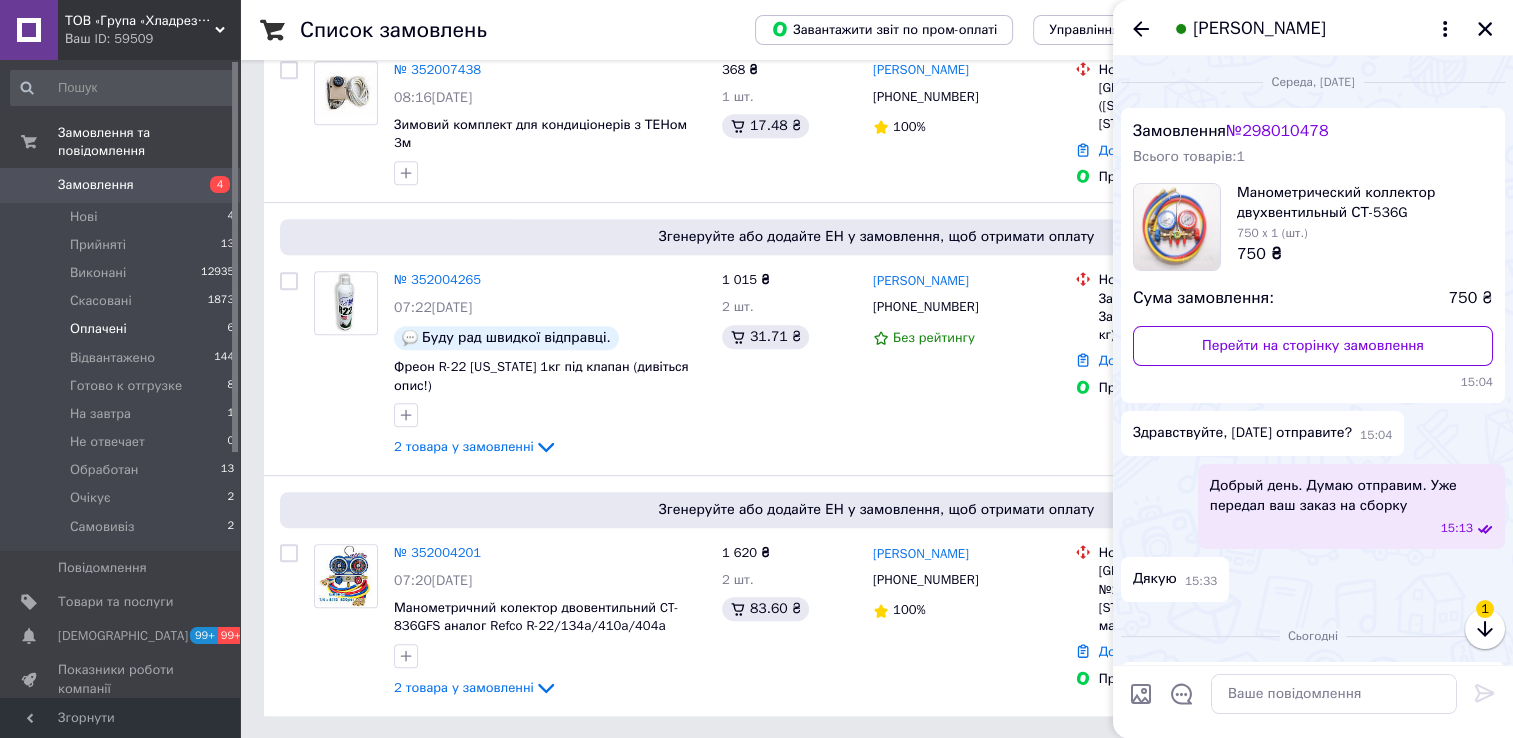 scroll, scrollTop: 495, scrollLeft: 0, axis: vertical 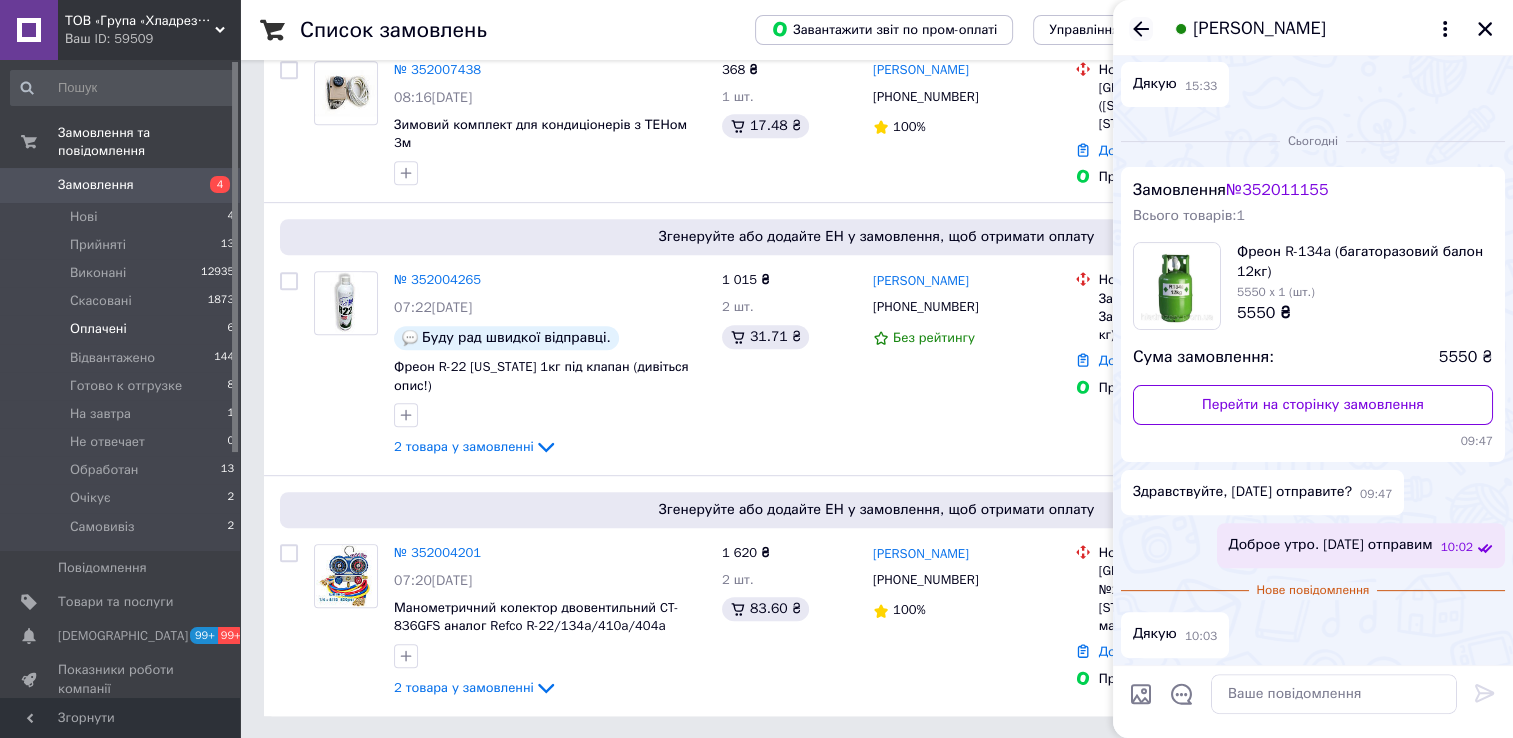 click 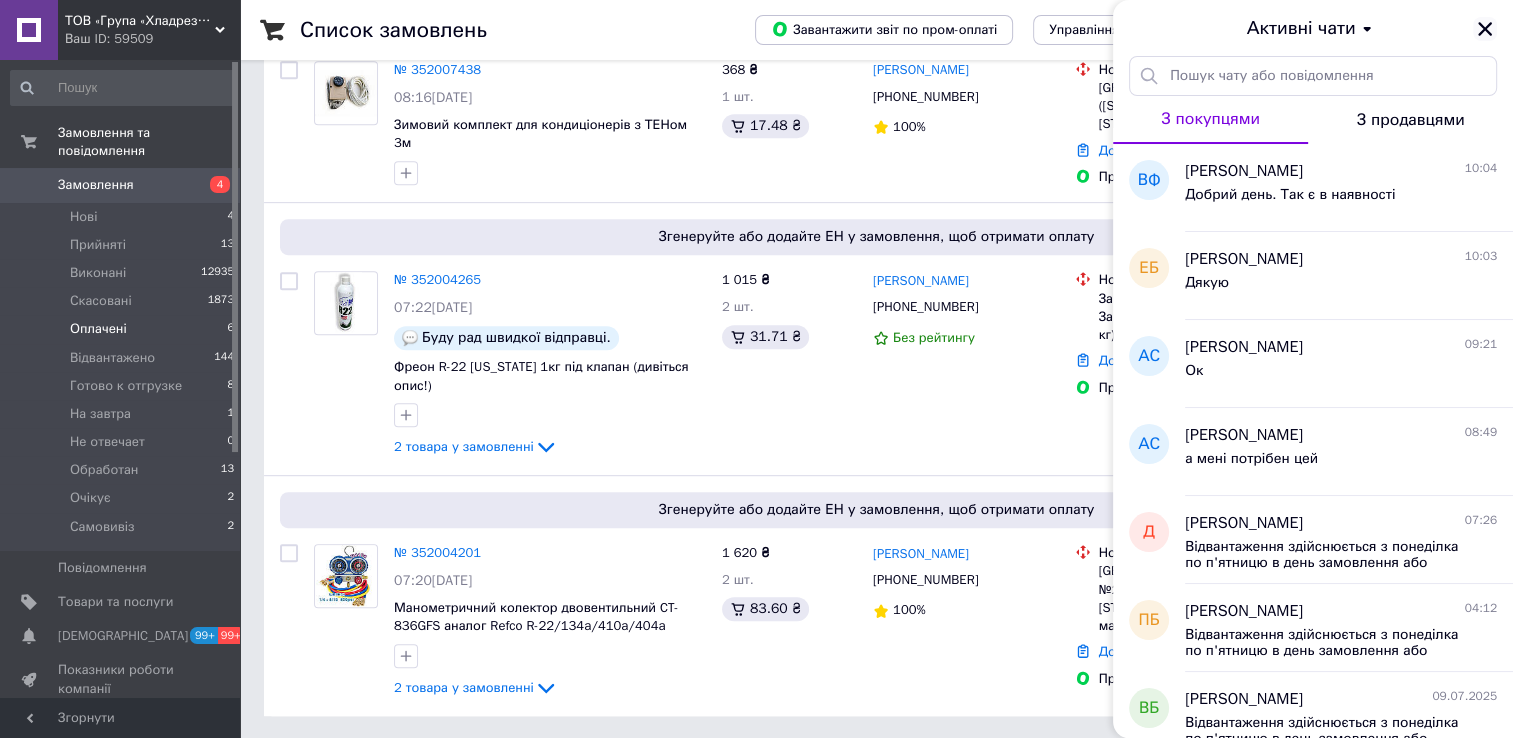 click 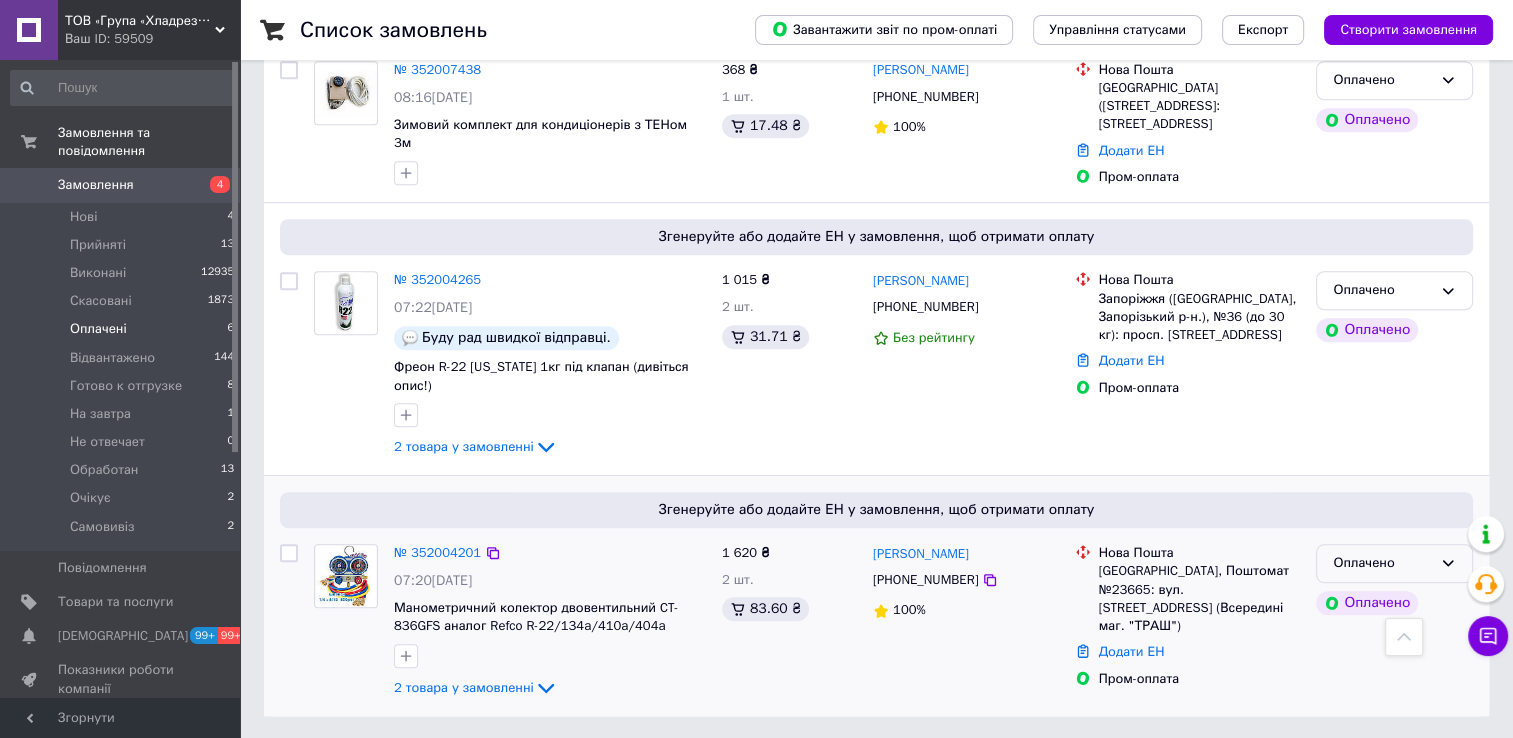 click on "Оплачено" at bounding box center (1382, 563) 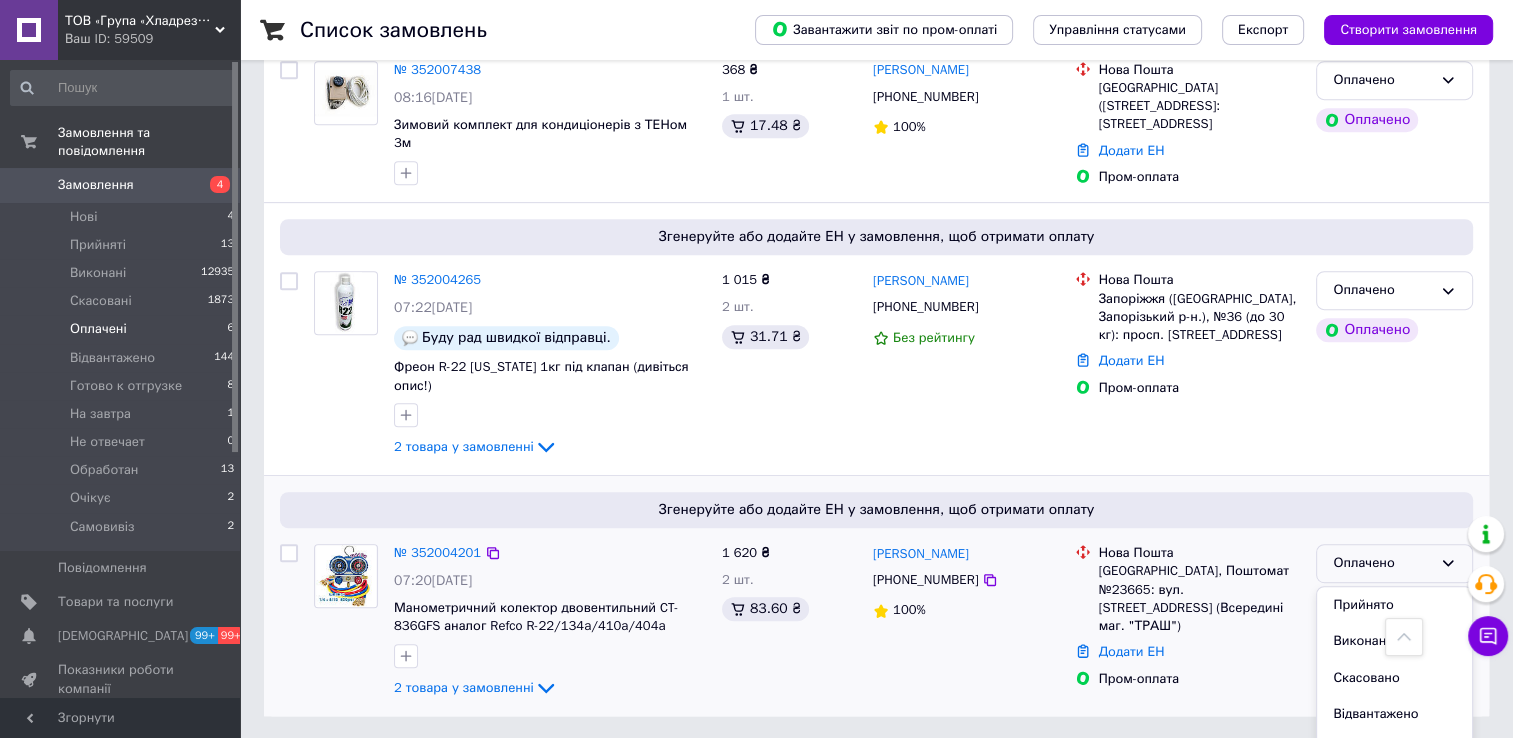 scroll, scrollTop: 917, scrollLeft: 0, axis: vertical 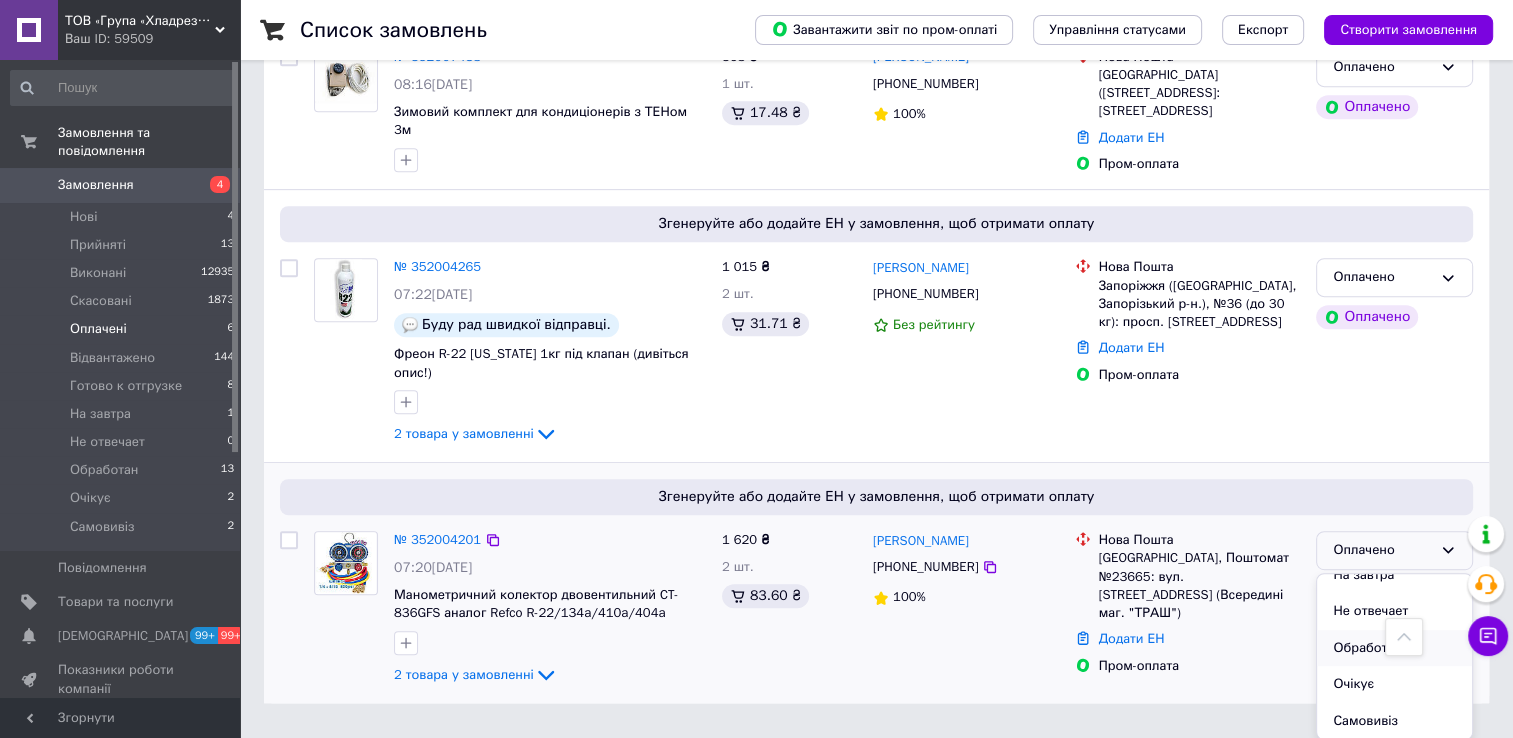 click on "Обработан" at bounding box center (1394, 648) 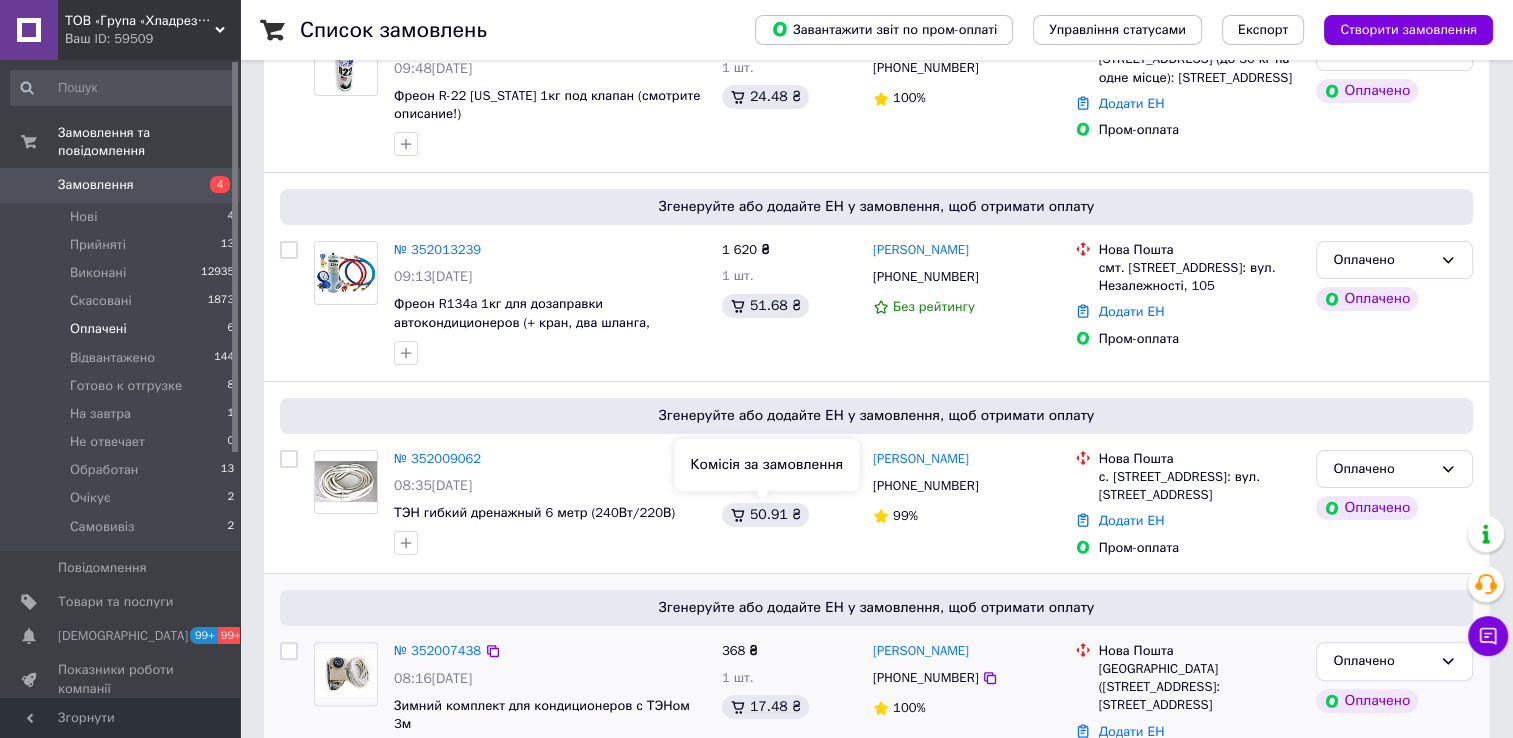 scroll, scrollTop: 123, scrollLeft: 0, axis: vertical 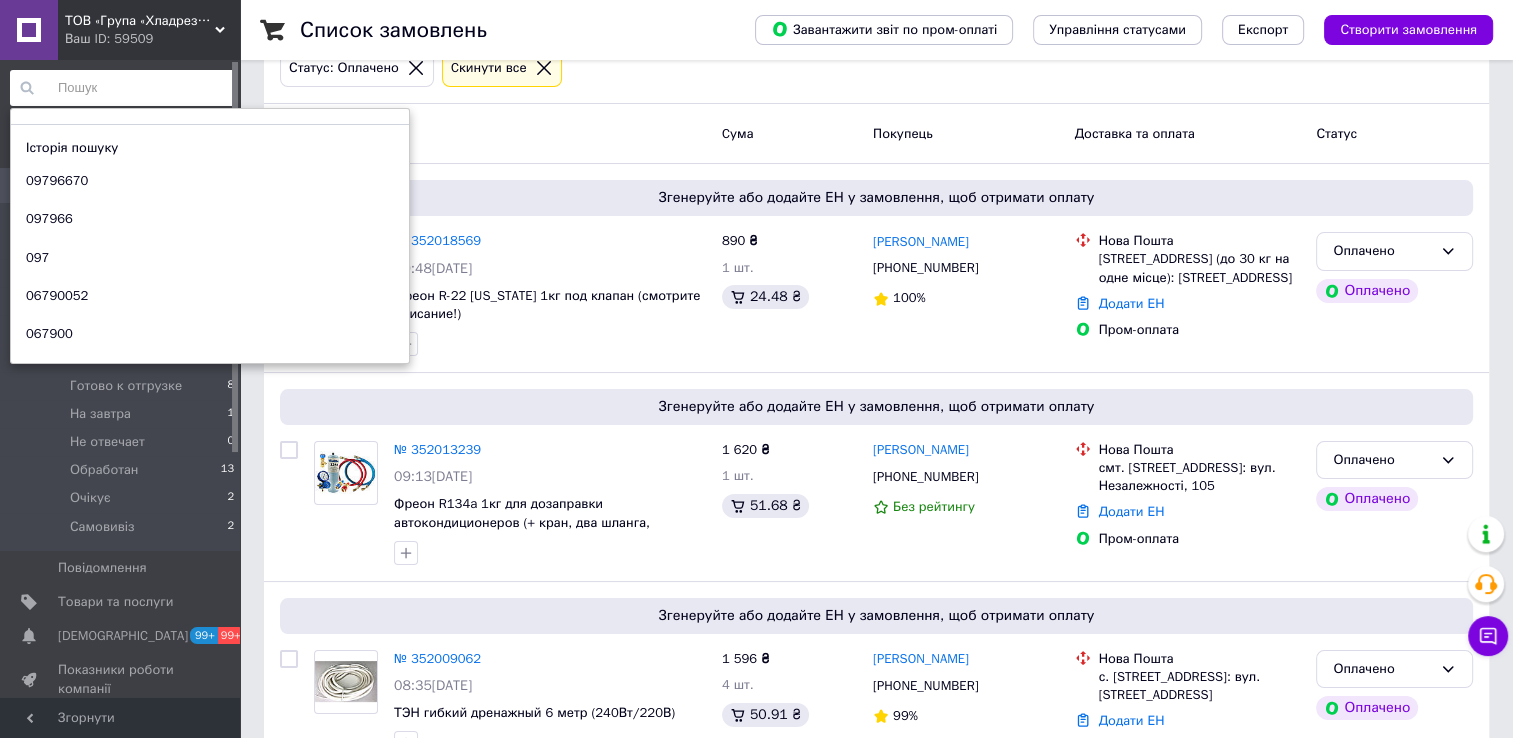 click at bounding box center (123, 88) 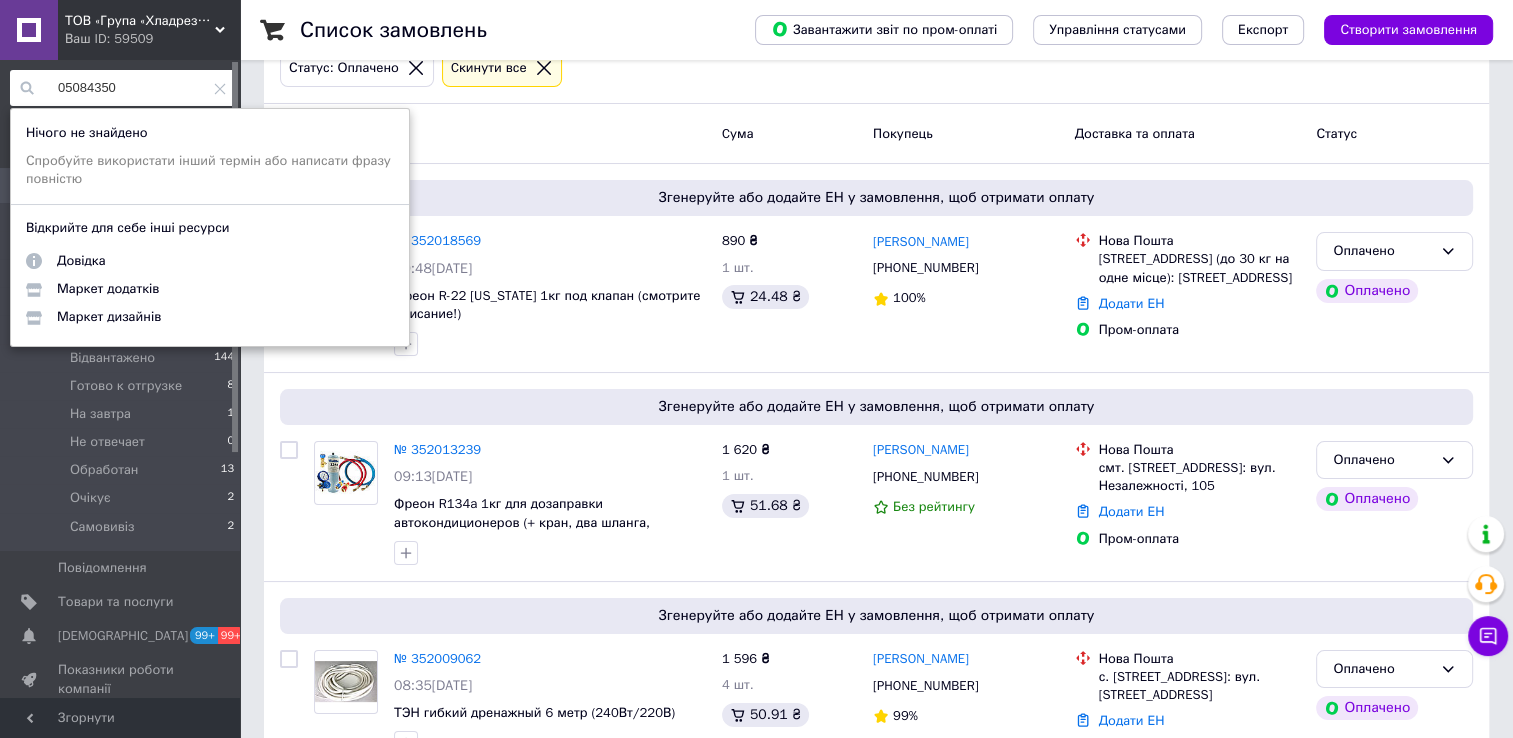 type on "05084350" 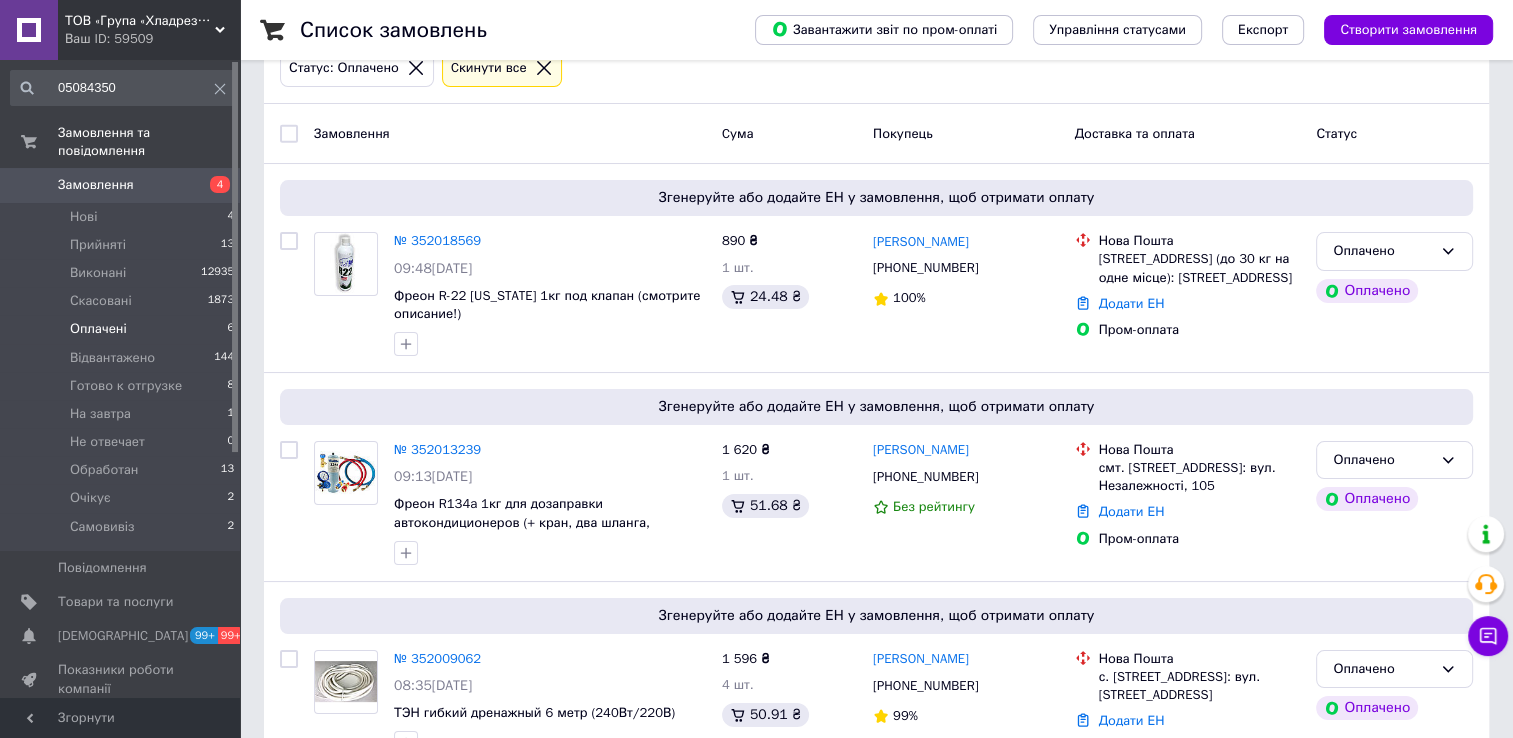 click on "Замовлення" at bounding box center (510, 133) 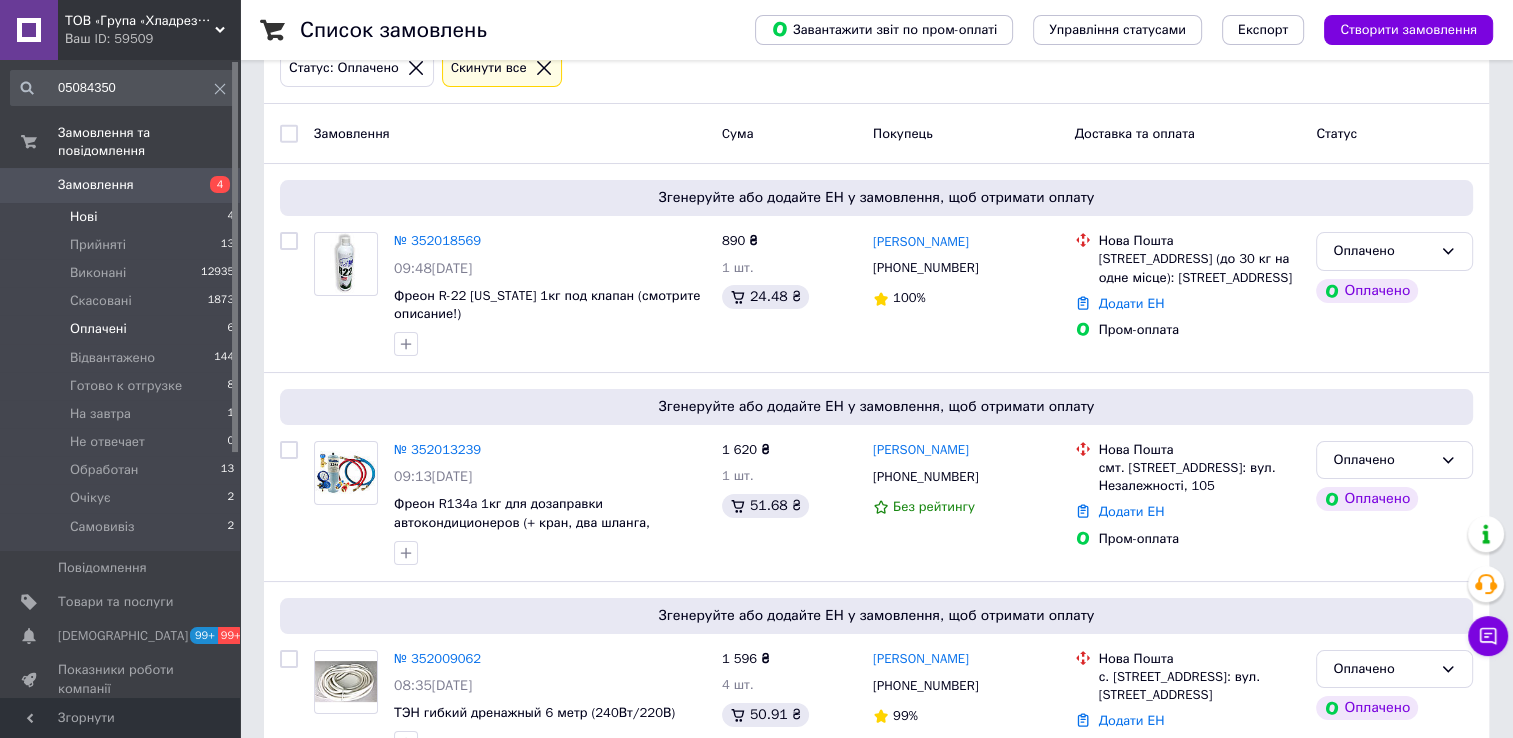 click on "Нові 4" at bounding box center [123, 217] 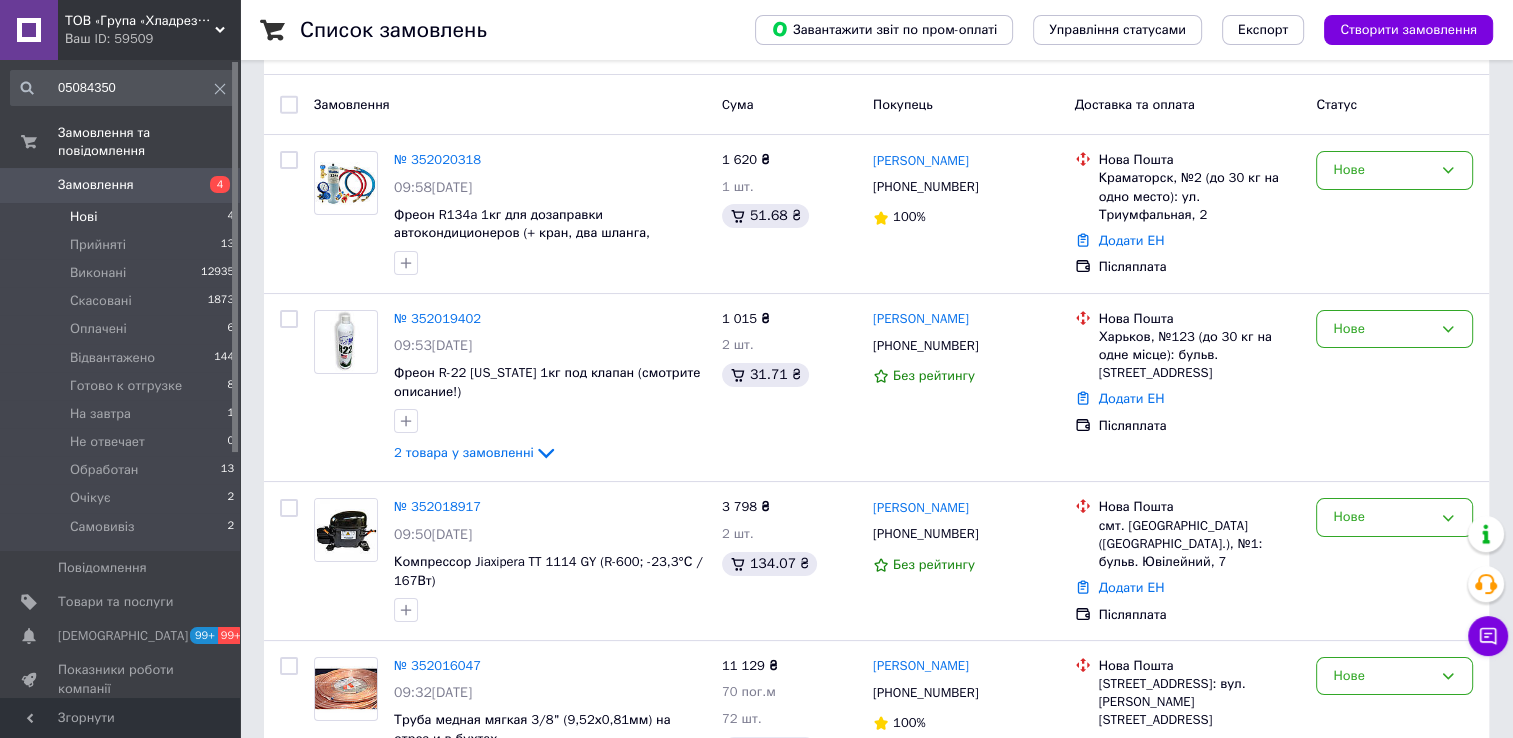 scroll, scrollTop: 200, scrollLeft: 0, axis: vertical 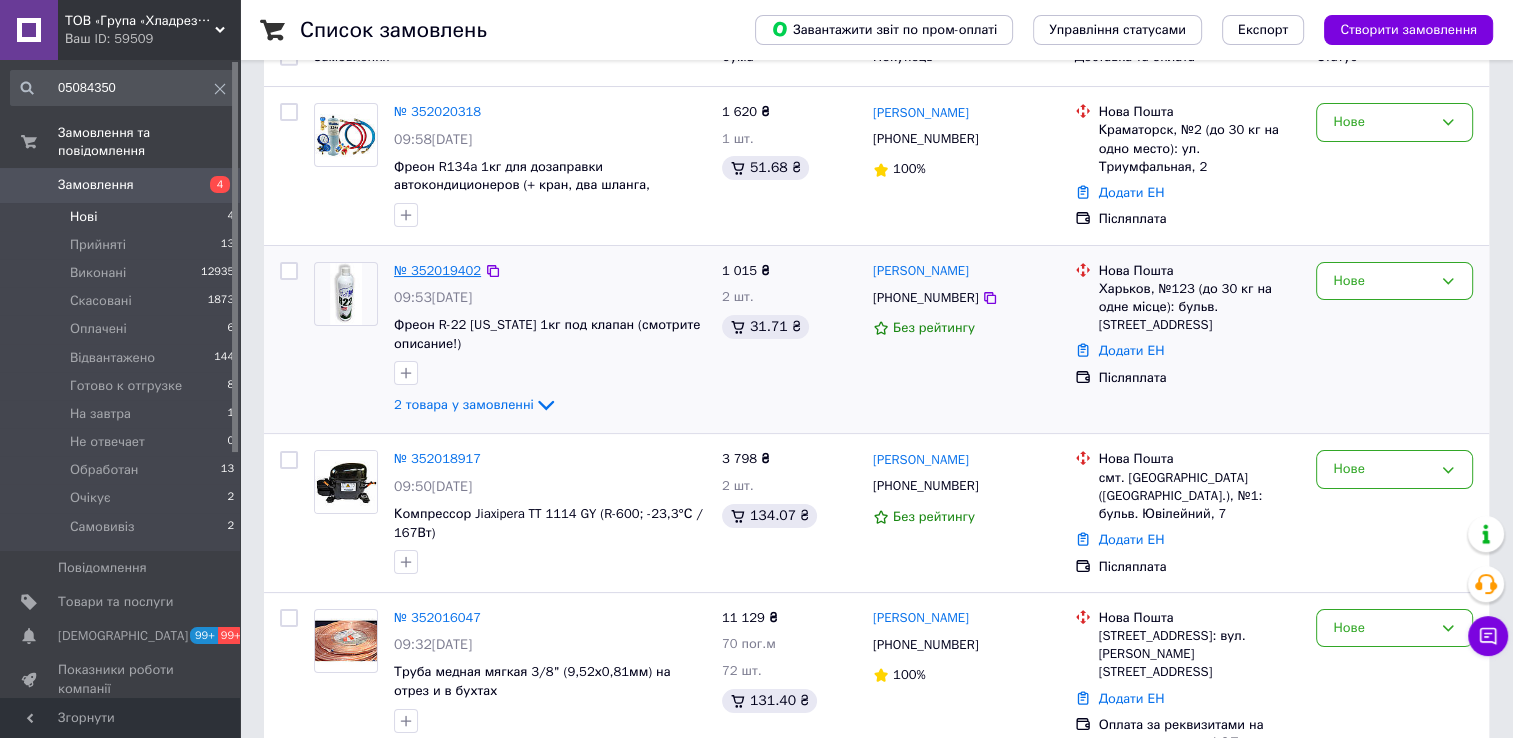 click on "№ 352019402" at bounding box center (437, 270) 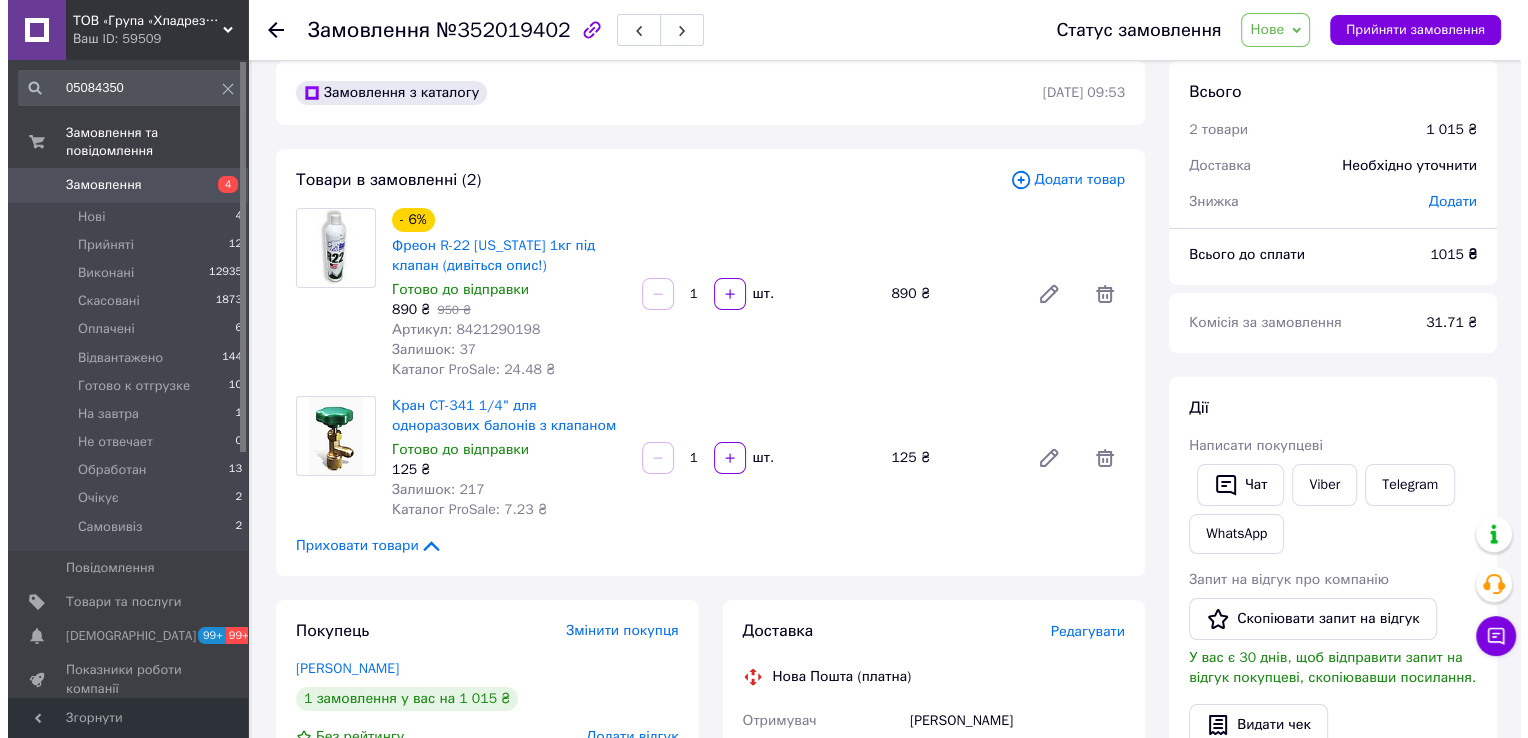 scroll, scrollTop: 0, scrollLeft: 0, axis: both 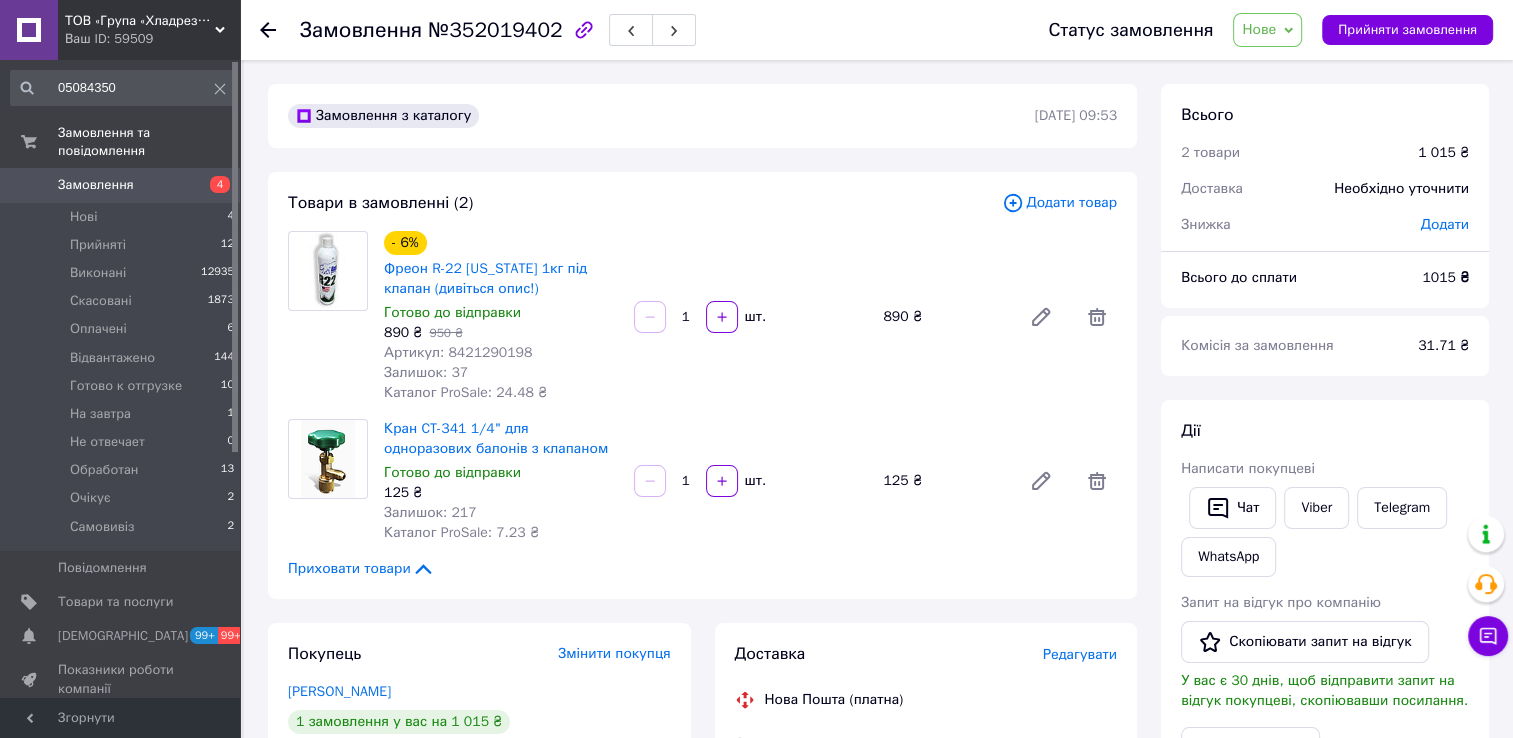 click on "Додати товар" at bounding box center [1059, 203] 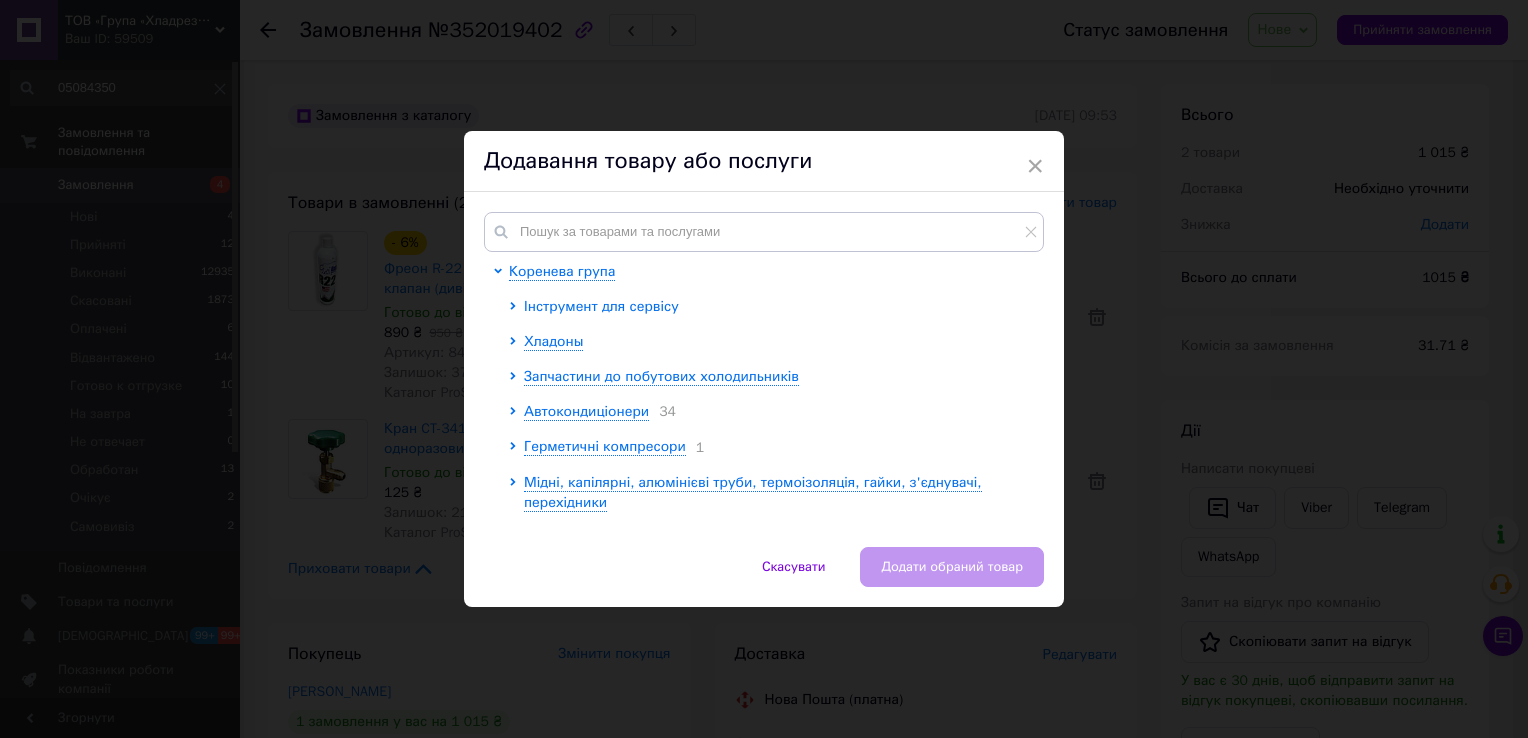 click on "Інструмент для сервісу" at bounding box center (601, 306) 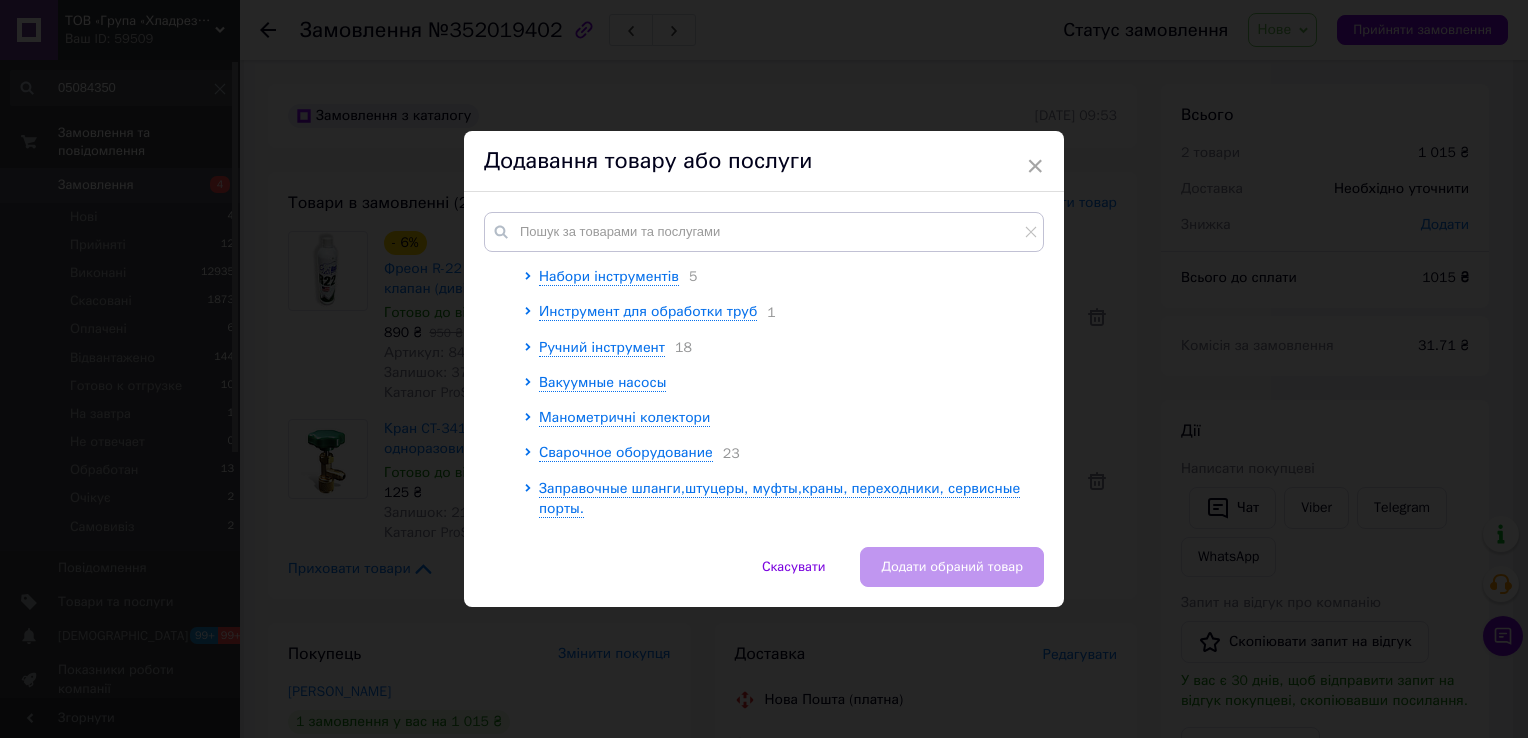 scroll, scrollTop: 100, scrollLeft: 0, axis: vertical 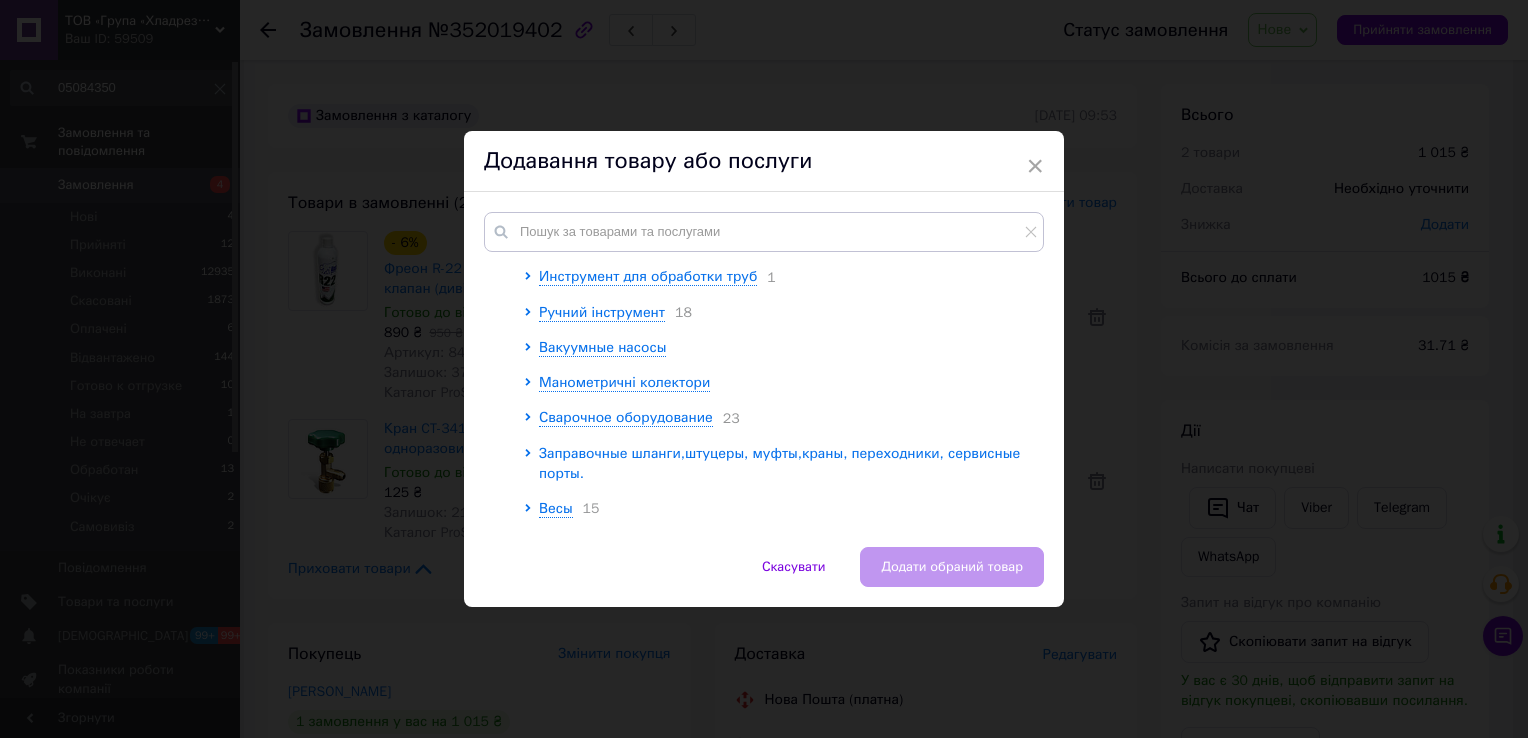 click on "Заправочные шланги,штуцеры, муфты,краны, переходники, сервисные порты." at bounding box center (779, 463) 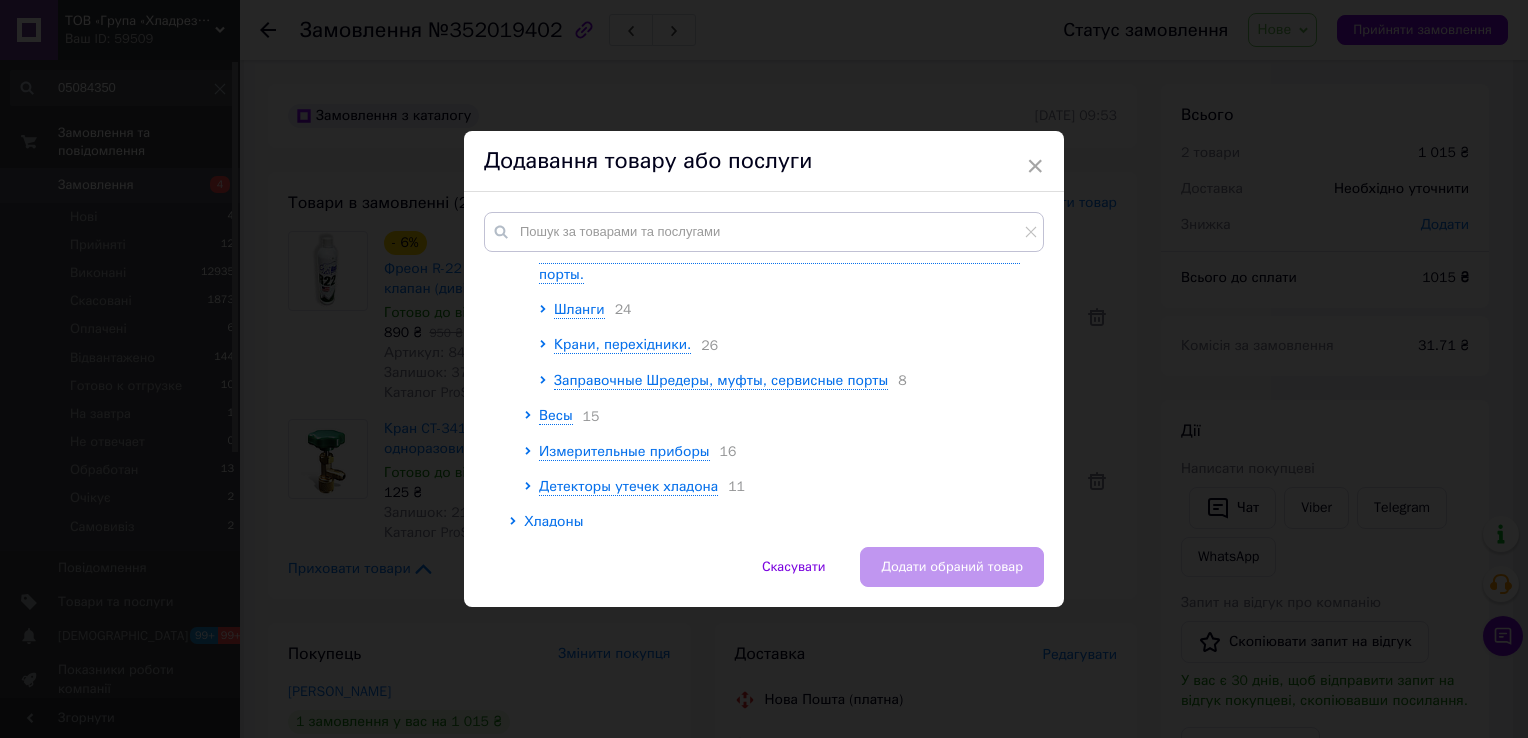 scroll, scrollTop: 300, scrollLeft: 0, axis: vertical 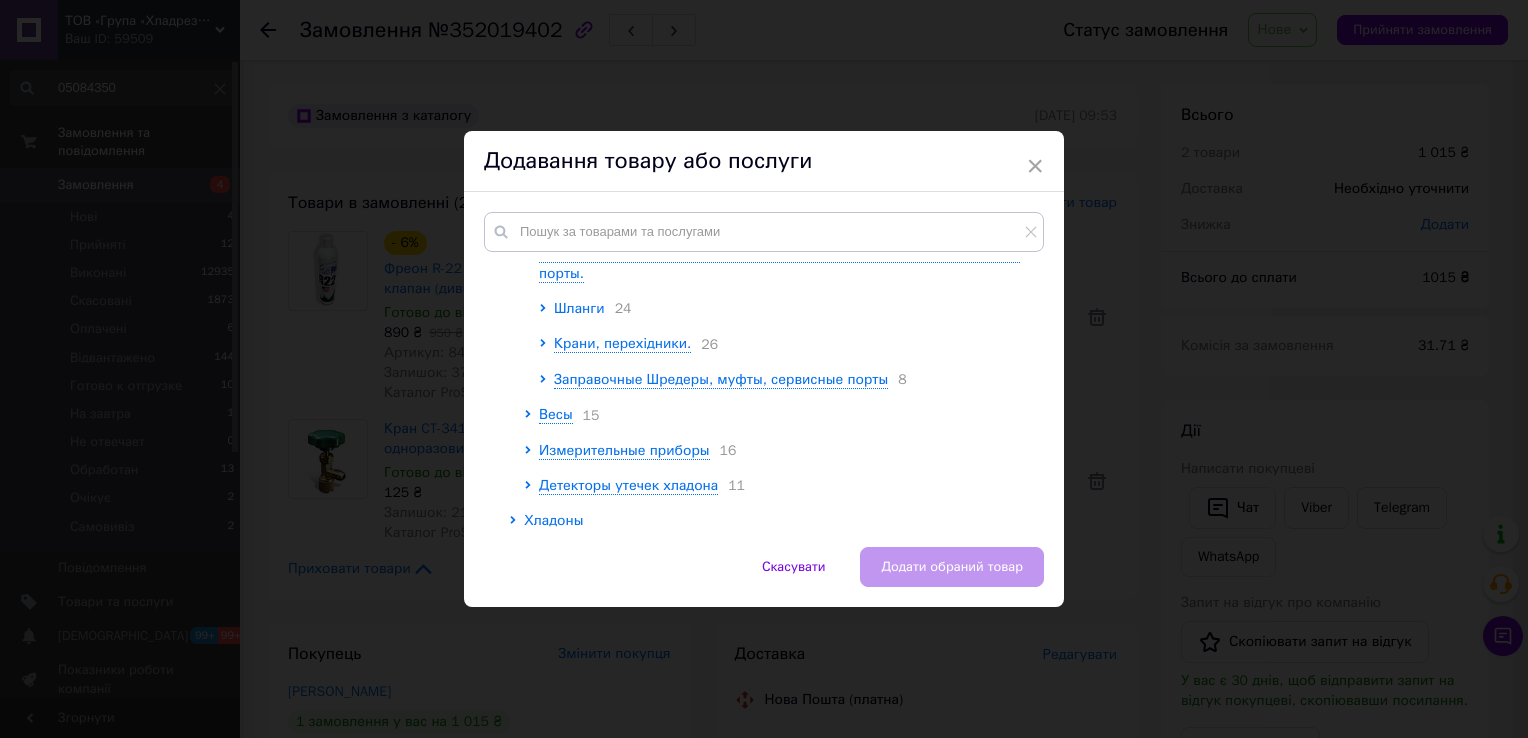 click on "Шланги" at bounding box center [579, 308] 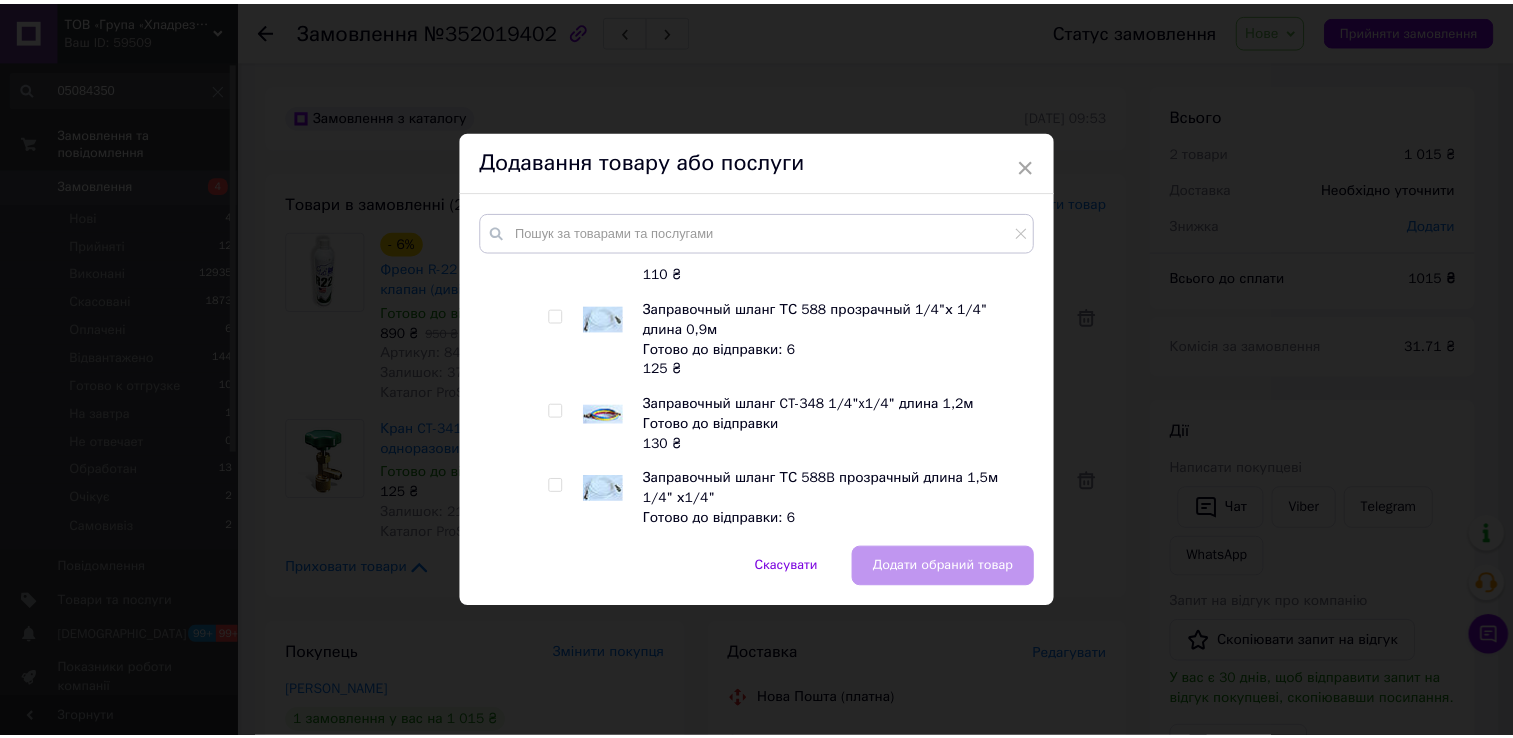scroll, scrollTop: 500, scrollLeft: 0, axis: vertical 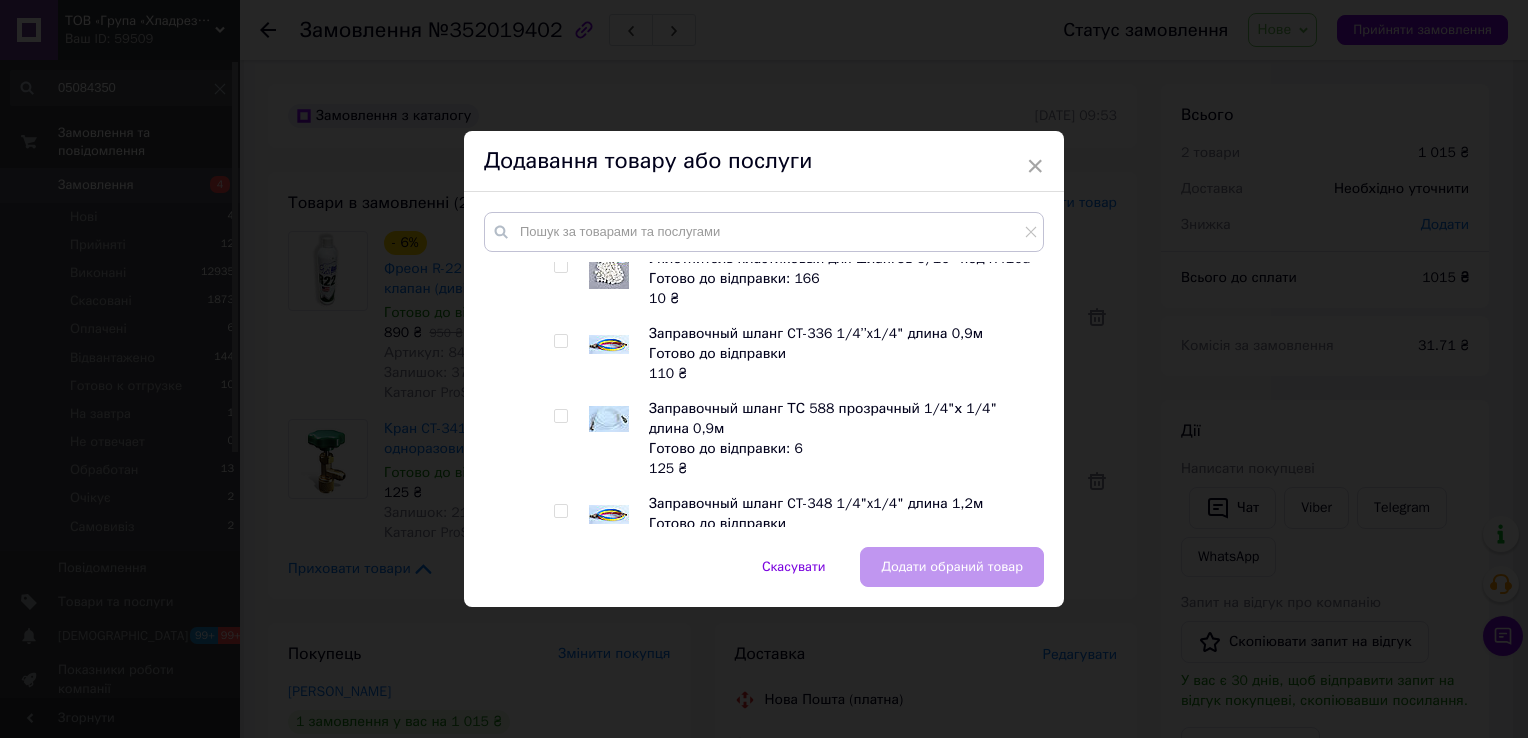 click at bounding box center [560, 341] 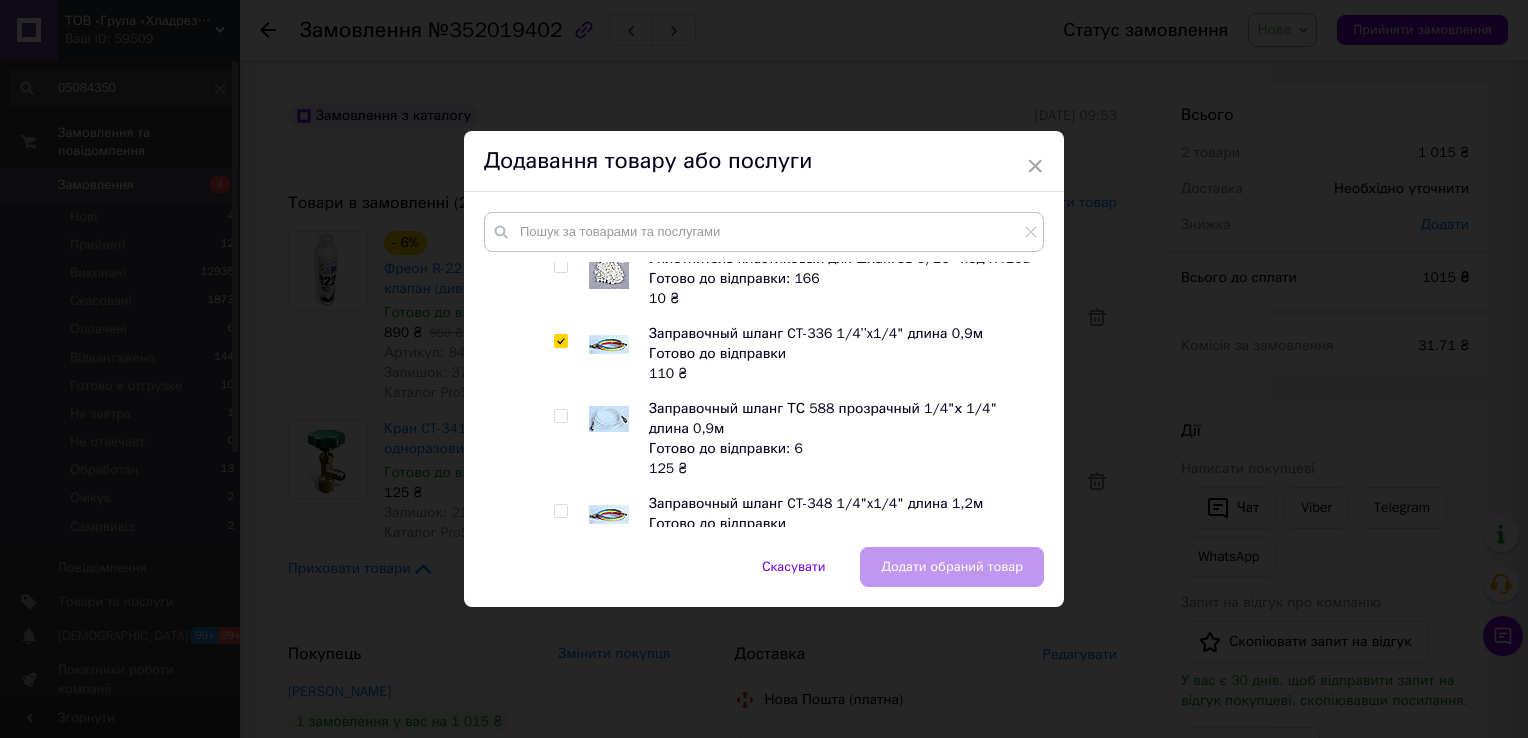 checkbox on "true" 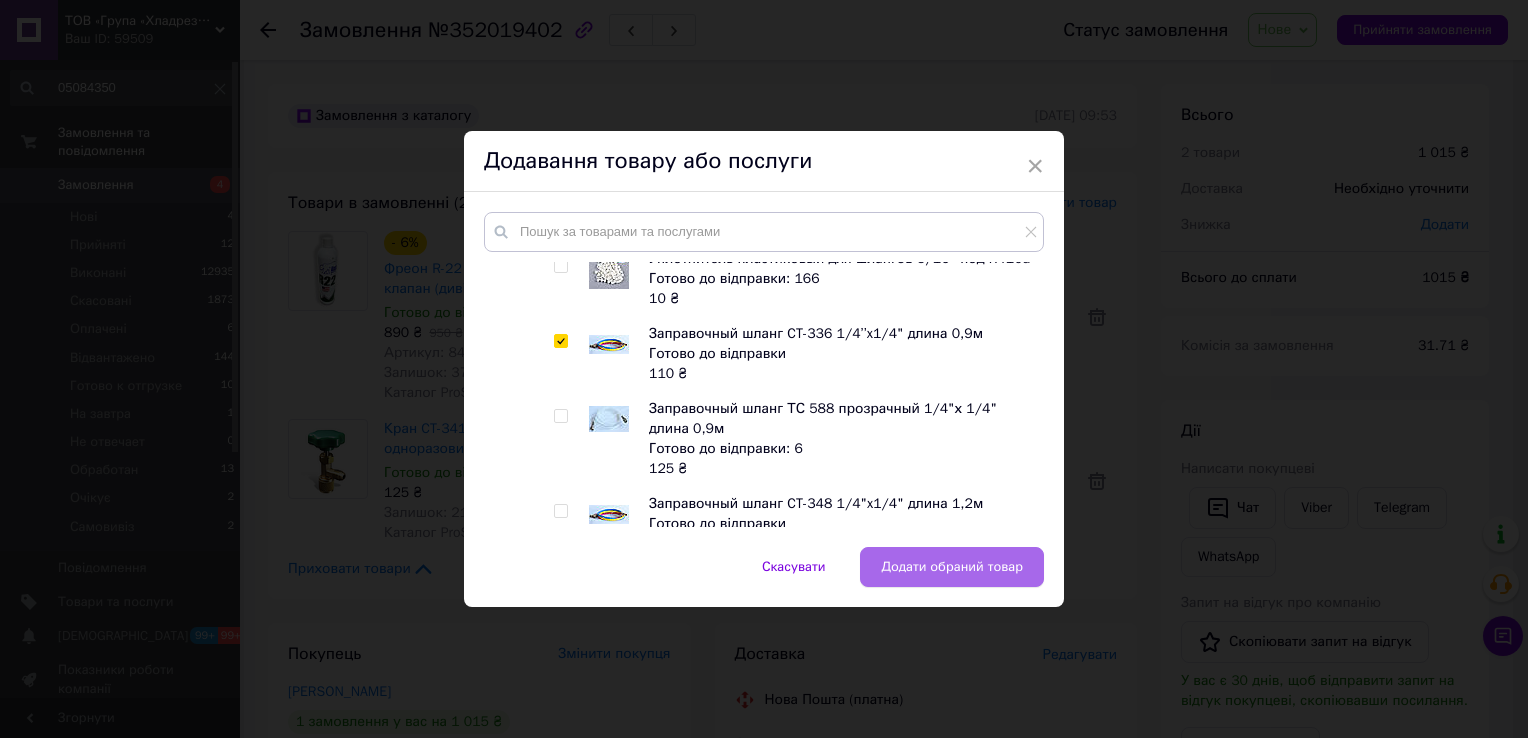 click on "Додати обраний товар" at bounding box center (952, 567) 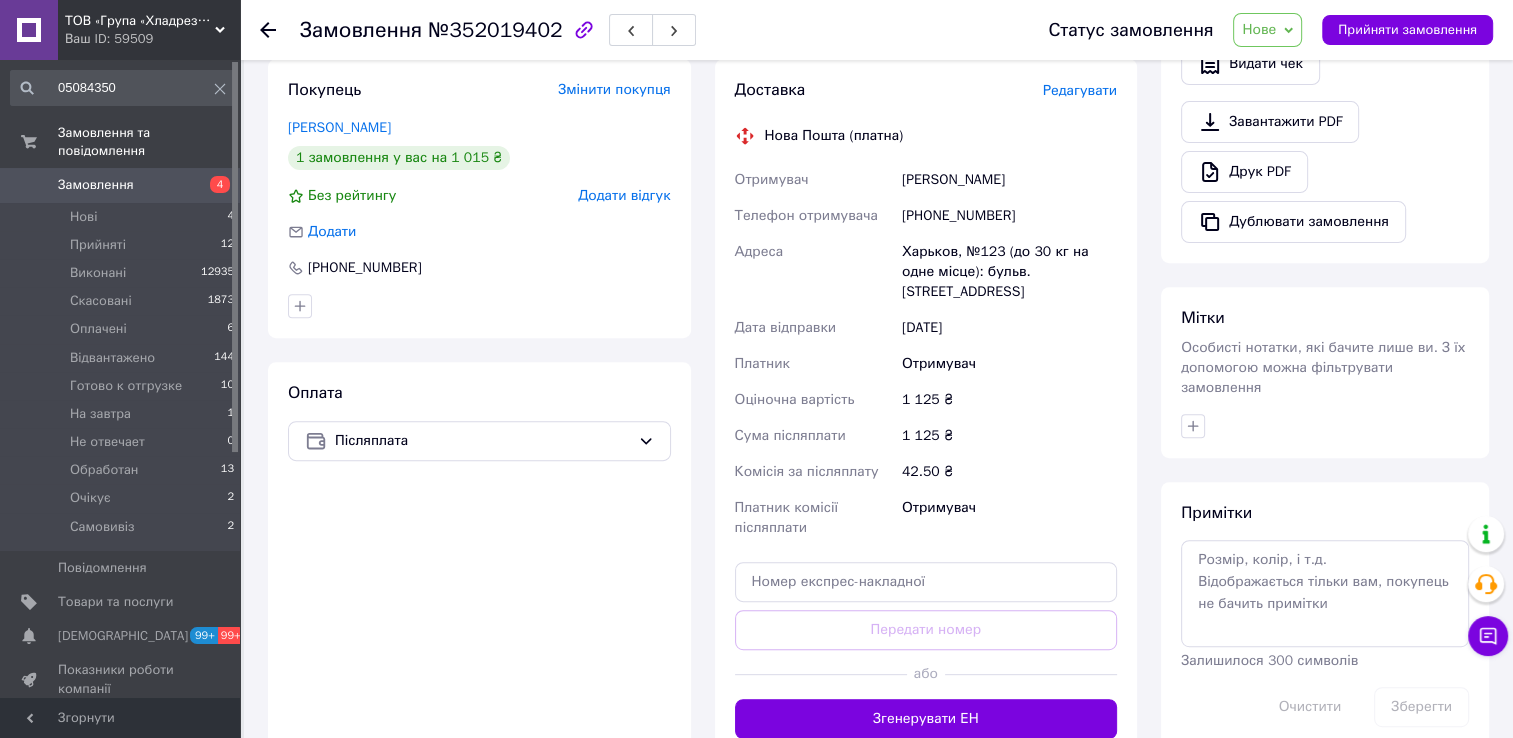 scroll, scrollTop: 800, scrollLeft: 0, axis: vertical 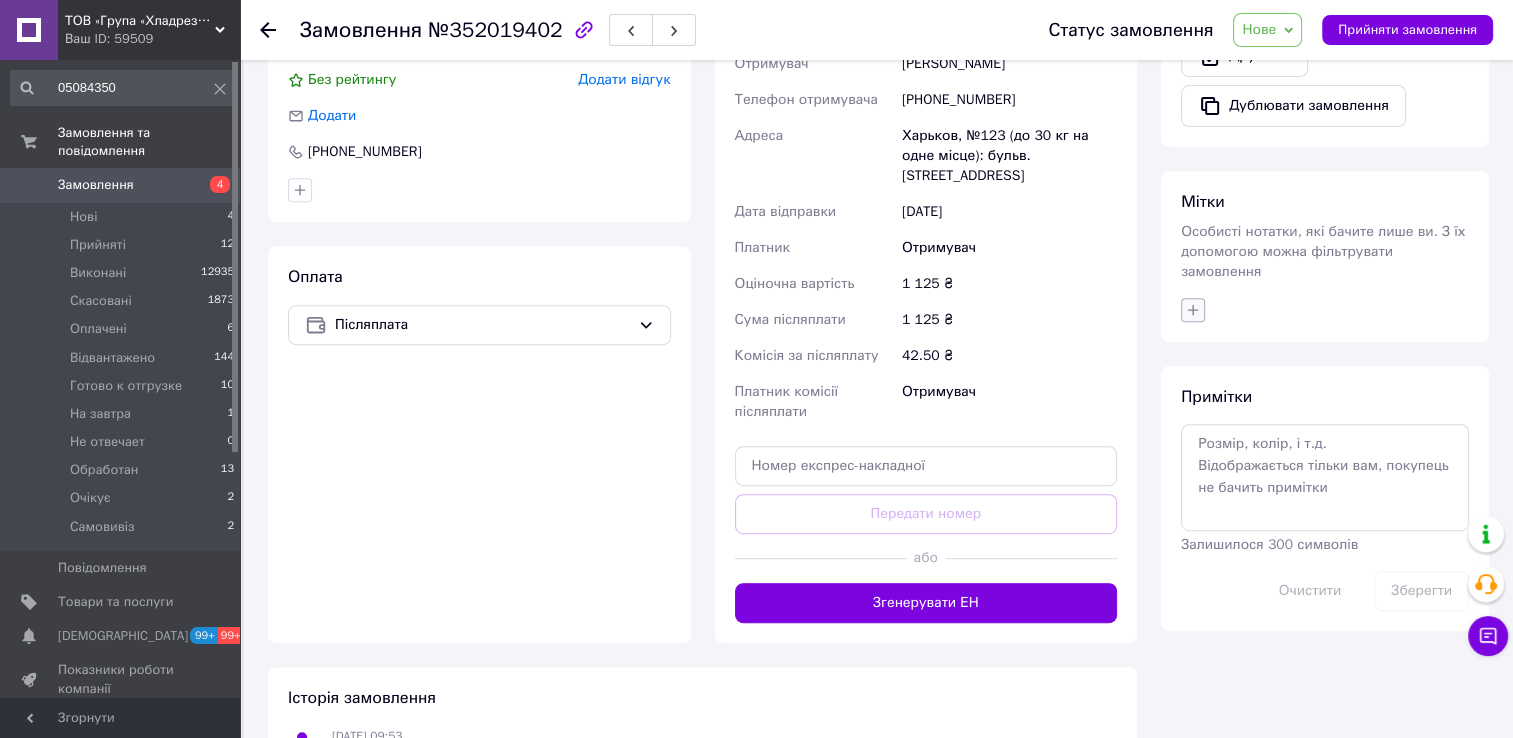 click 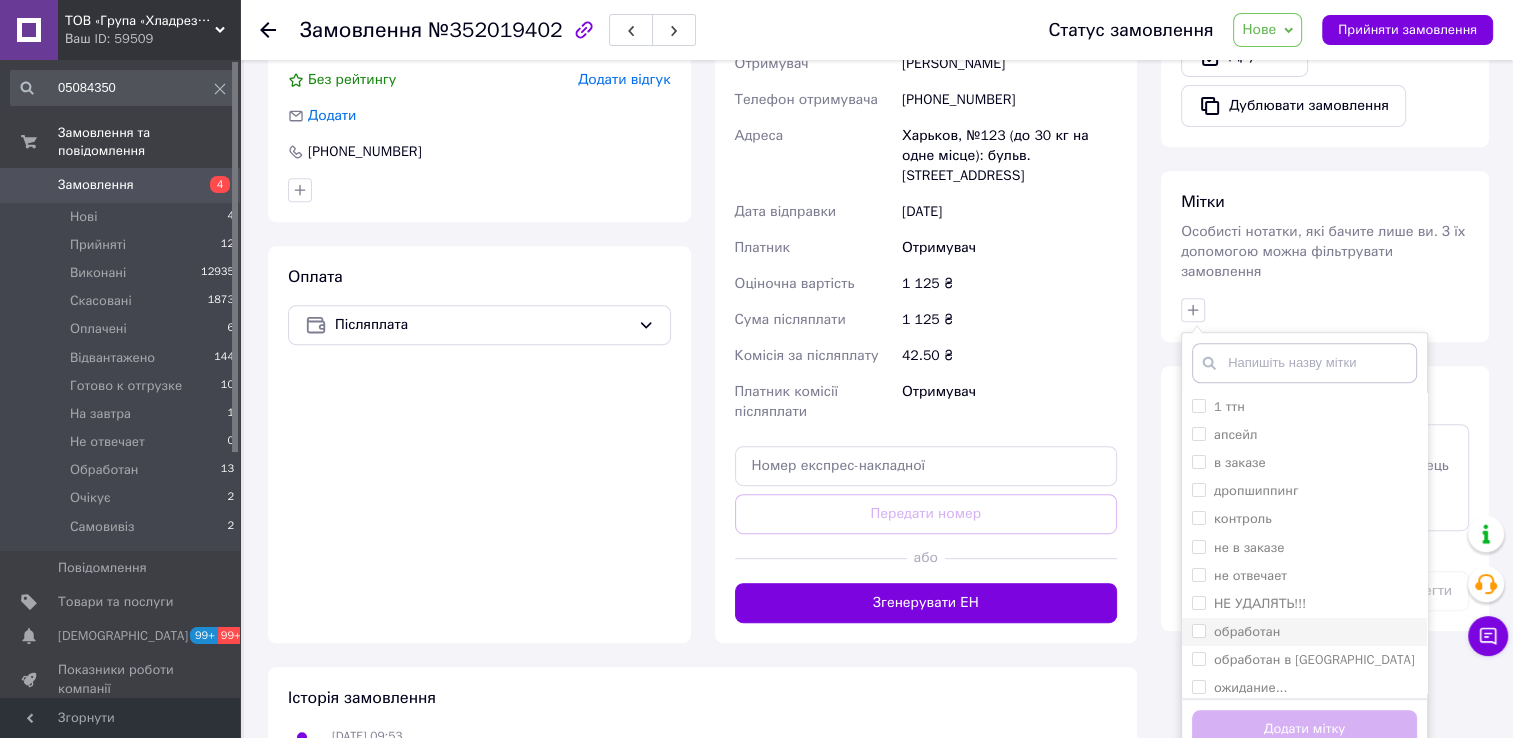 click on "обработан" at bounding box center (1198, 630) 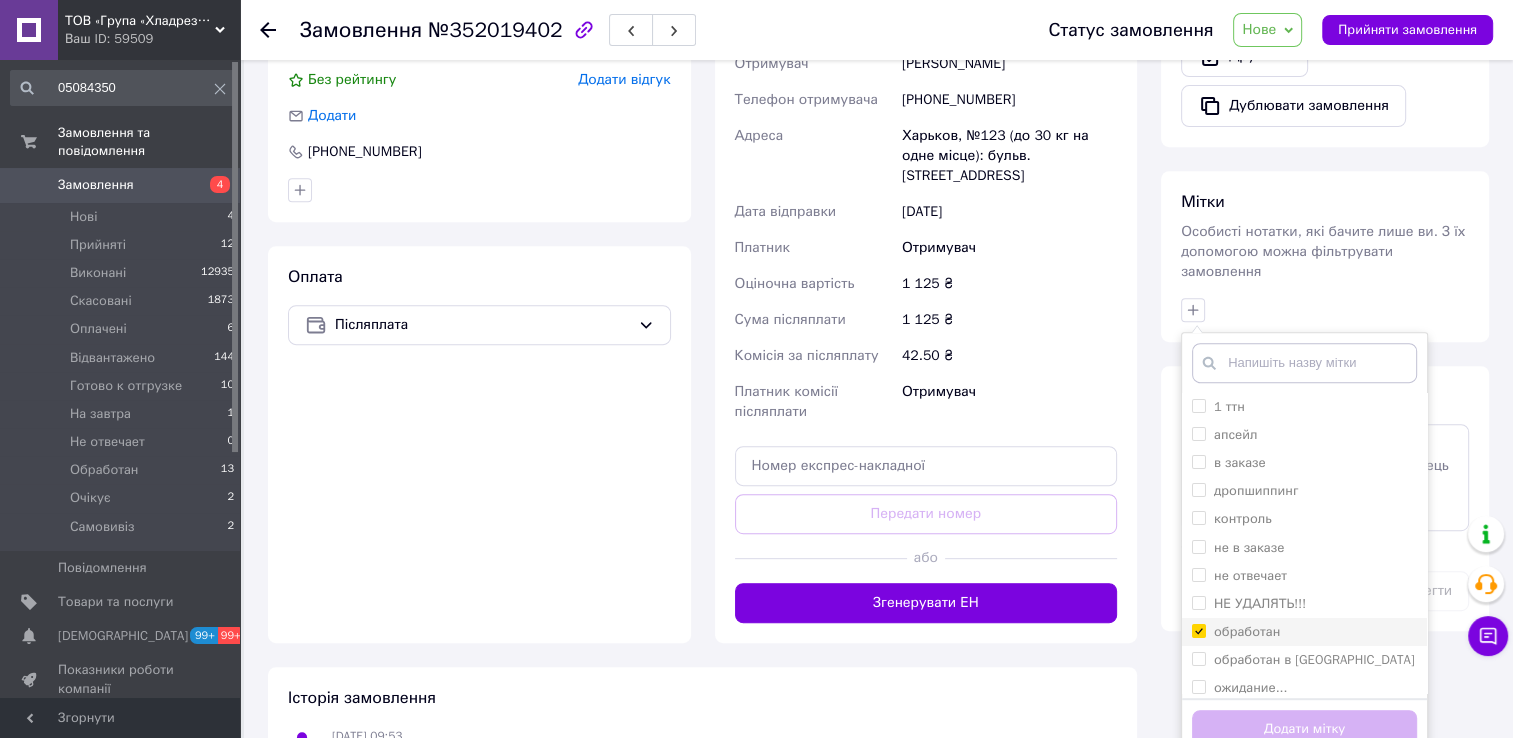 checkbox on "true" 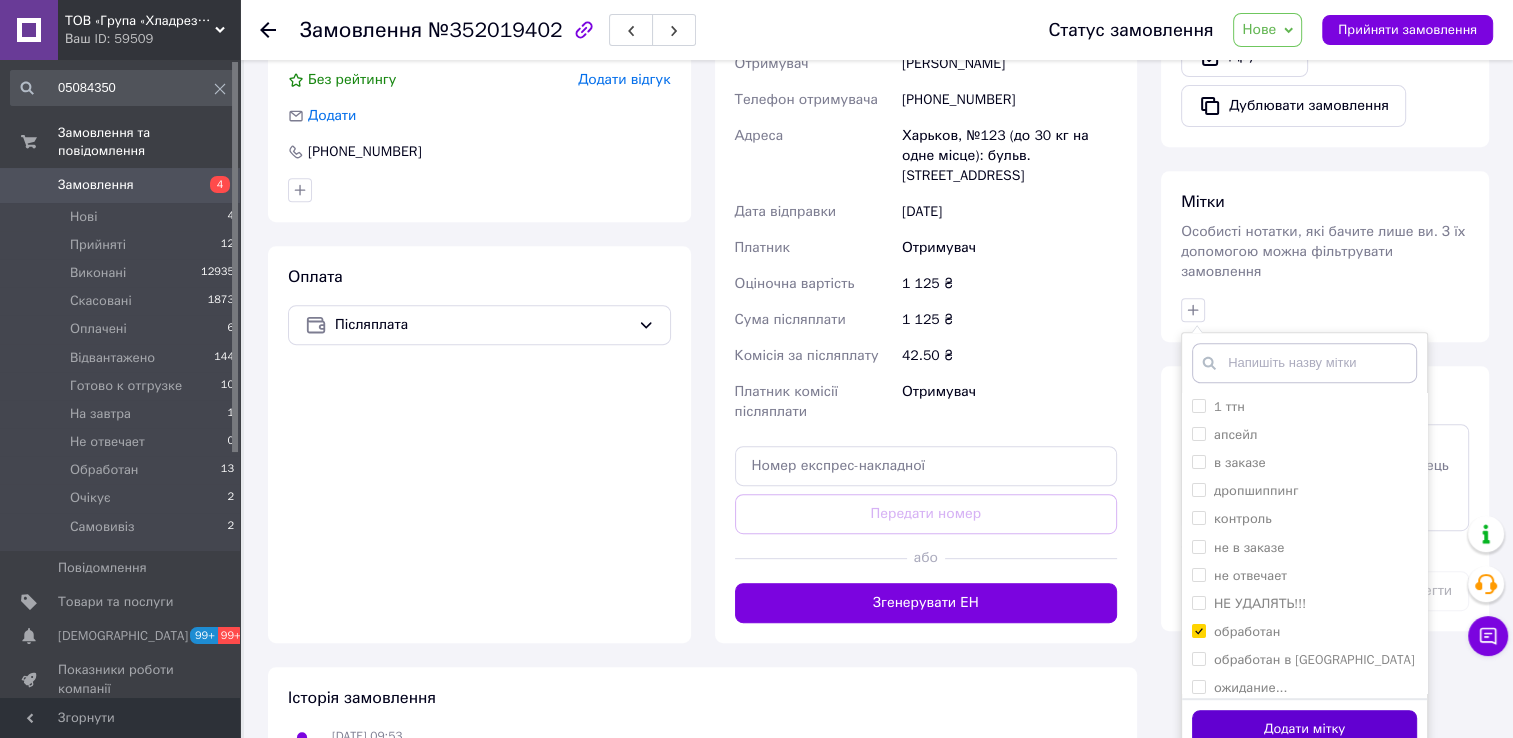click on "Додати мітку" at bounding box center (1304, 729) 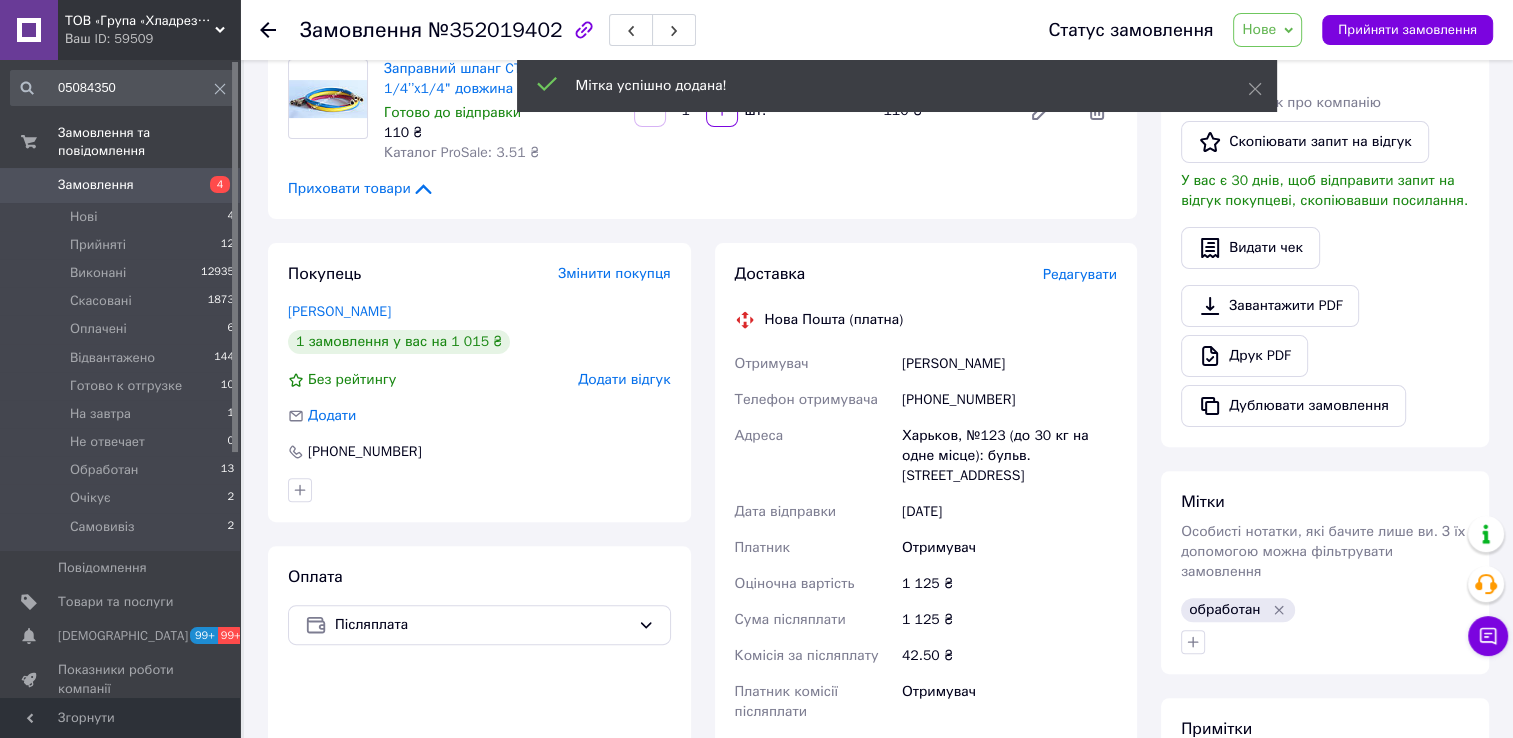 scroll, scrollTop: 400, scrollLeft: 0, axis: vertical 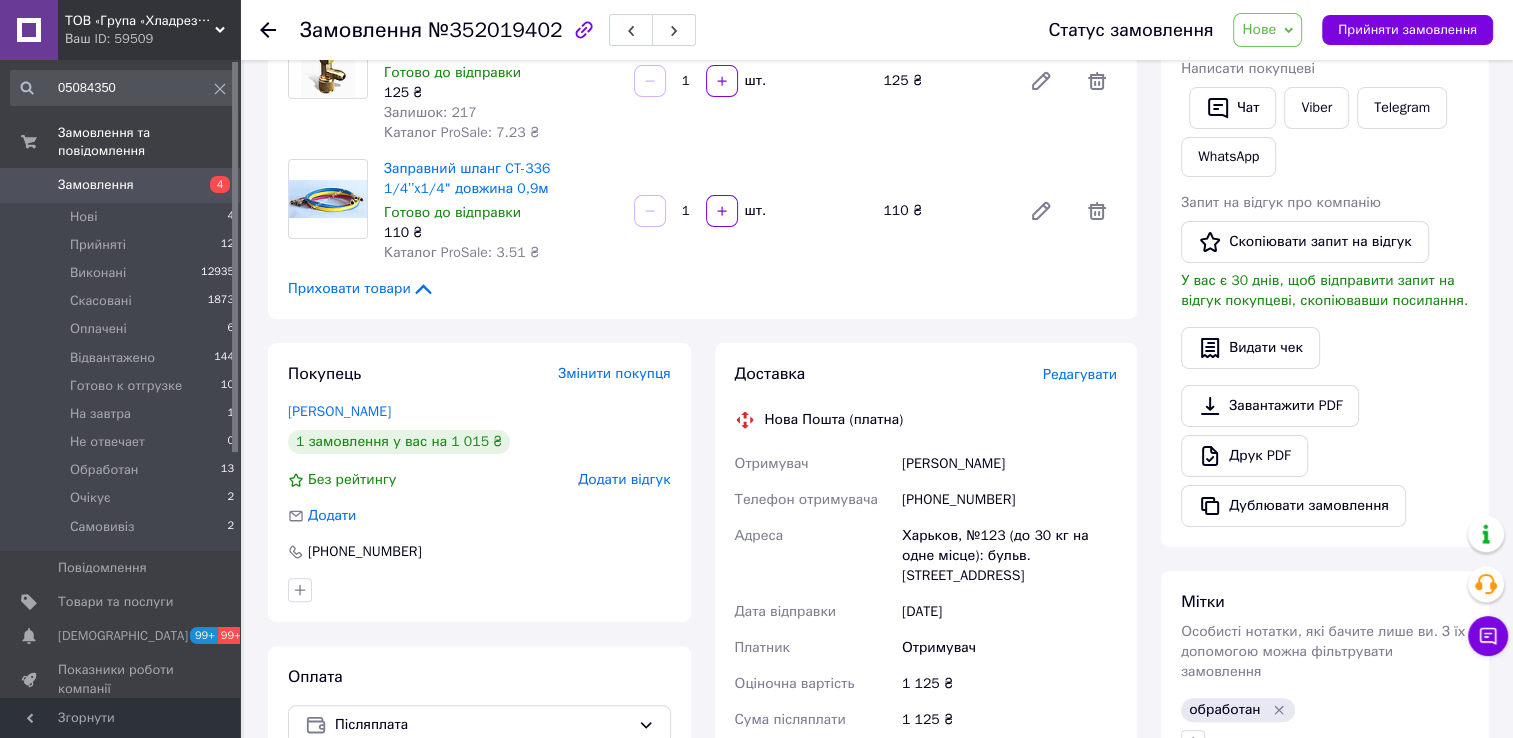 click 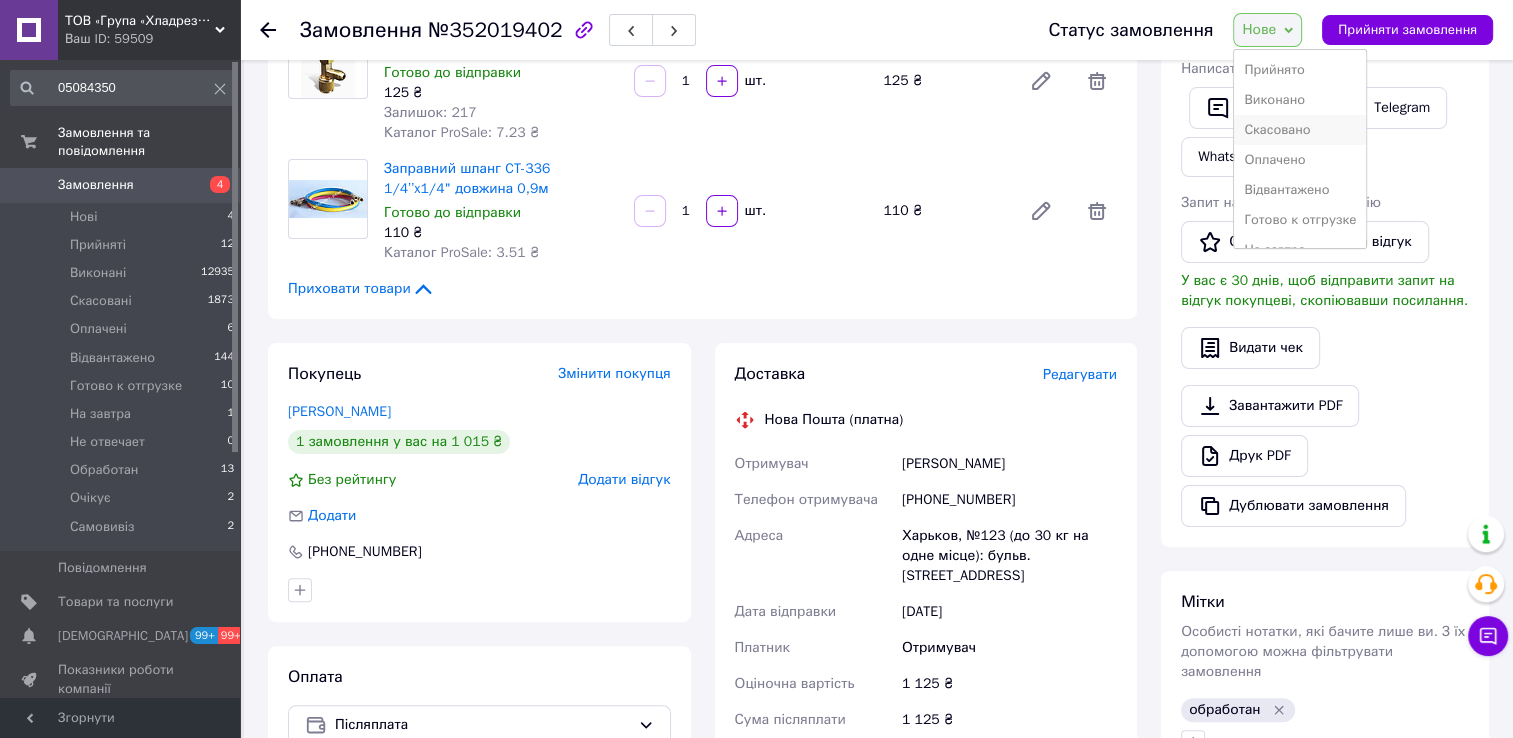 scroll, scrollTop: 100, scrollLeft: 0, axis: vertical 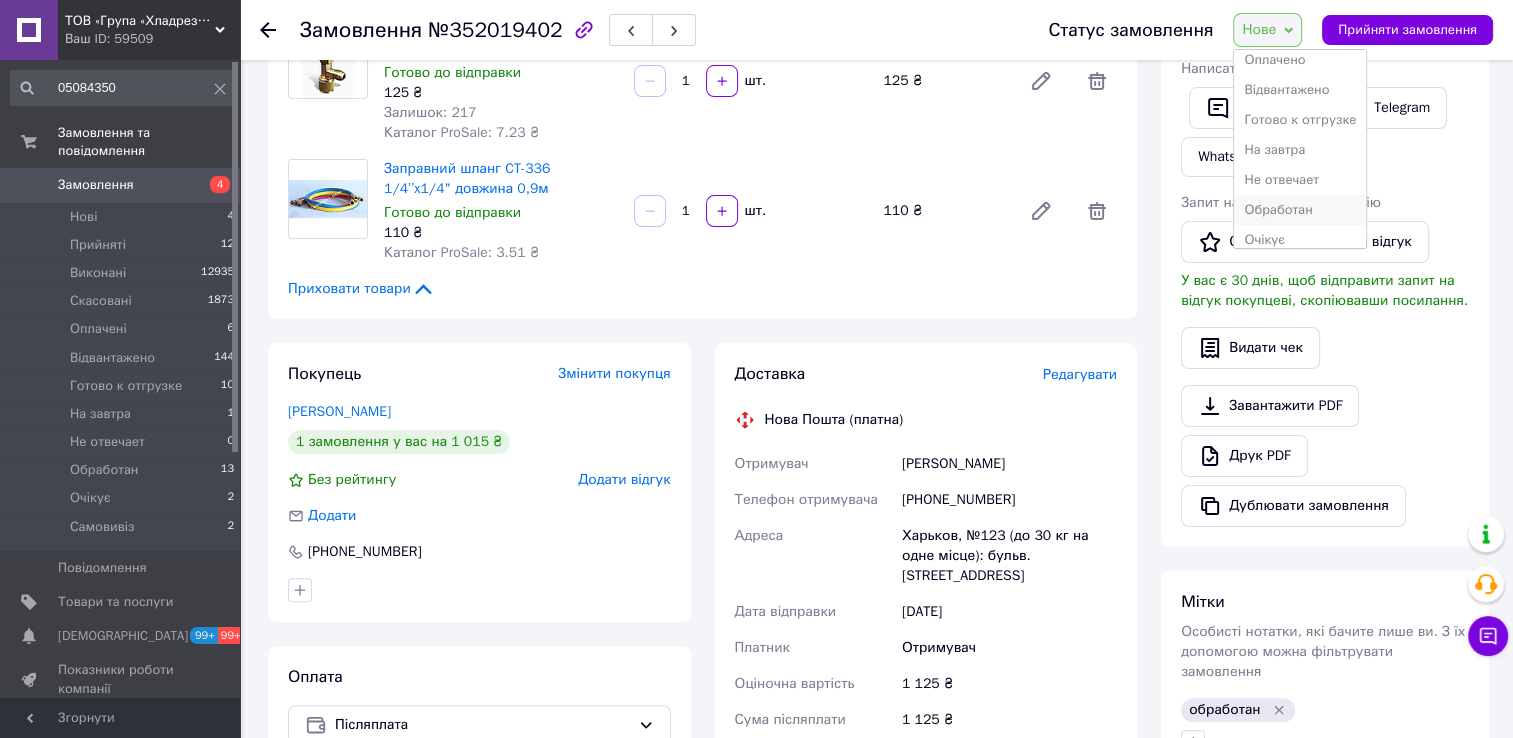 click on "Обработан" at bounding box center (1300, 210) 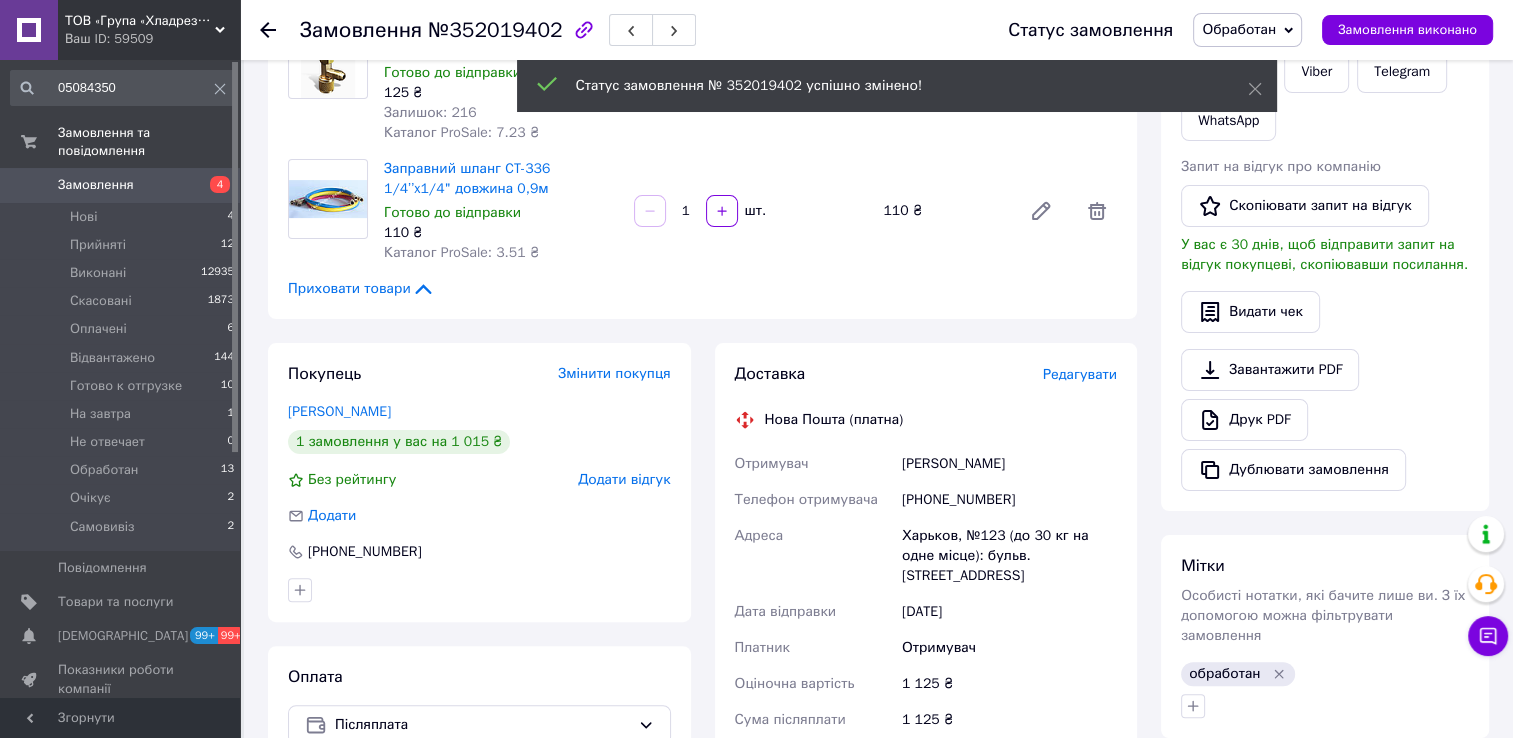 click 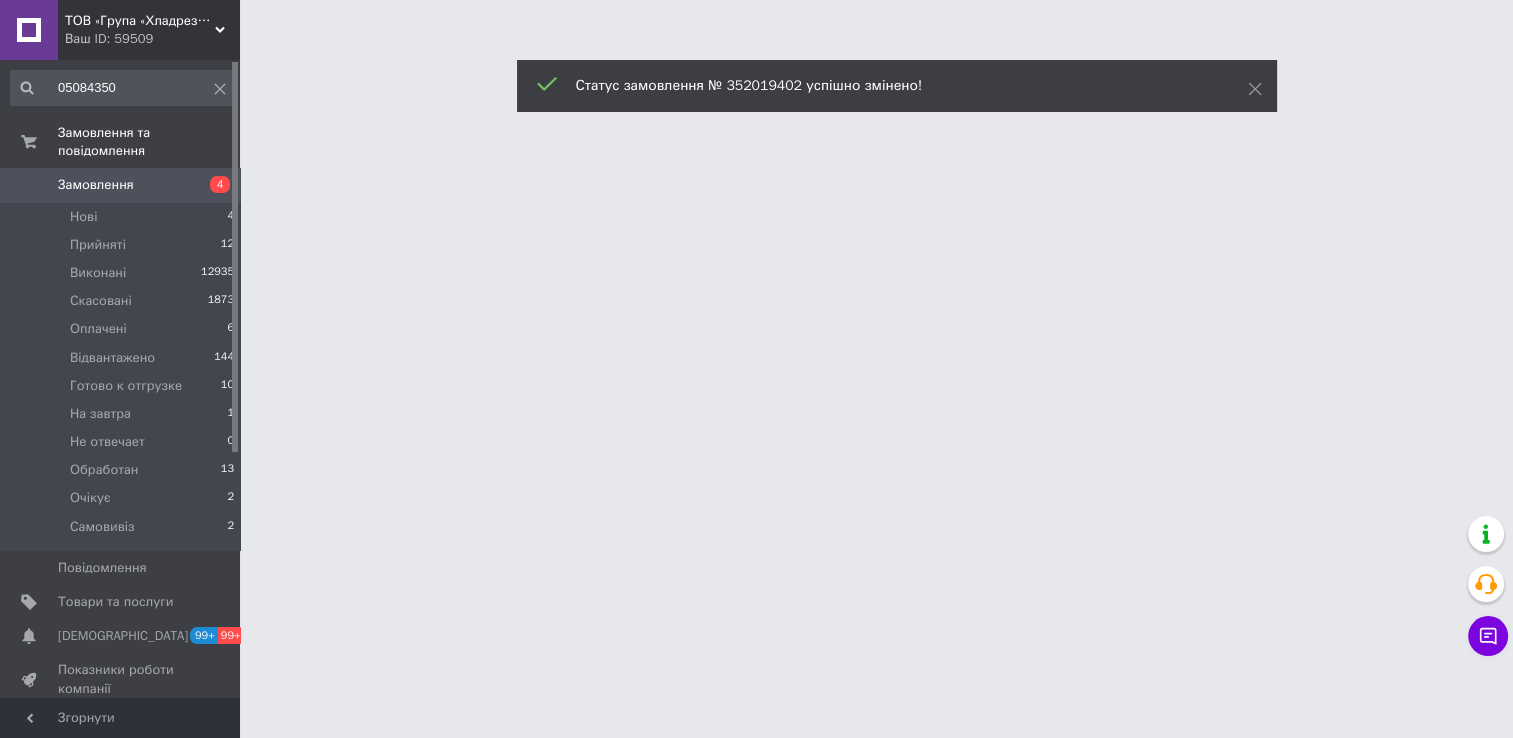 scroll, scrollTop: 0, scrollLeft: 0, axis: both 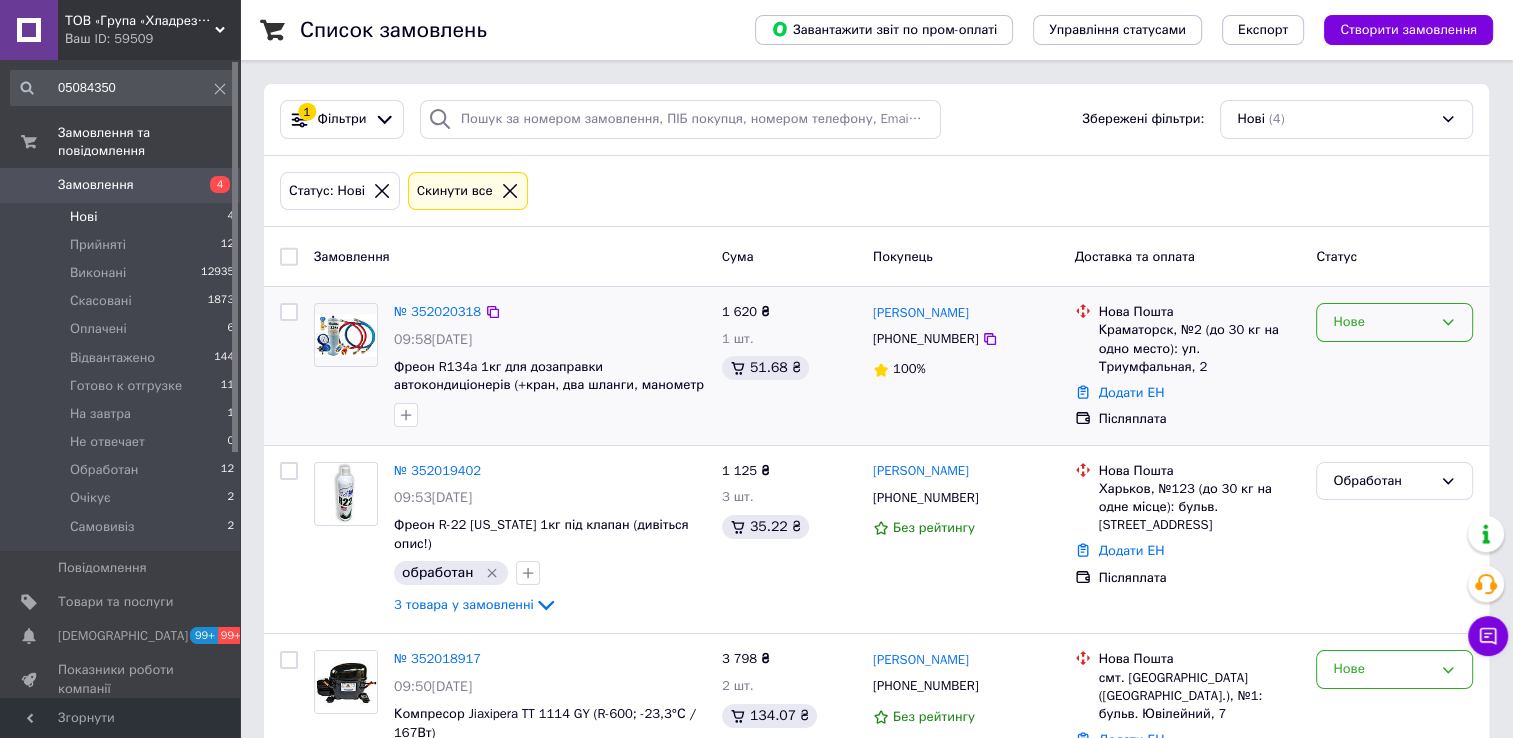 click on "Нове" at bounding box center [1382, 322] 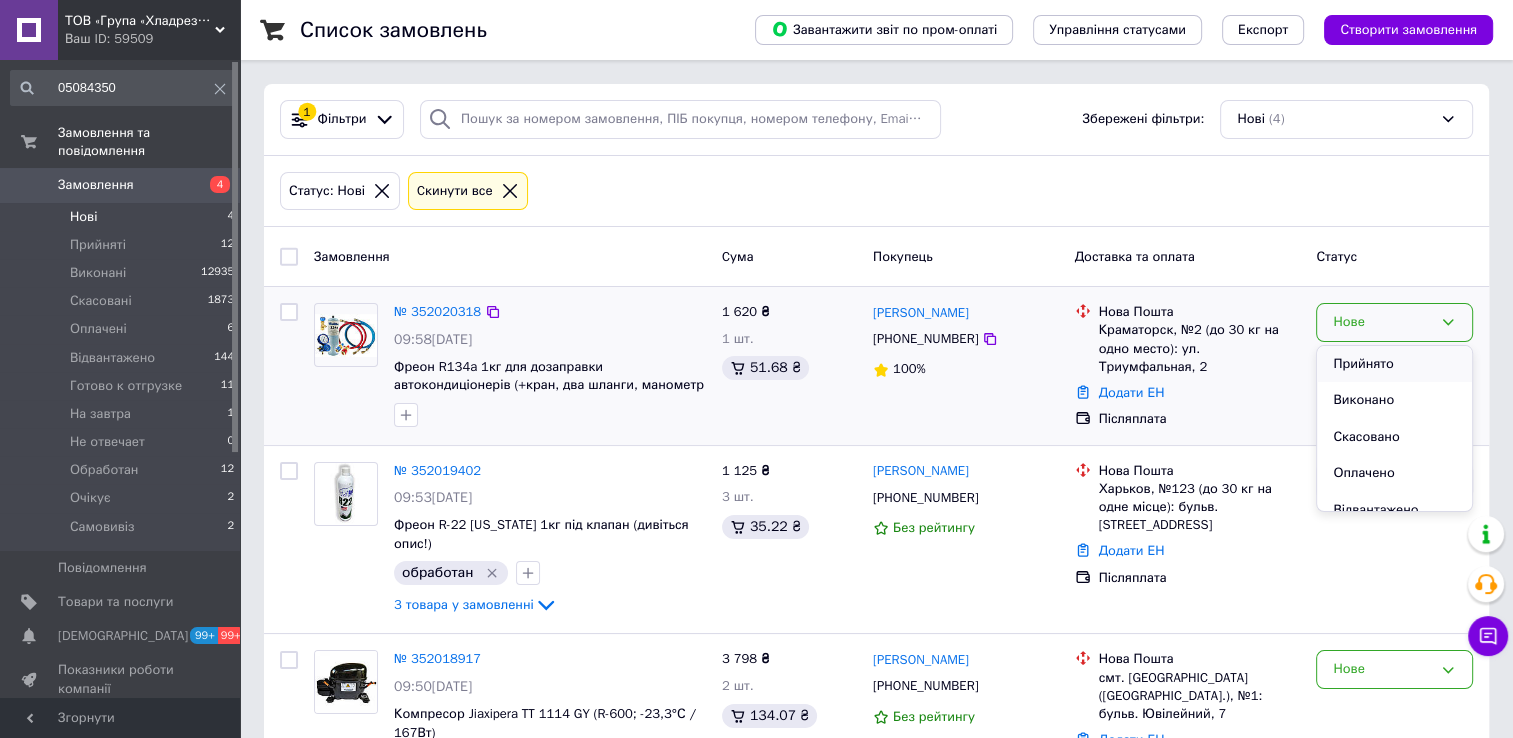 click on "Прийнято" at bounding box center (1394, 364) 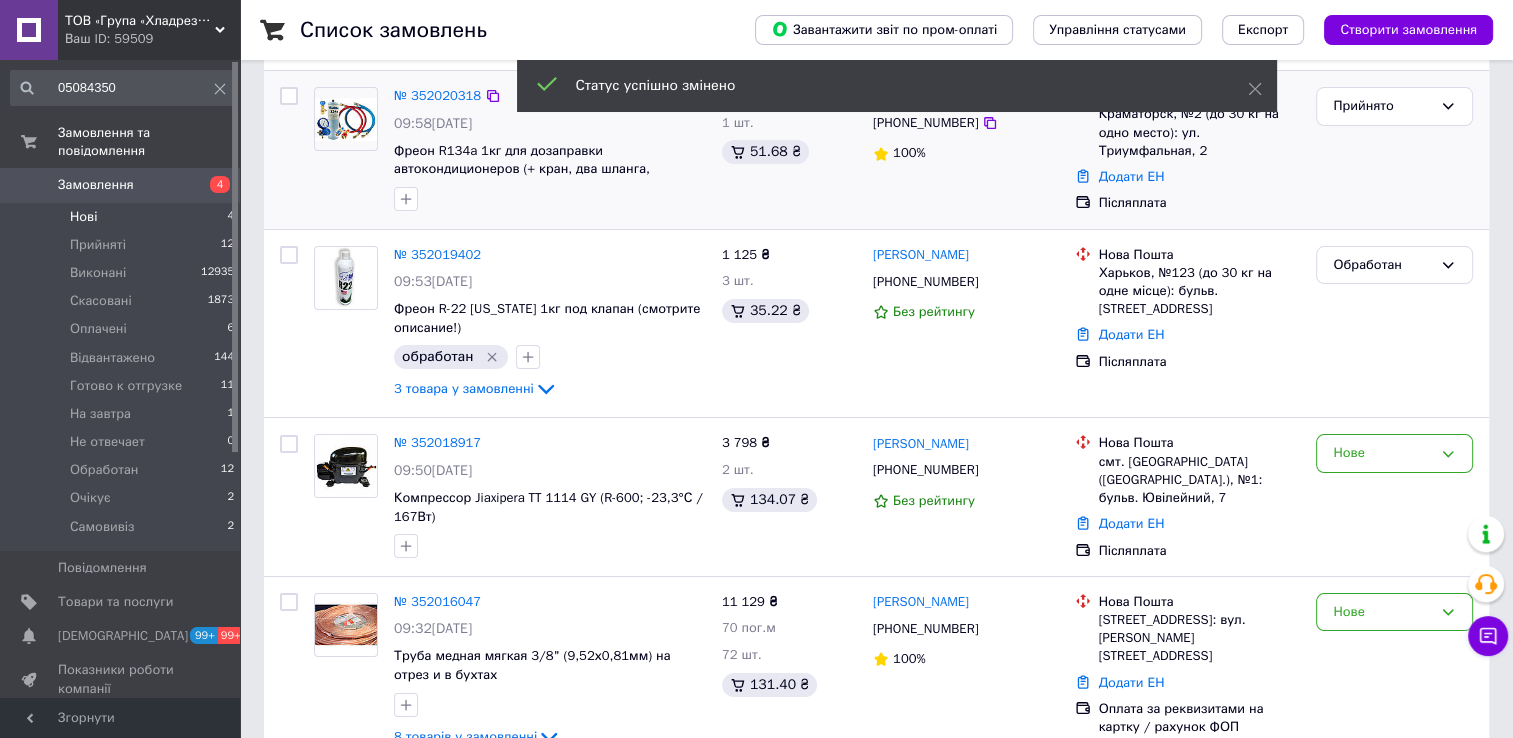 scroll, scrollTop: 260, scrollLeft: 0, axis: vertical 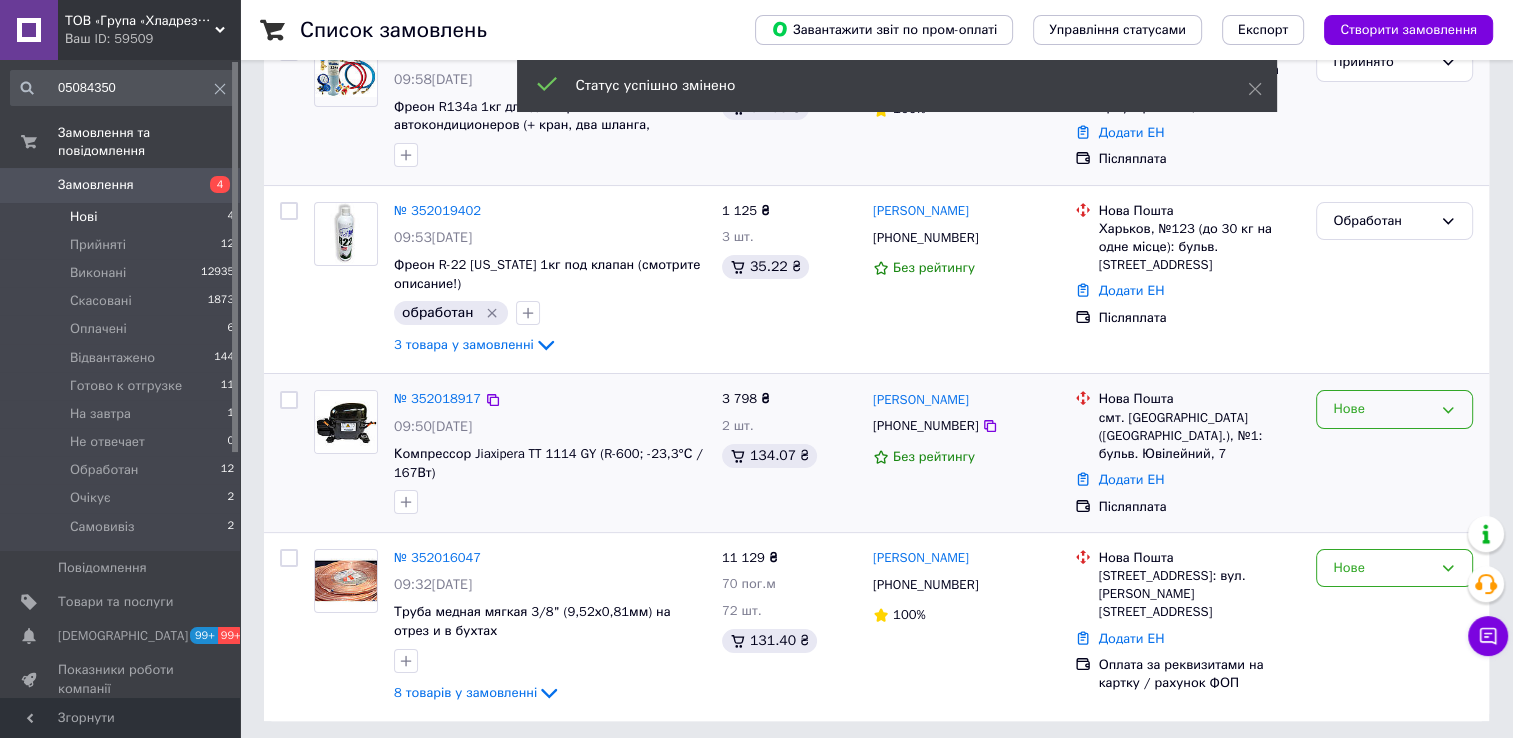 click on "Нове" at bounding box center (1382, 409) 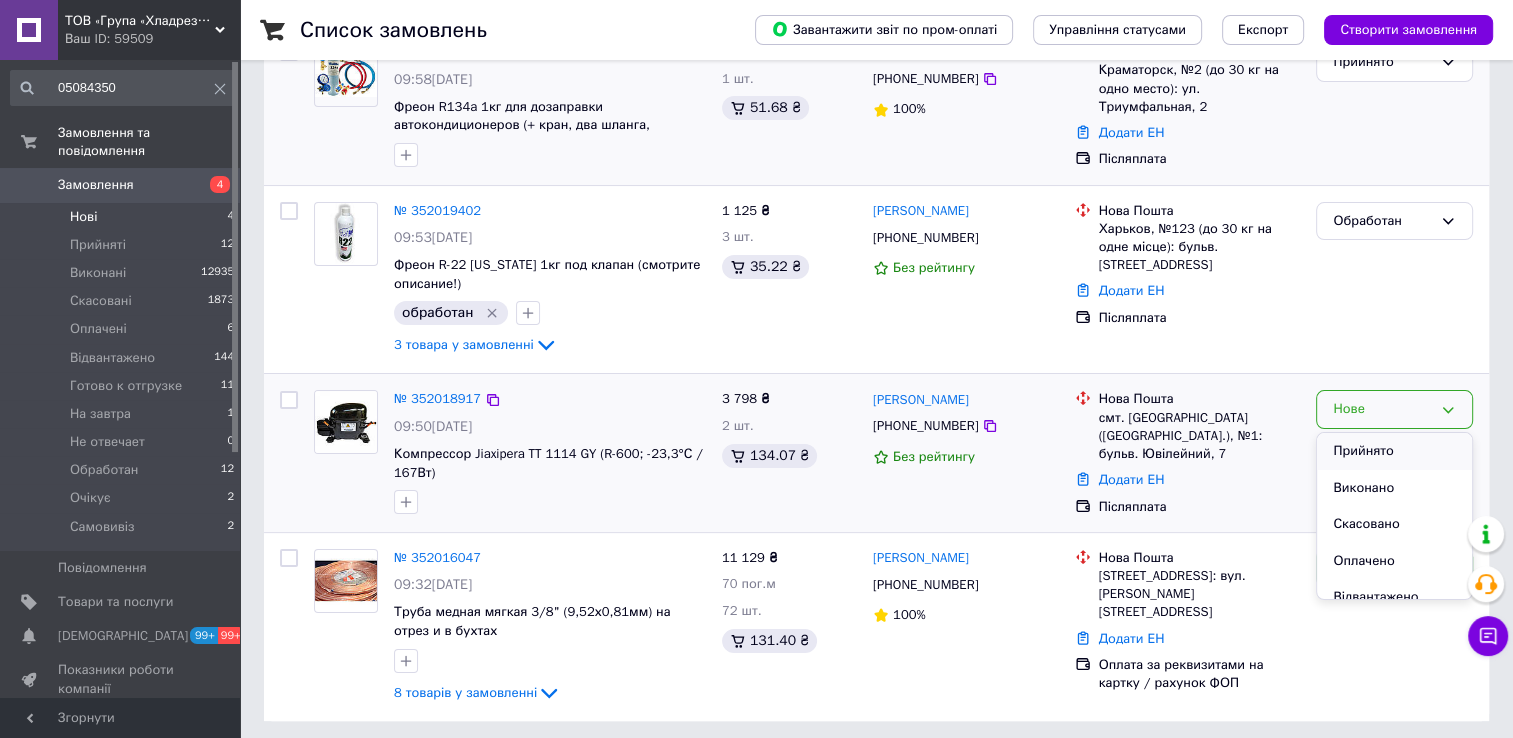 click on "Прийнято" at bounding box center (1394, 451) 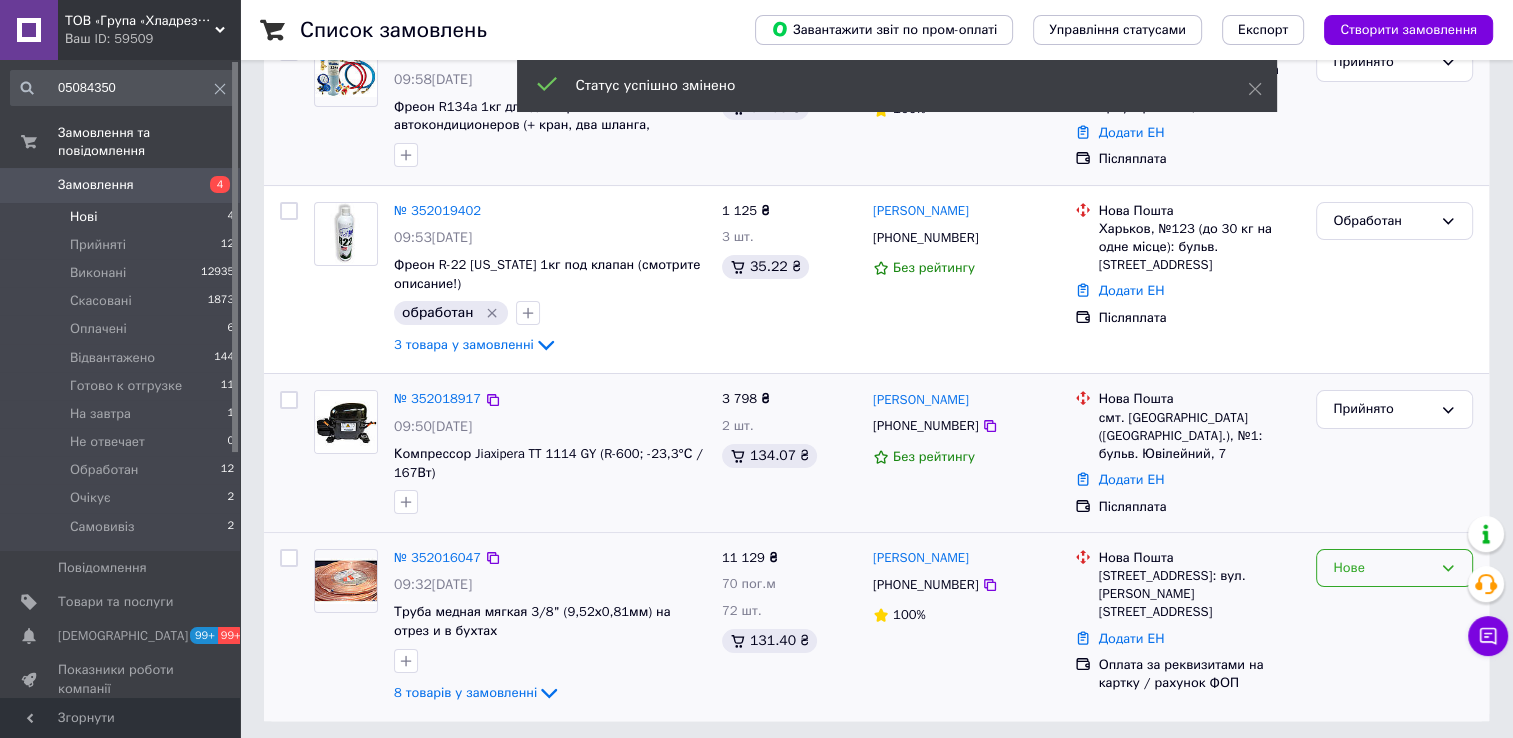 click on "Нове" at bounding box center (1382, 568) 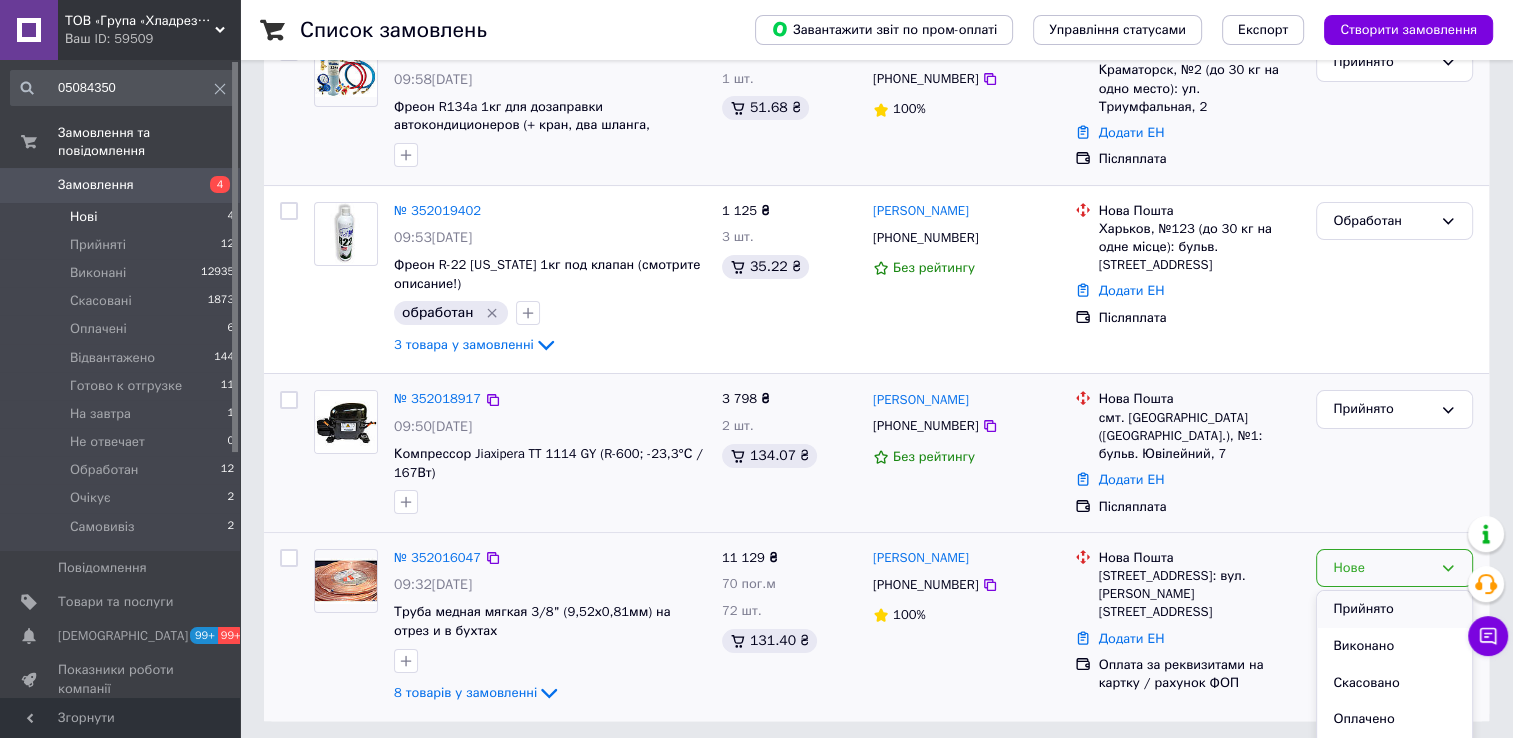 click on "Прийнято" at bounding box center (1394, 609) 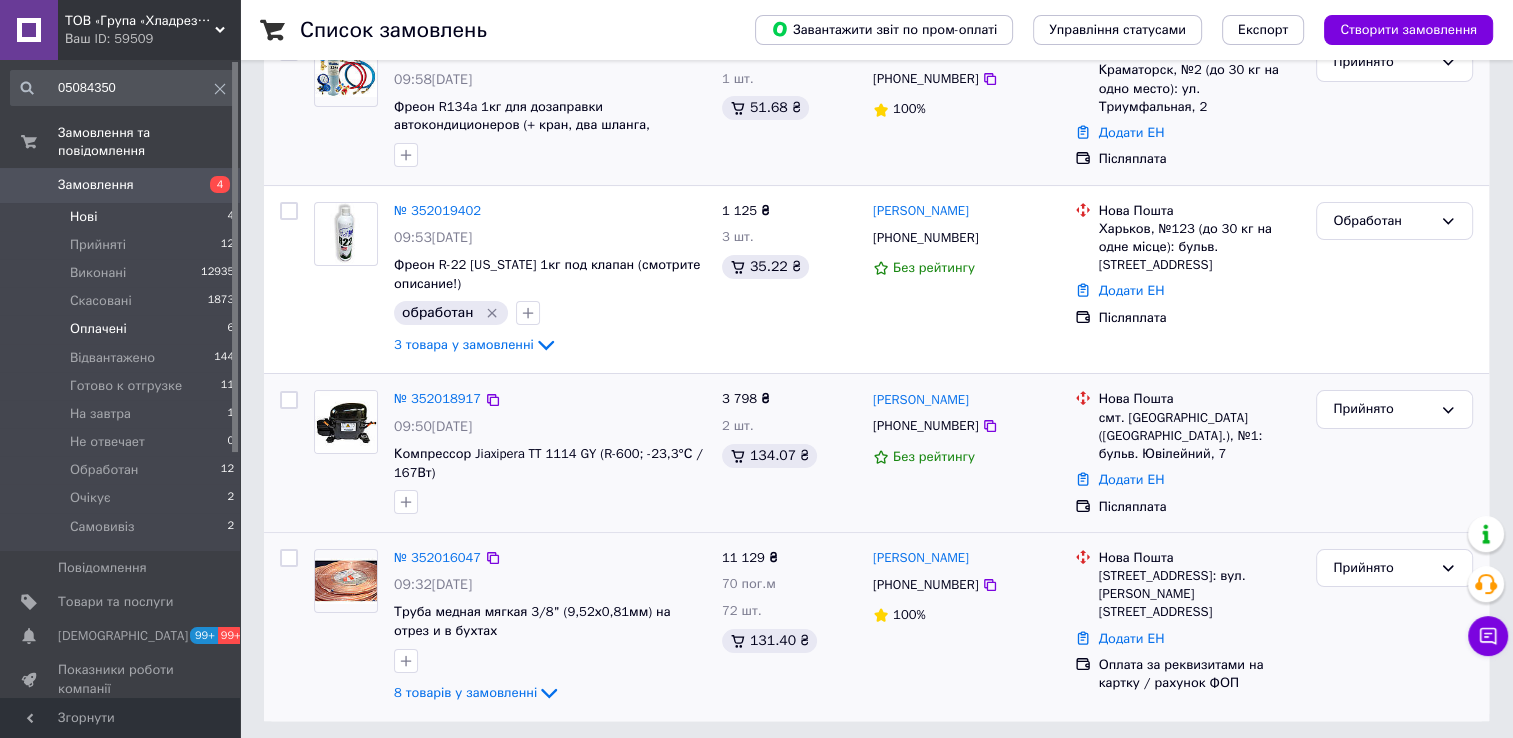 click on "Оплачені 6" at bounding box center (123, 329) 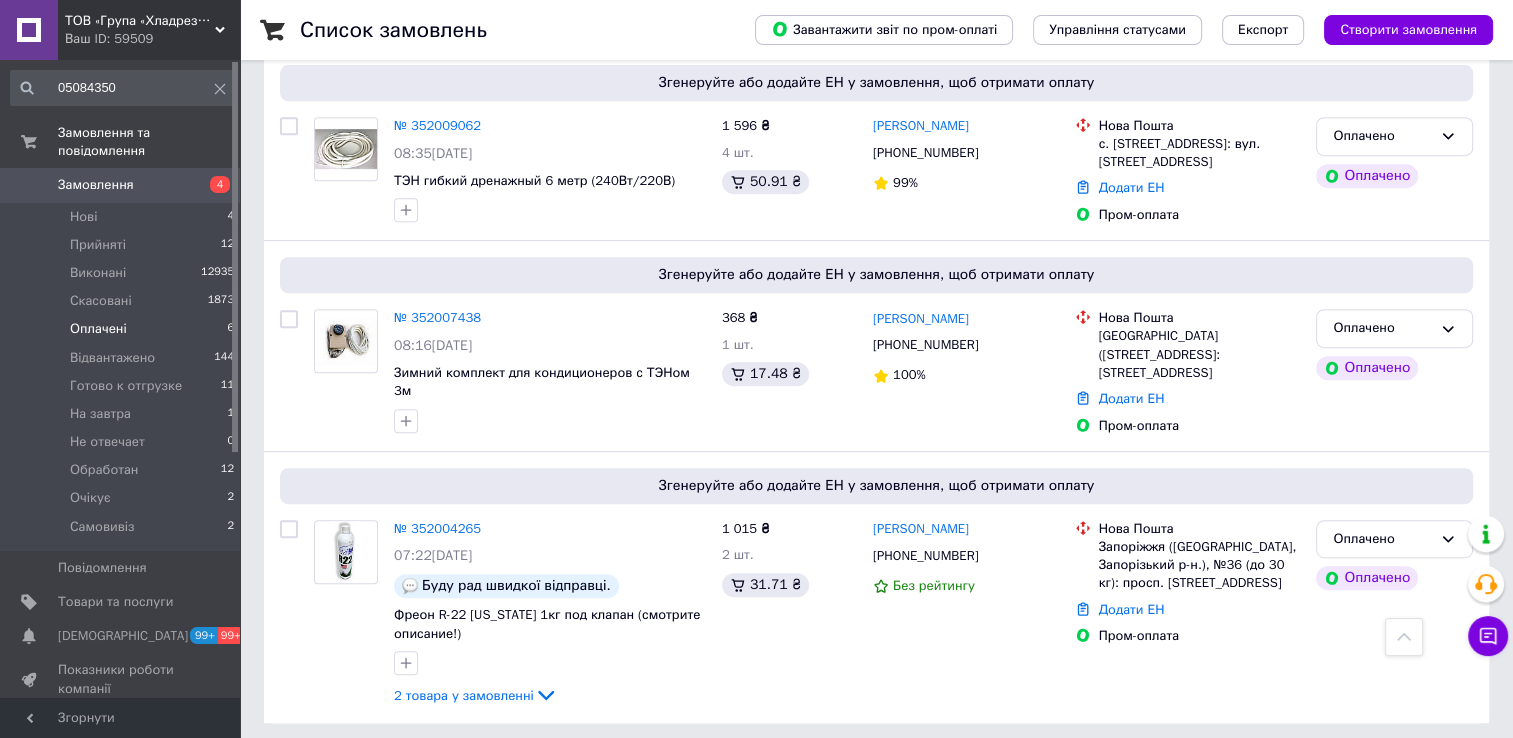 scroll, scrollTop: 875, scrollLeft: 0, axis: vertical 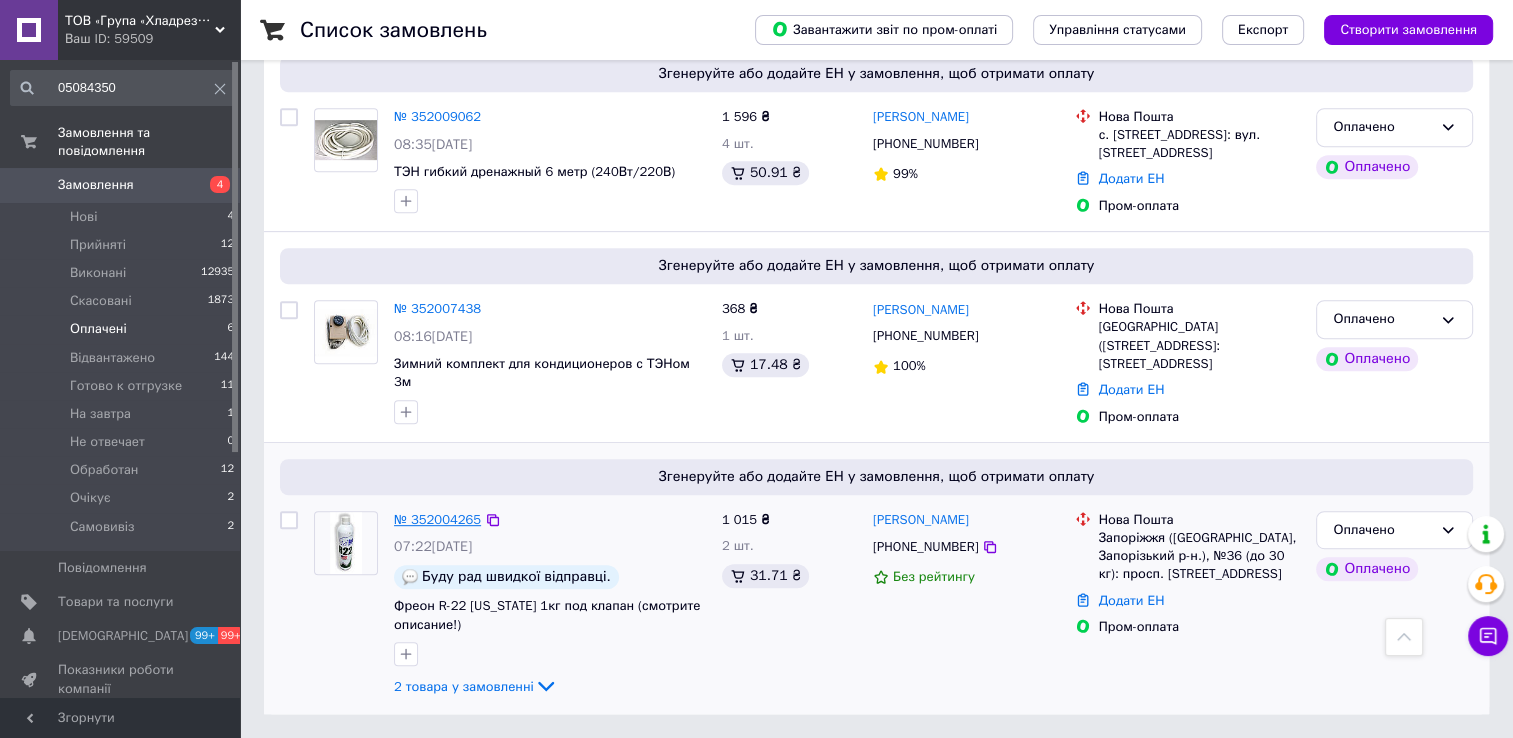click on "№ 352004265" at bounding box center (437, 519) 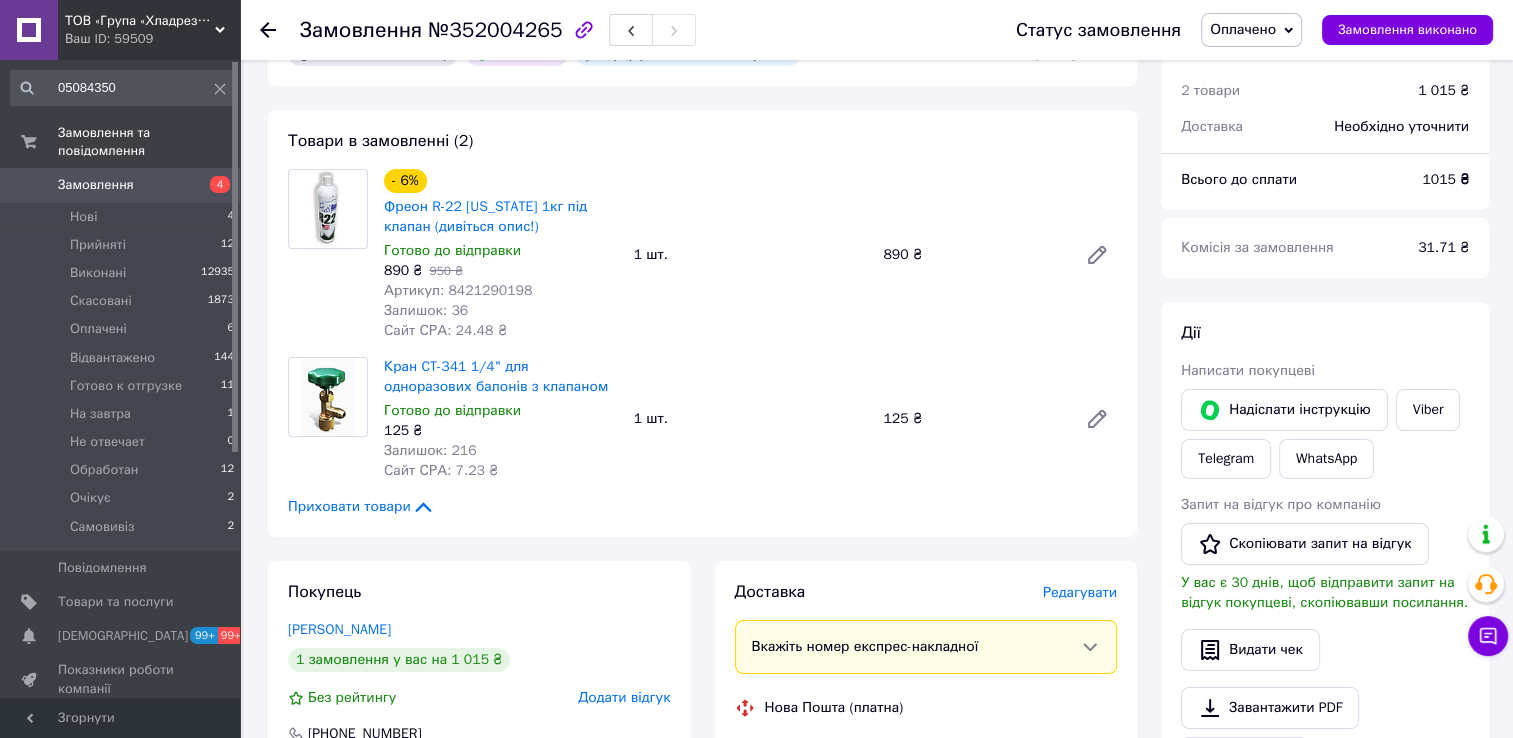 scroll, scrollTop: 75, scrollLeft: 0, axis: vertical 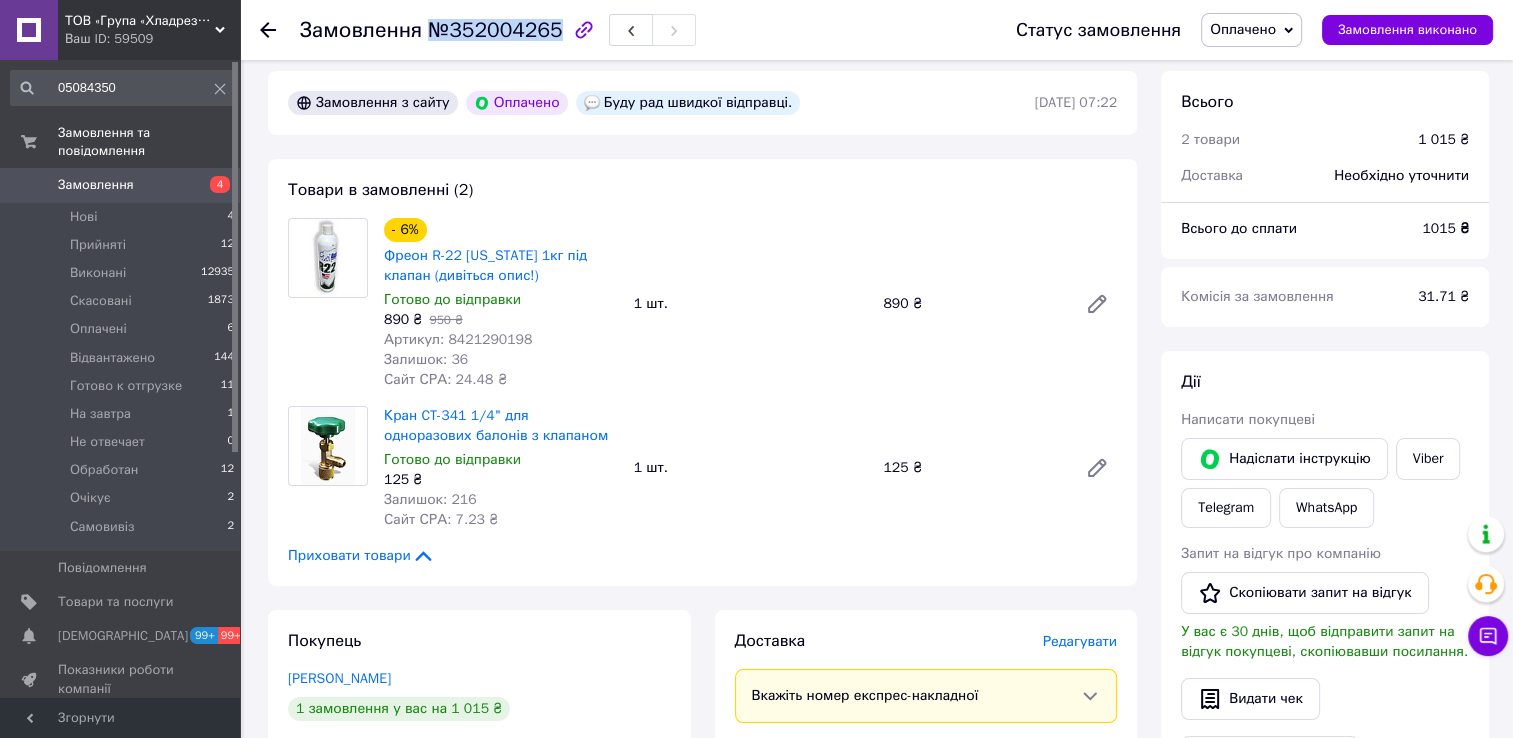 drag, startPoint x: 421, startPoint y: 32, endPoint x: 546, endPoint y: 29, distance: 125.035995 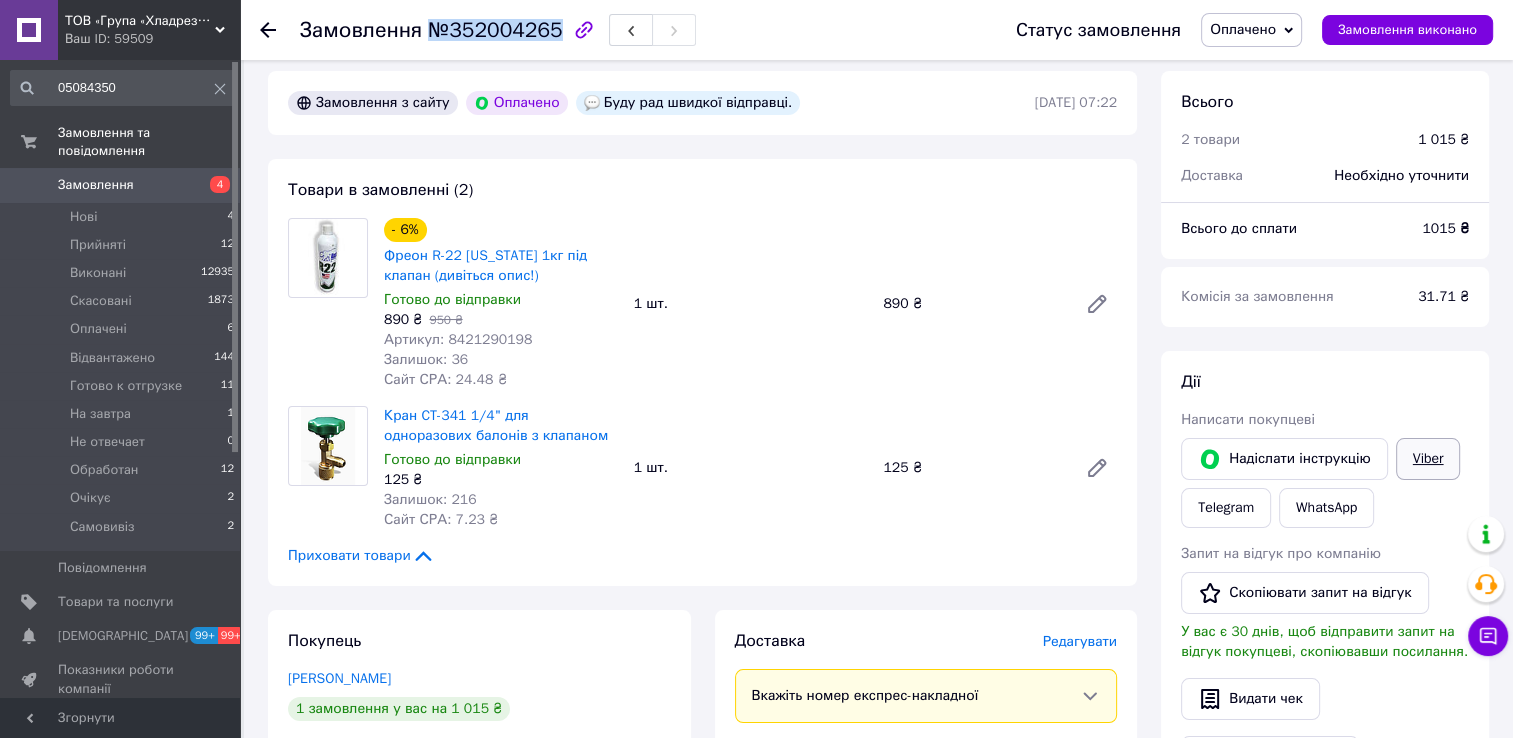 click on "Viber" at bounding box center (1428, 459) 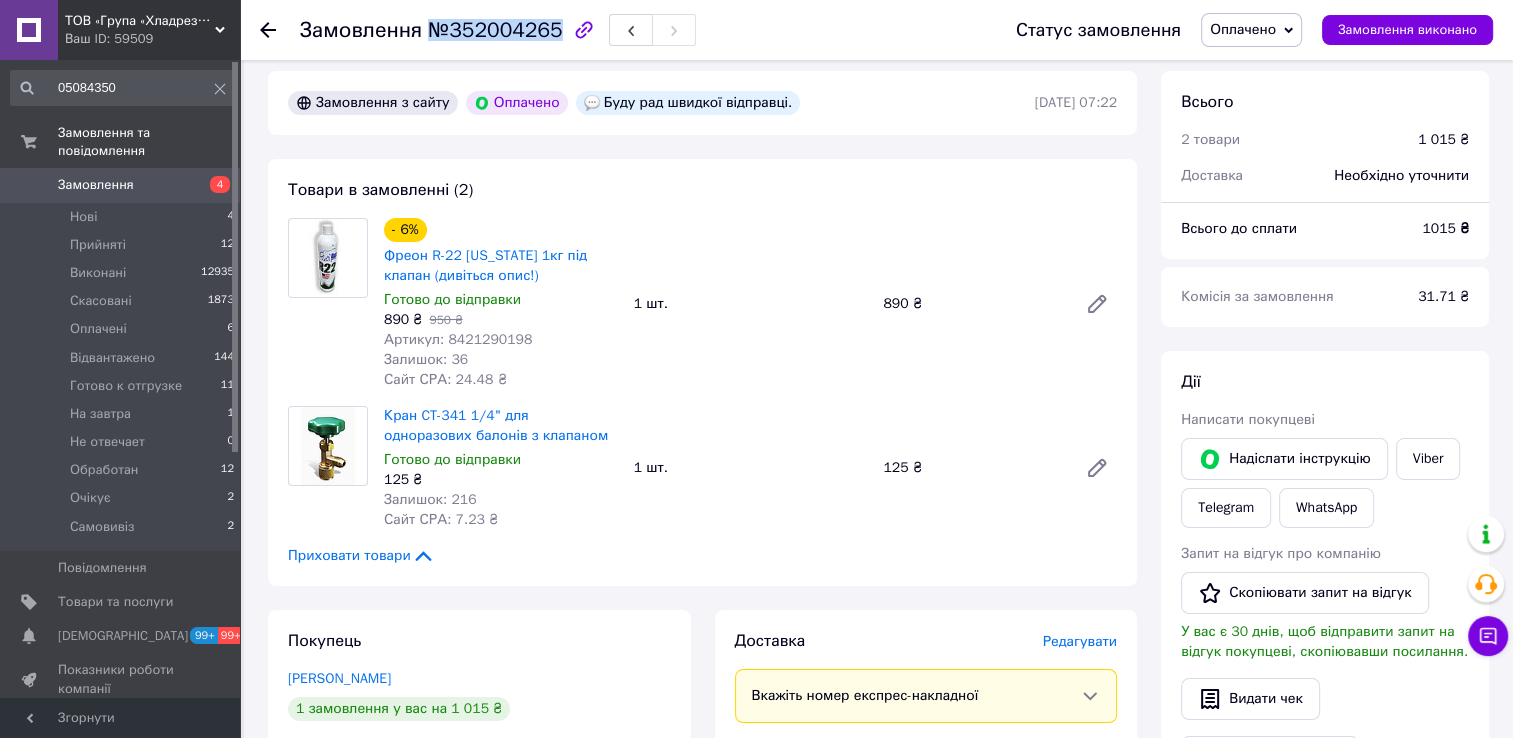 click on "Оплачено" at bounding box center [1243, 29] 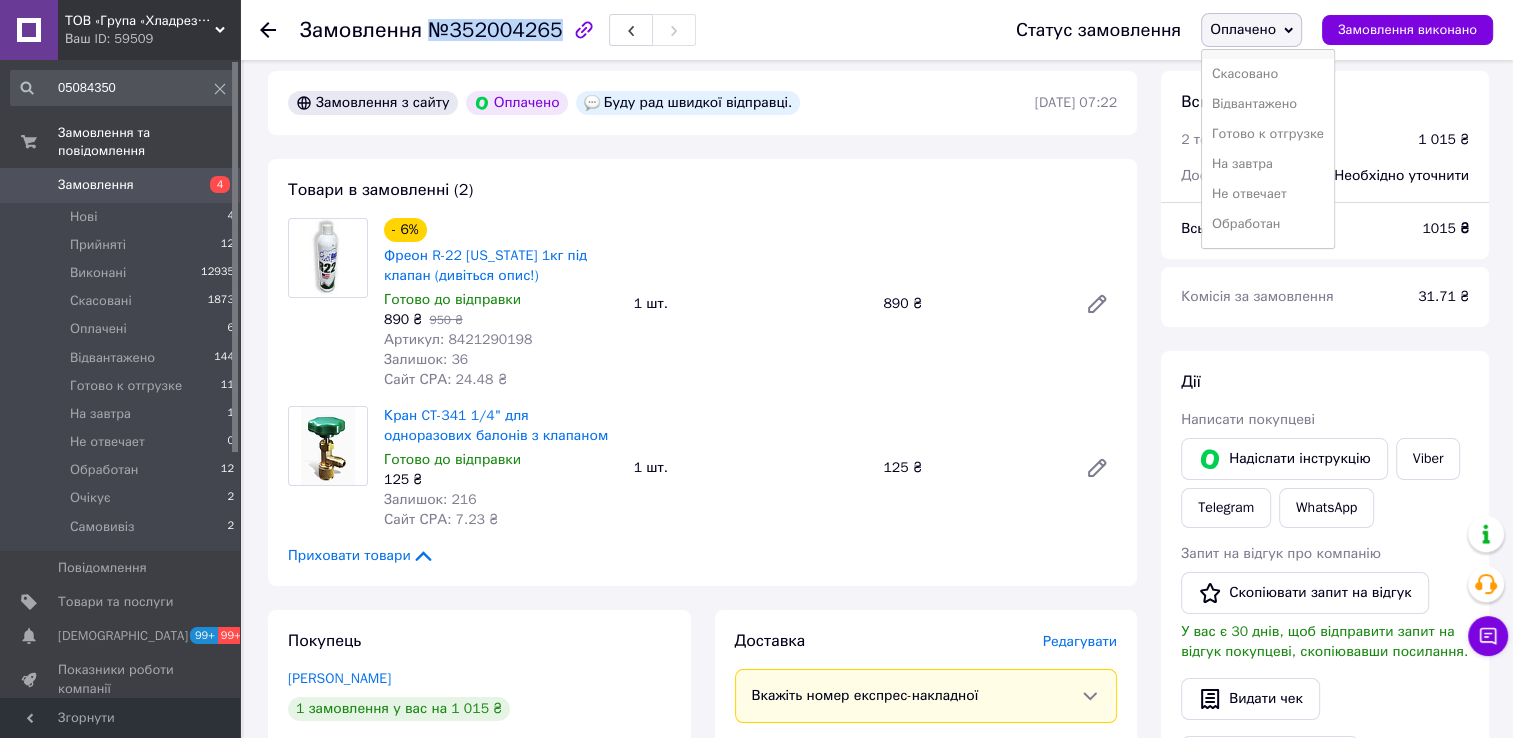 scroll, scrollTop: 100, scrollLeft: 0, axis: vertical 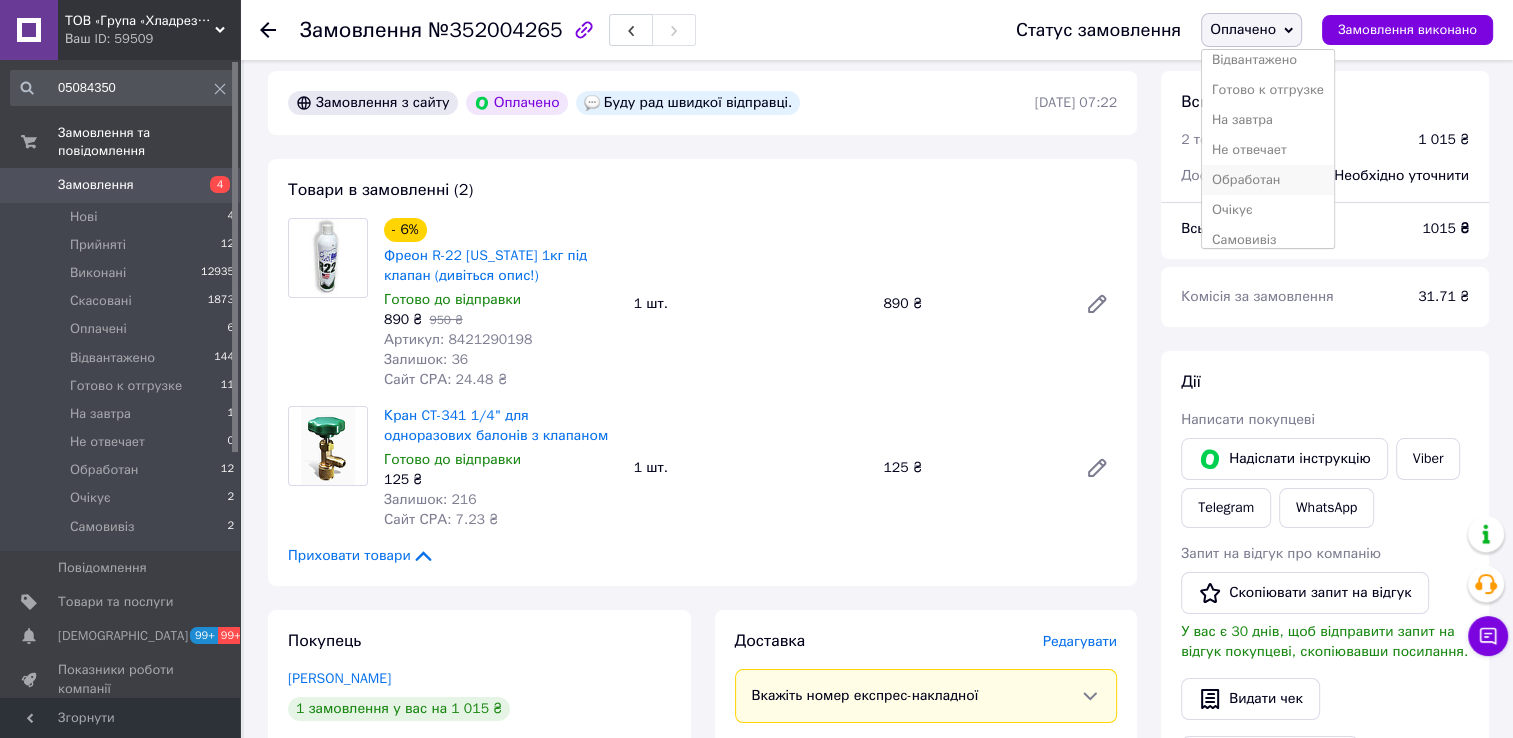 click on "Обработан" at bounding box center (1268, 180) 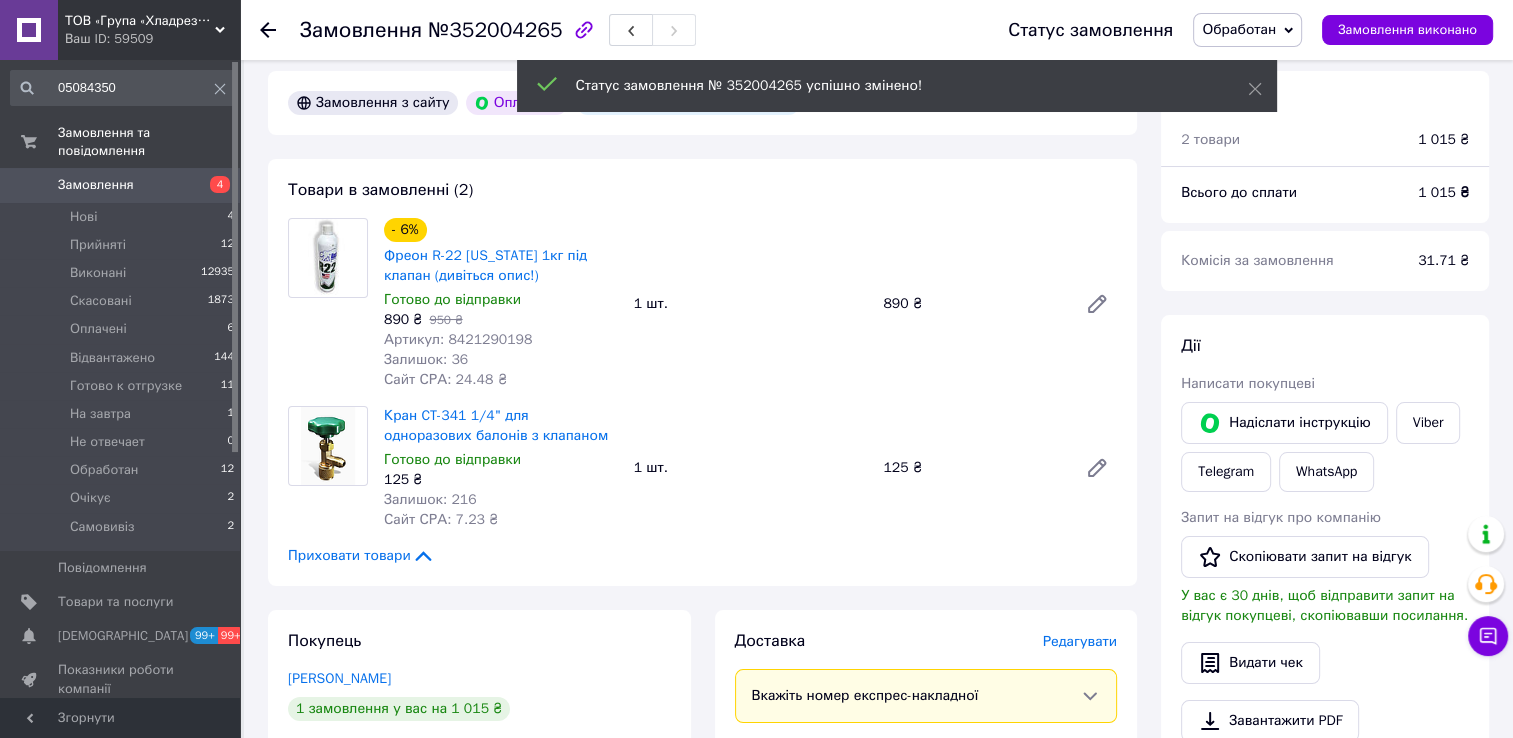 click 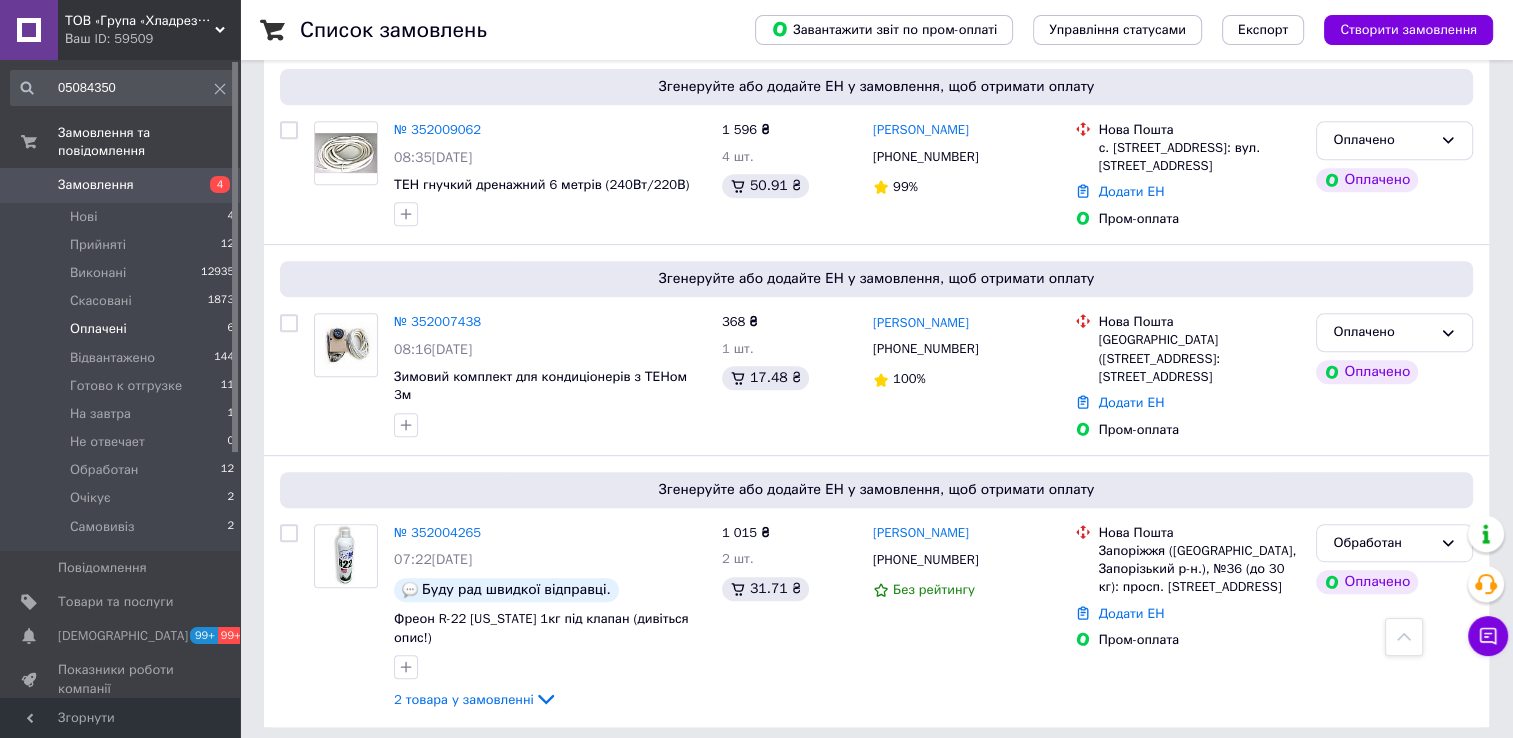 scroll, scrollTop: 856, scrollLeft: 0, axis: vertical 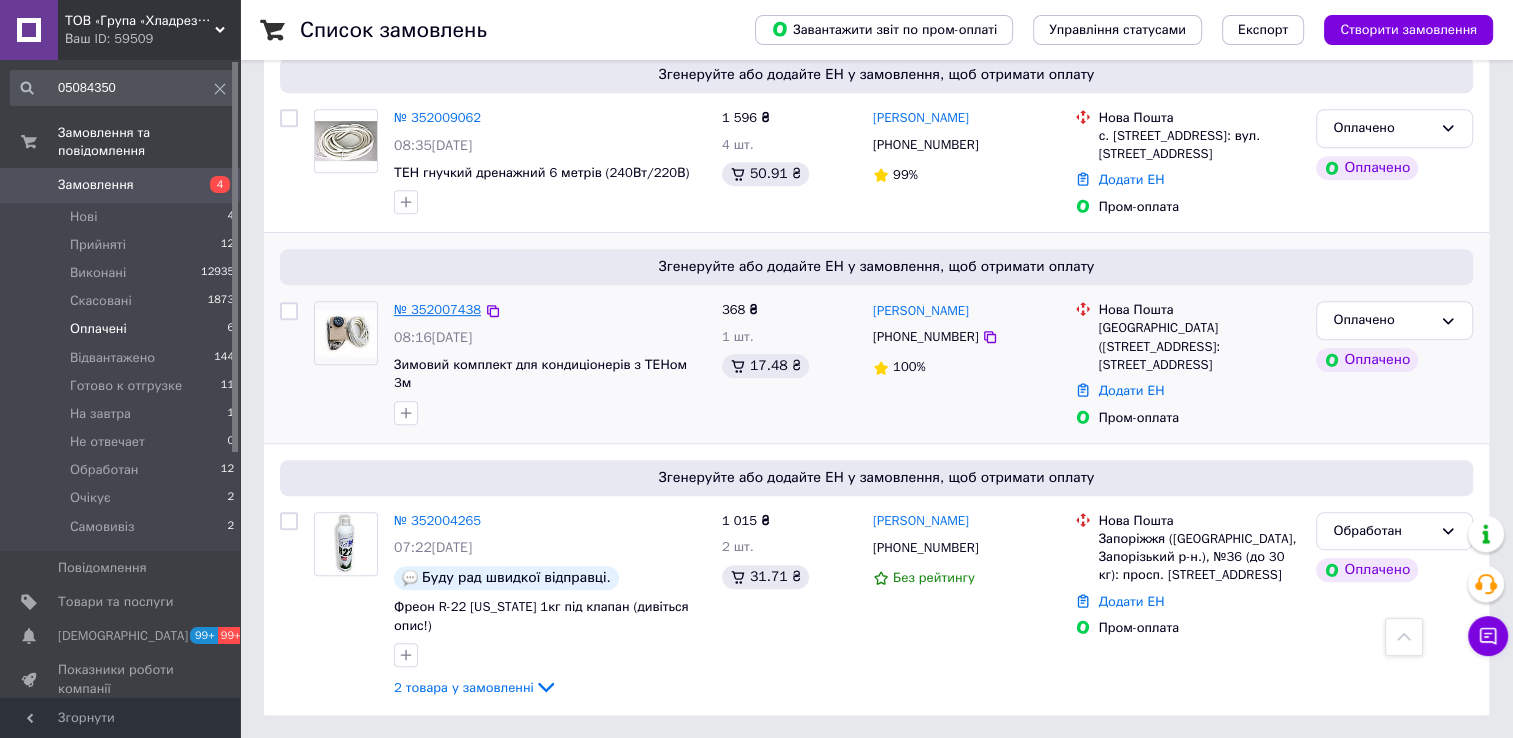 click on "№ 352007438" at bounding box center (437, 309) 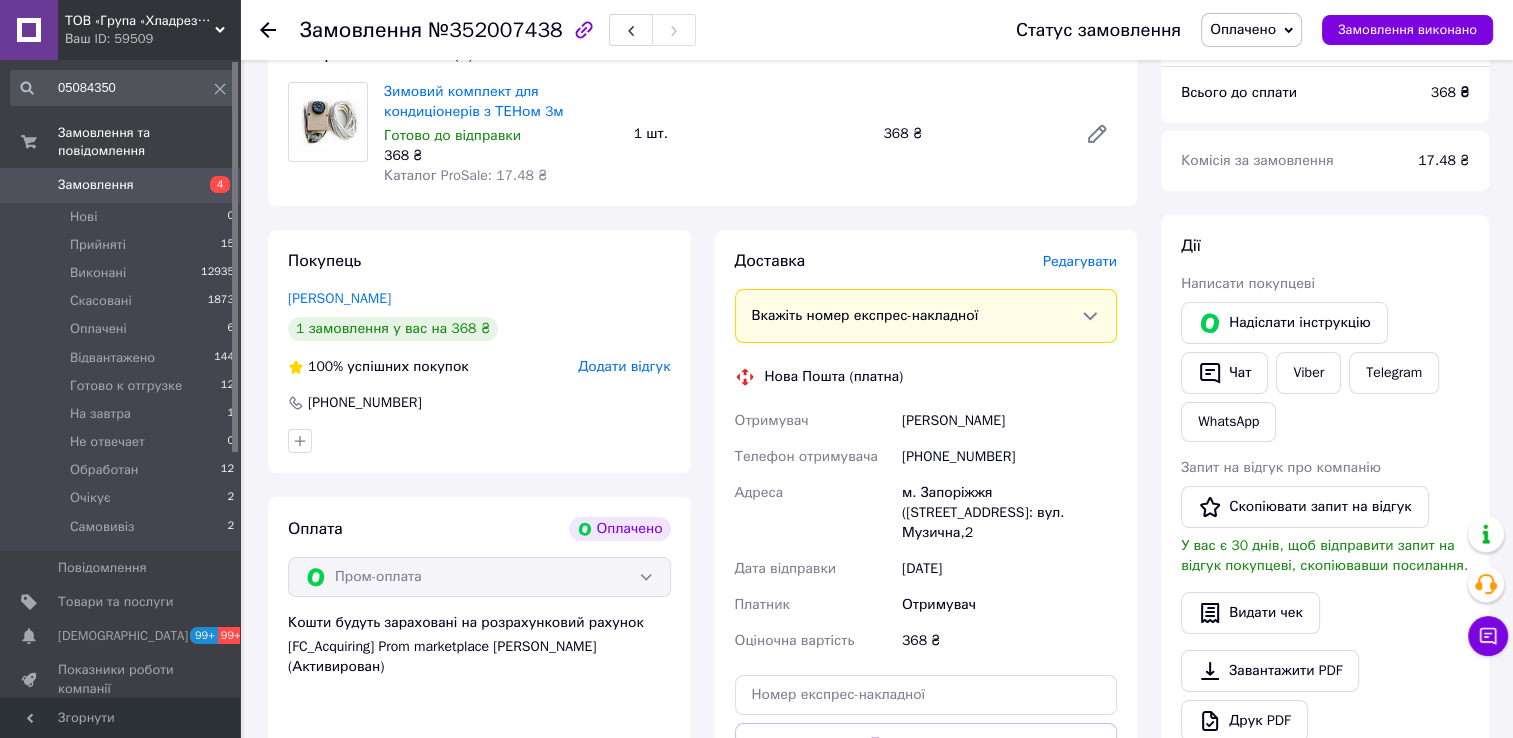 scroll, scrollTop: 179, scrollLeft: 0, axis: vertical 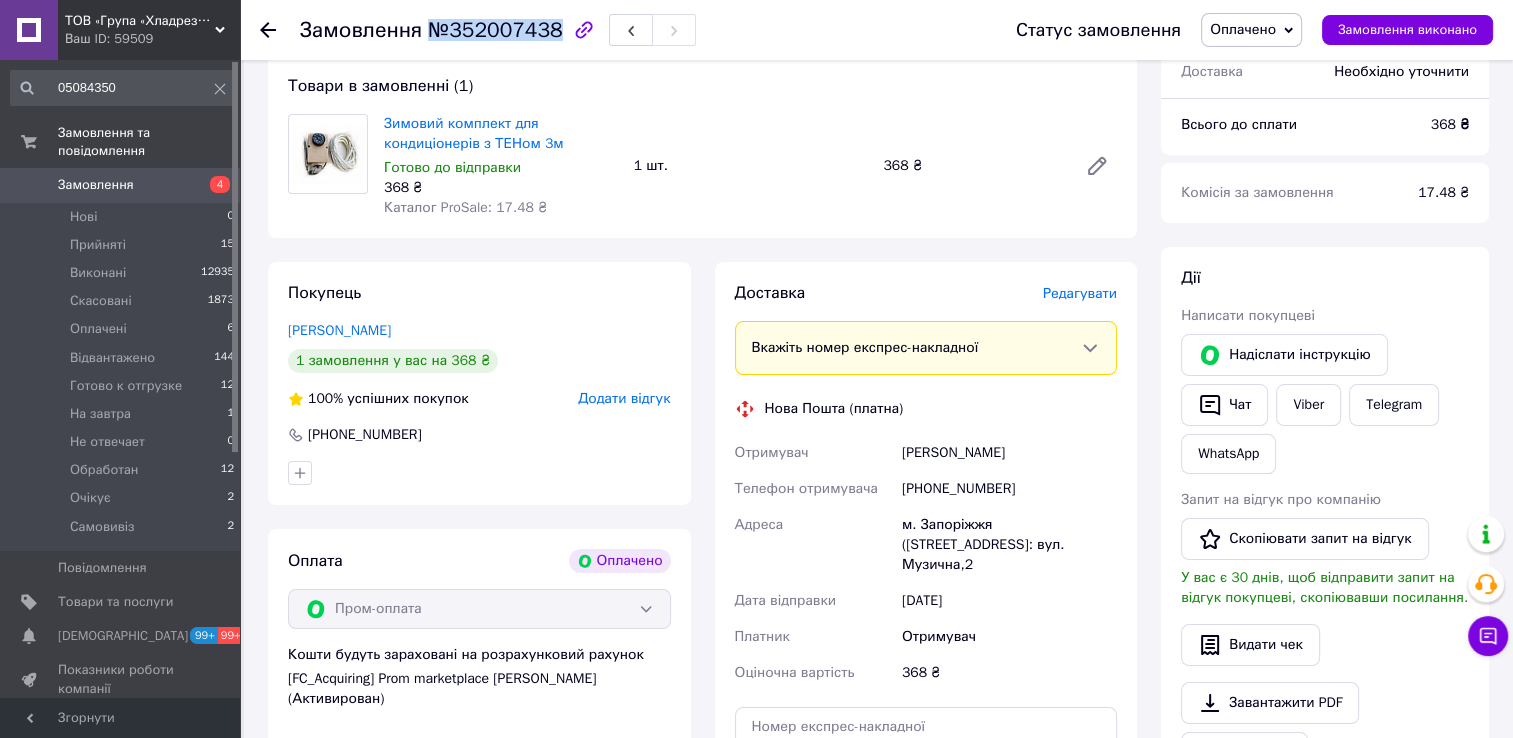 drag, startPoint x: 420, startPoint y: 30, endPoint x: 548, endPoint y: 28, distance: 128.01562 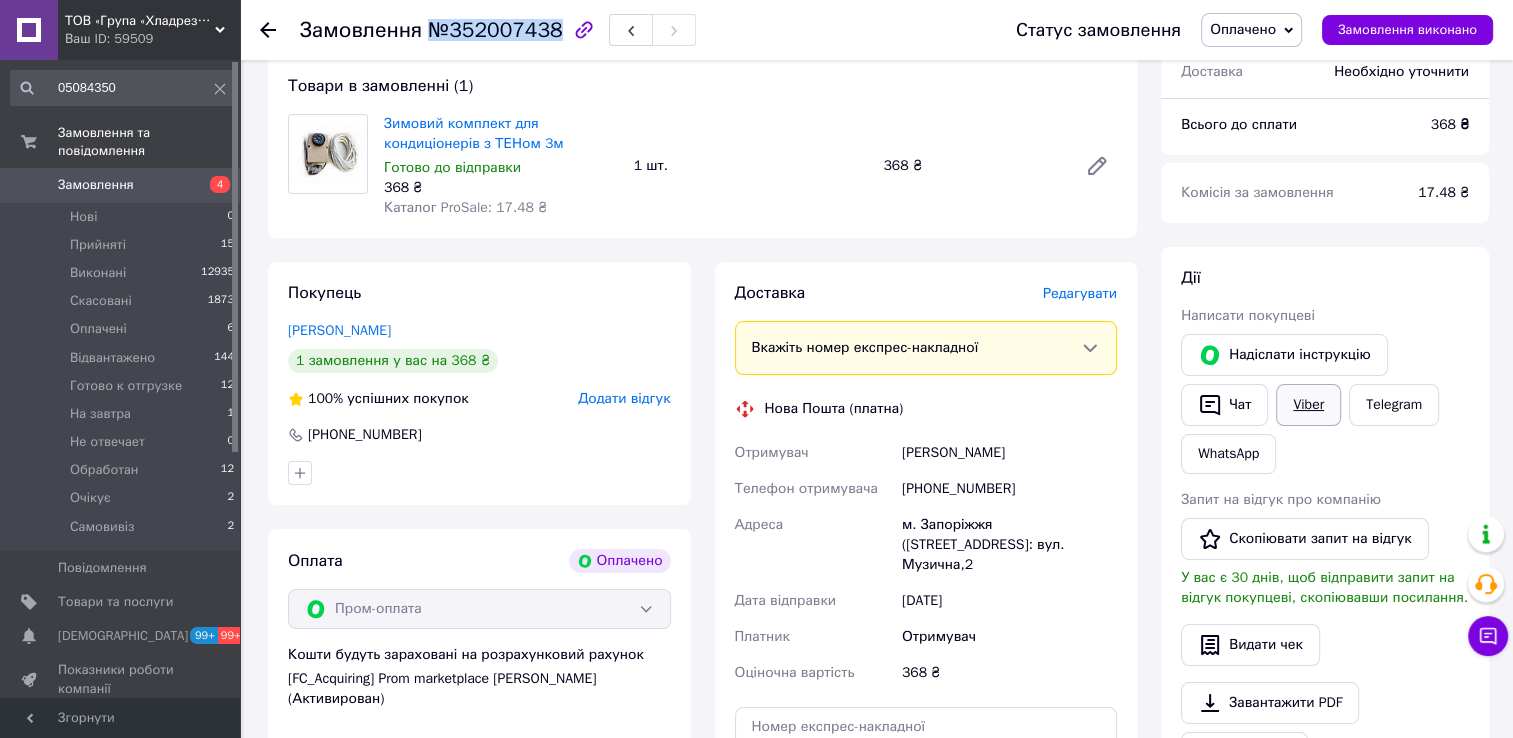 click on "Viber" at bounding box center [1308, 405] 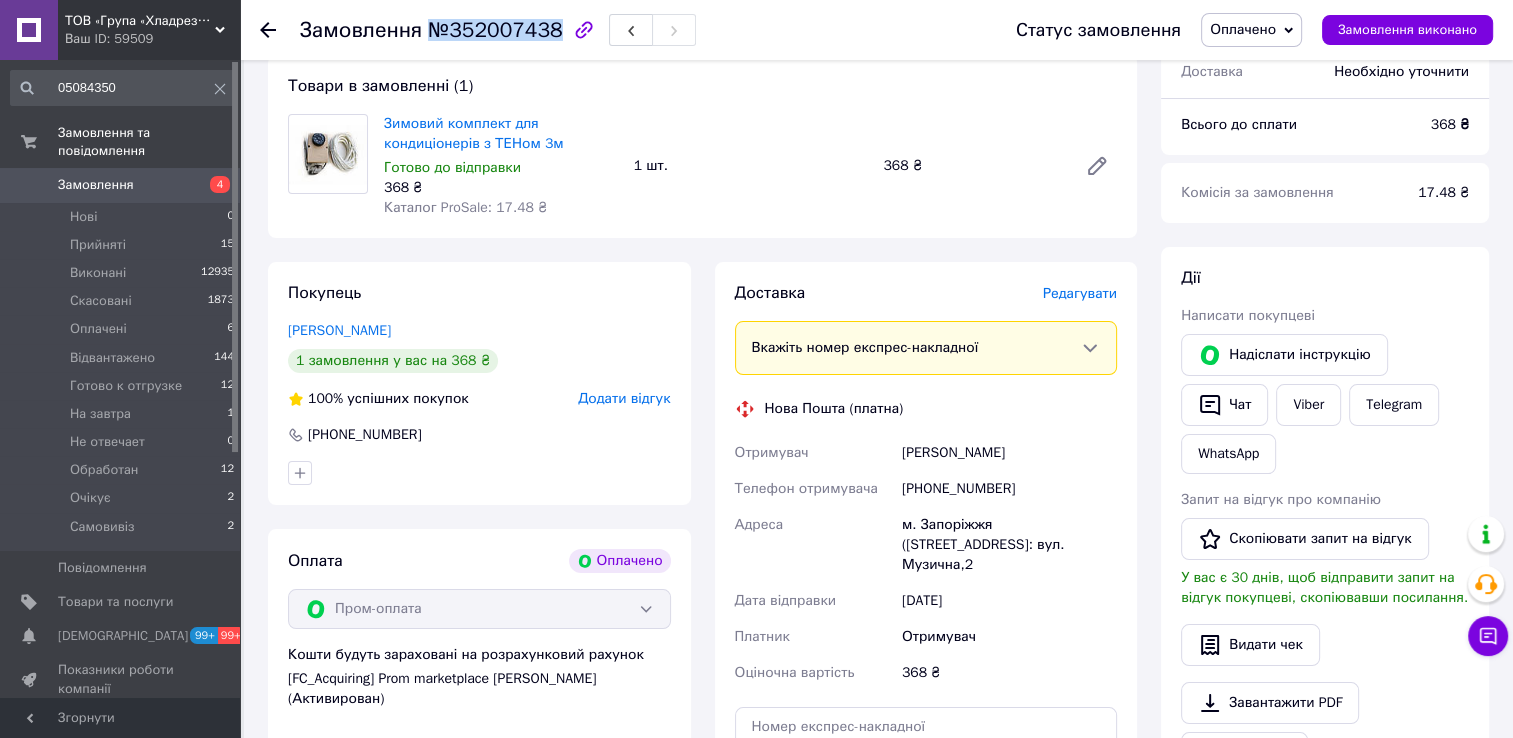 click on "Оплачено" at bounding box center [1243, 29] 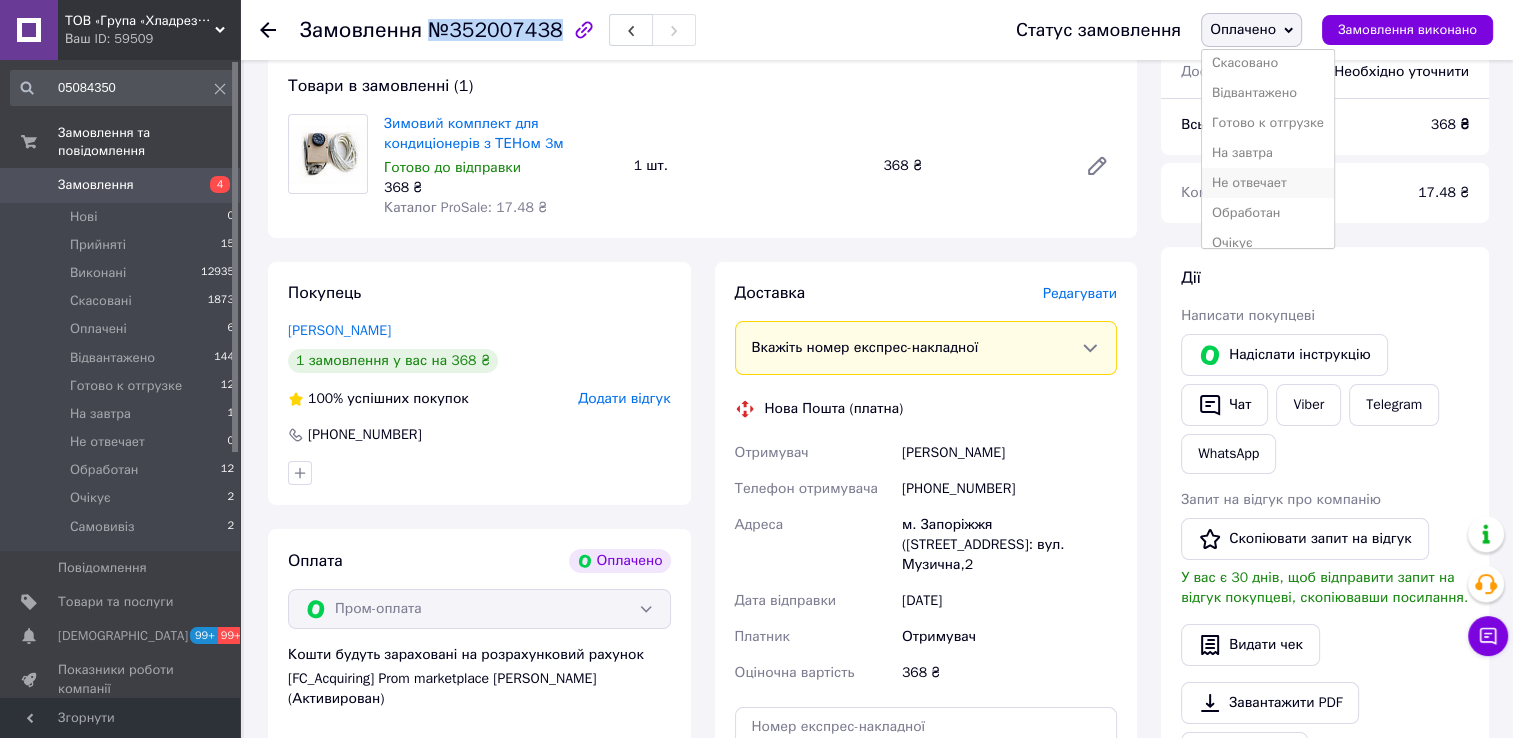 scroll, scrollTop: 100, scrollLeft: 0, axis: vertical 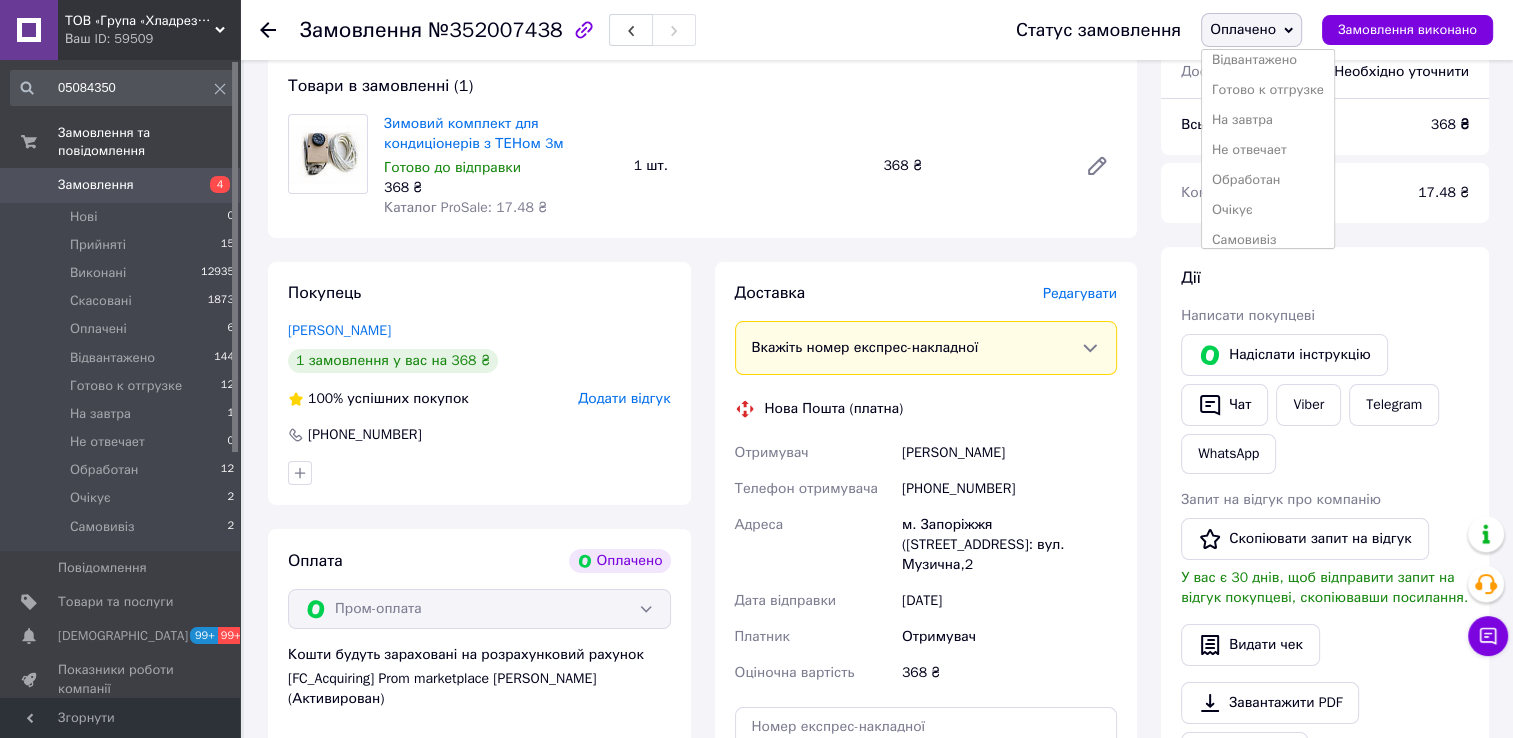 click on "Обработан" at bounding box center (1268, 180) 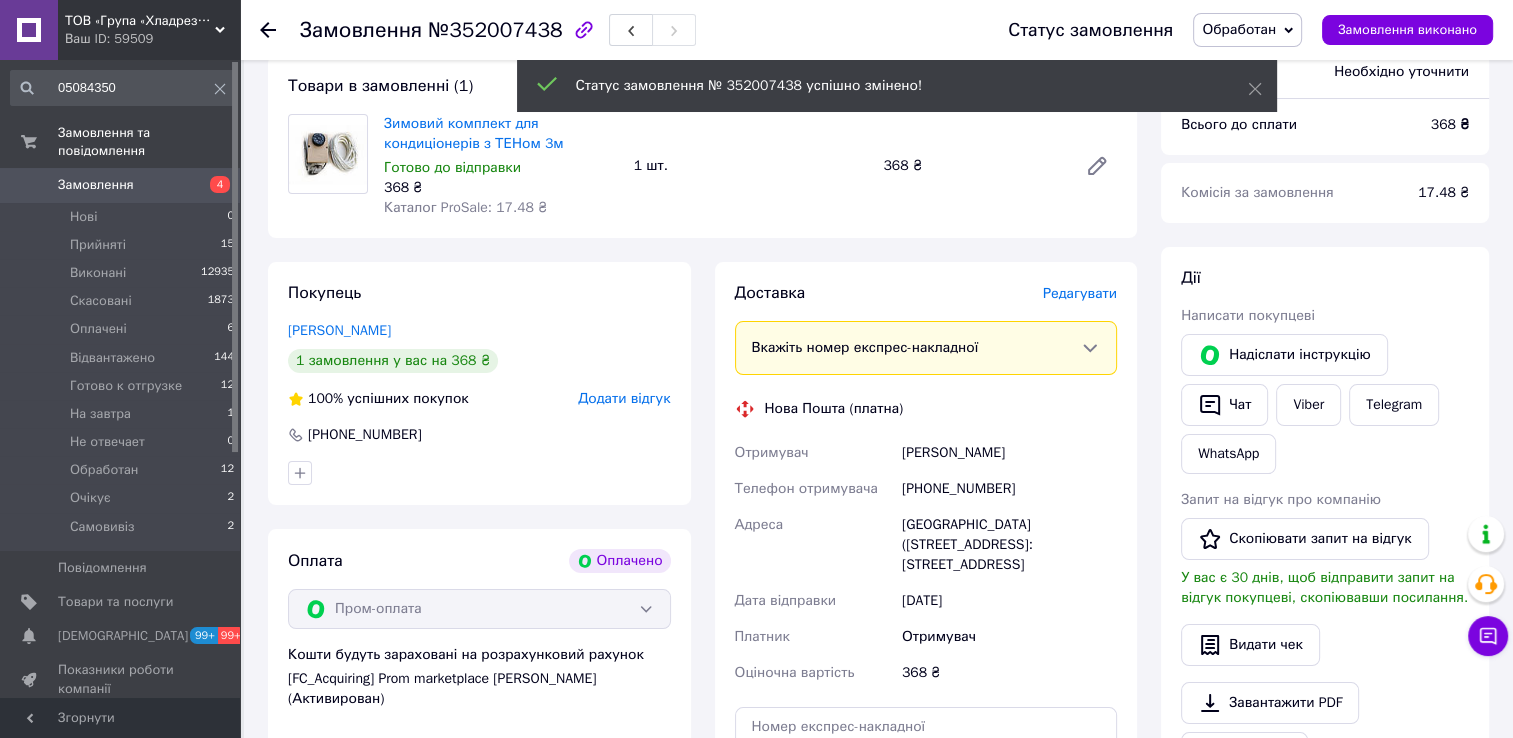 click 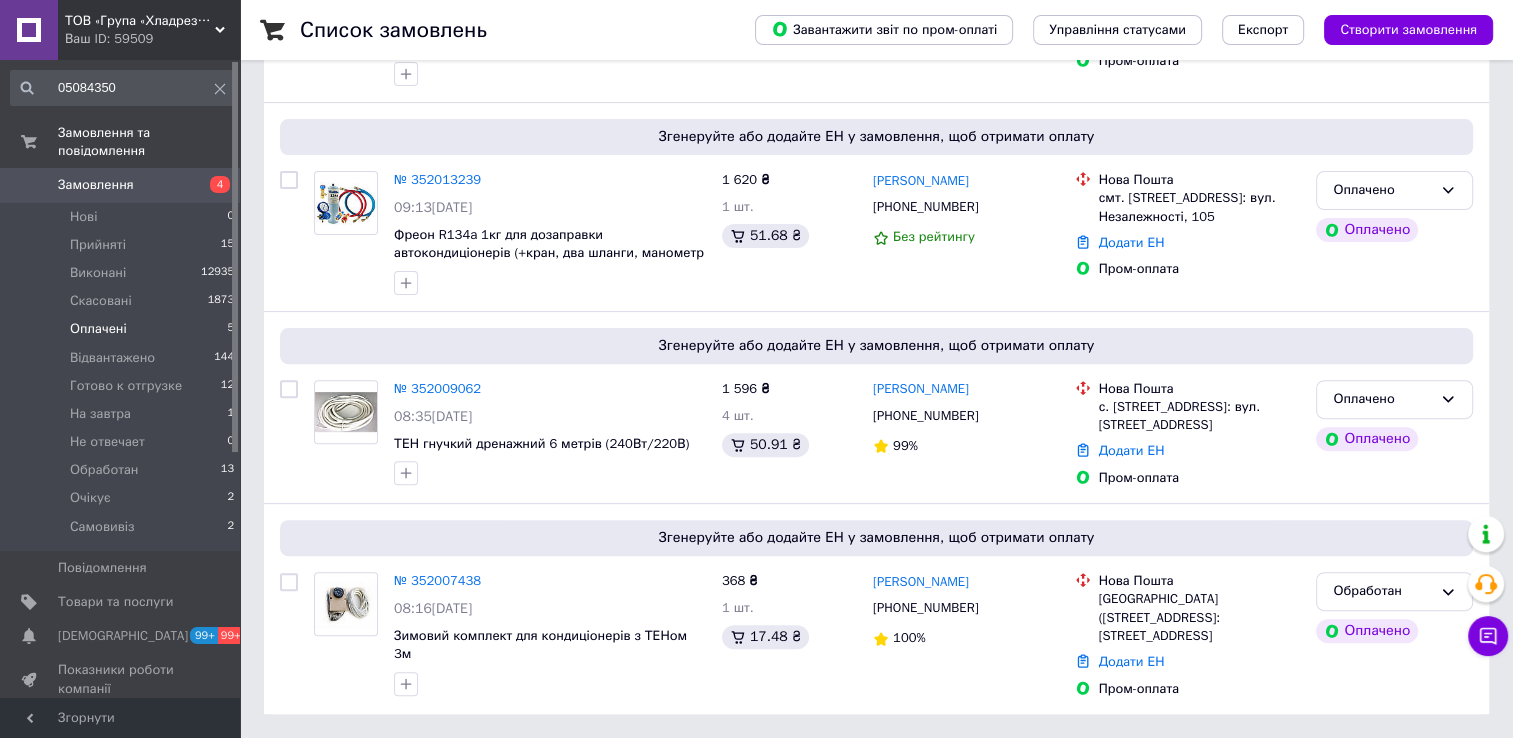 scroll, scrollTop: 602, scrollLeft: 0, axis: vertical 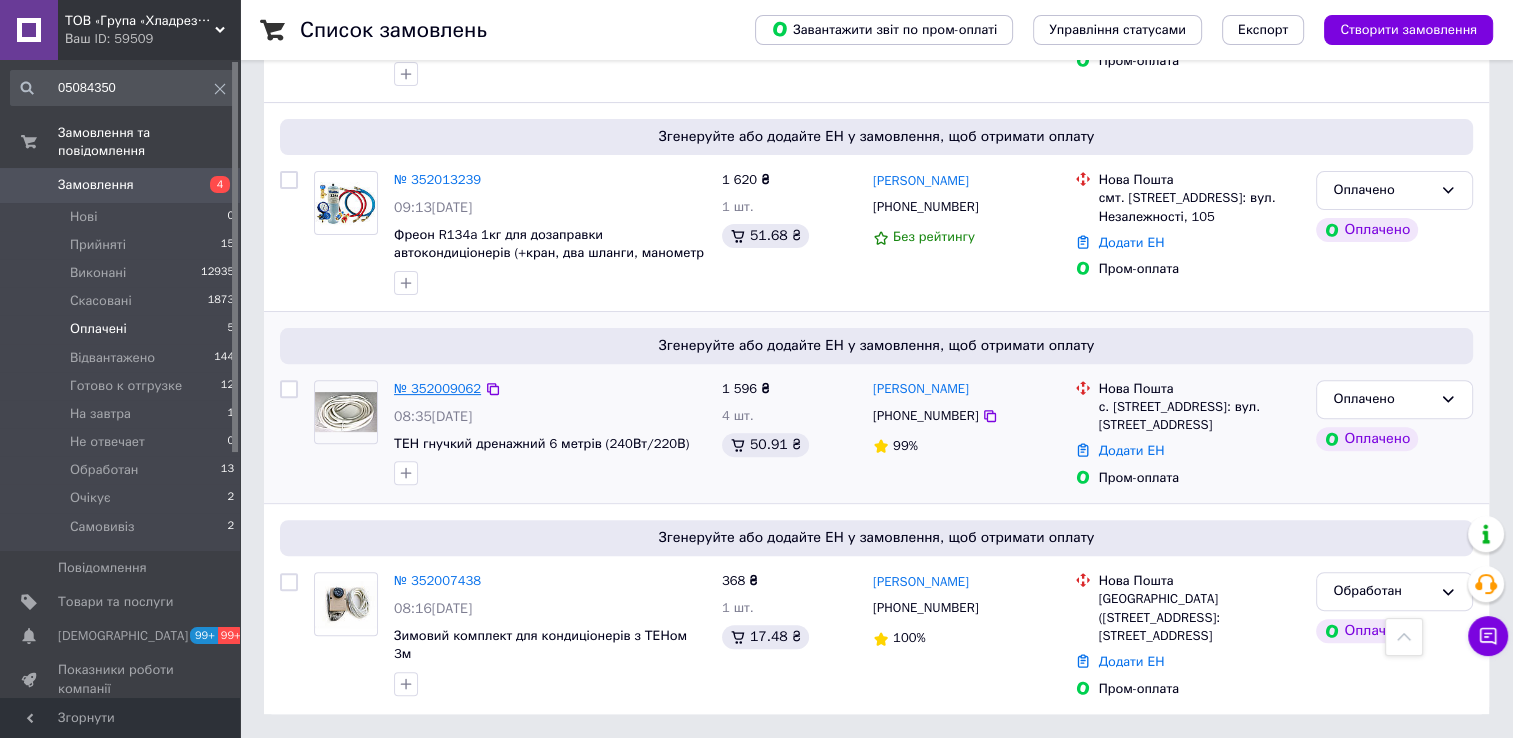 click on "№ 352009062" at bounding box center (437, 388) 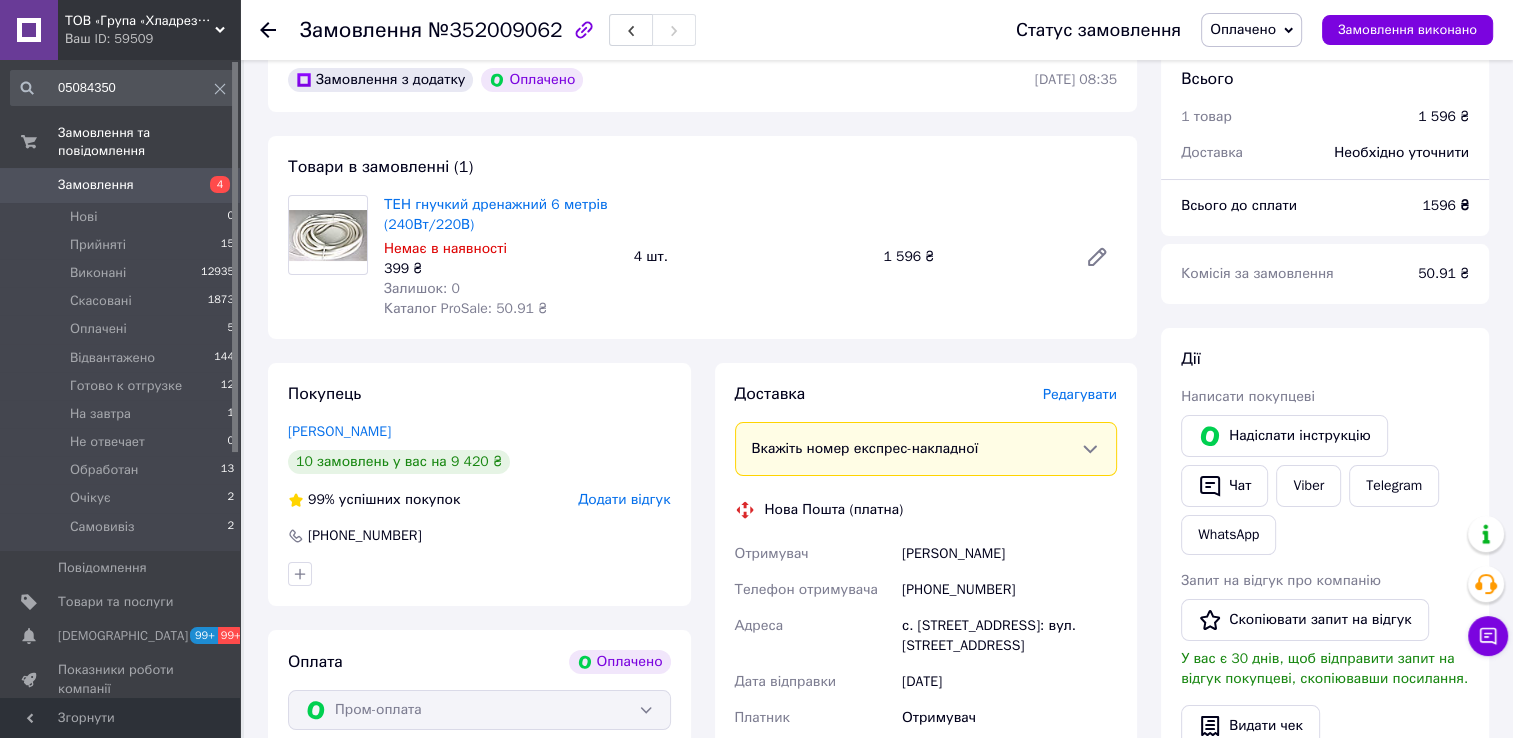 scroll, scrollTop: 0, scrollLeft: 0, axis: both 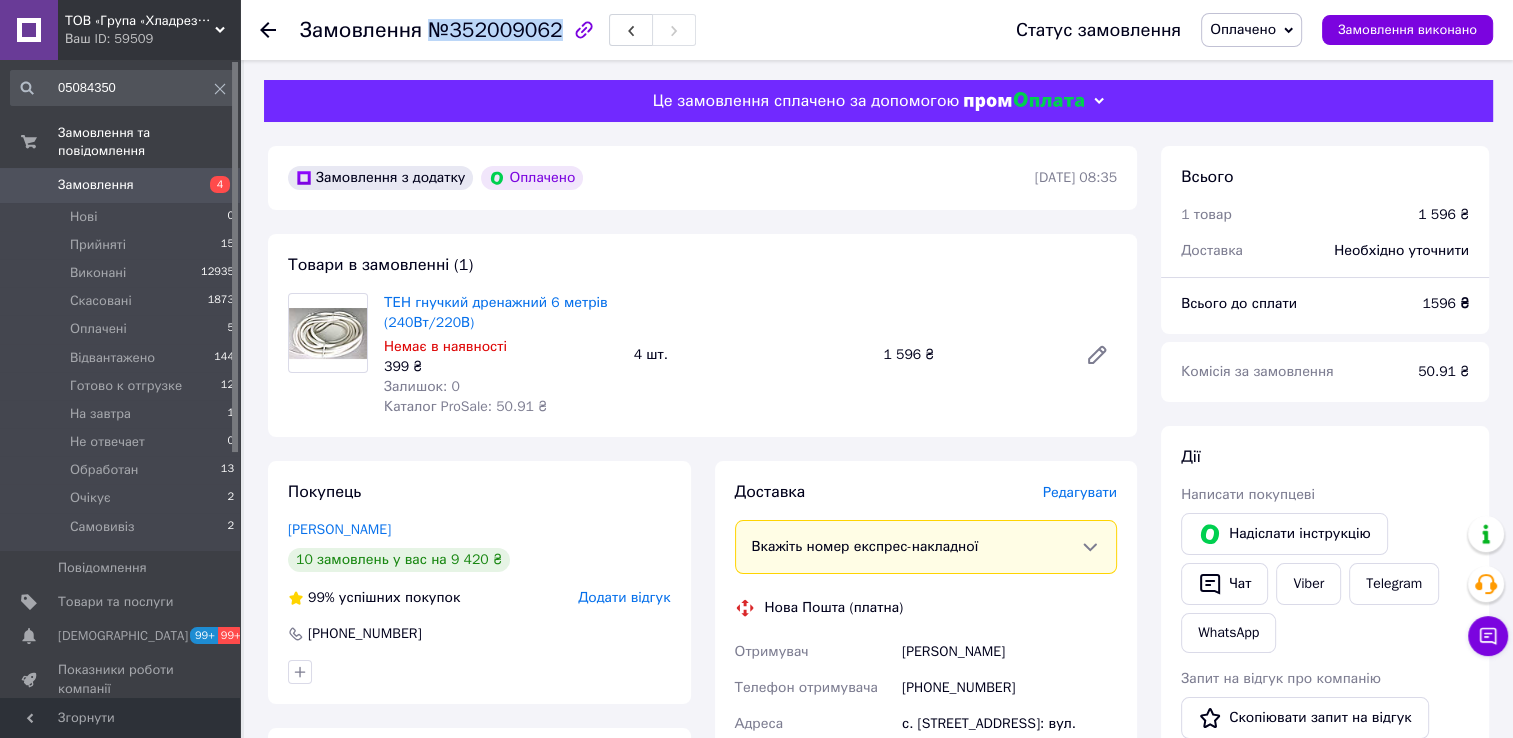 drag, startPoint x: 421, startPoint y: 30, endPoint x: 545, endPoint y: 34, distance: 124.0645 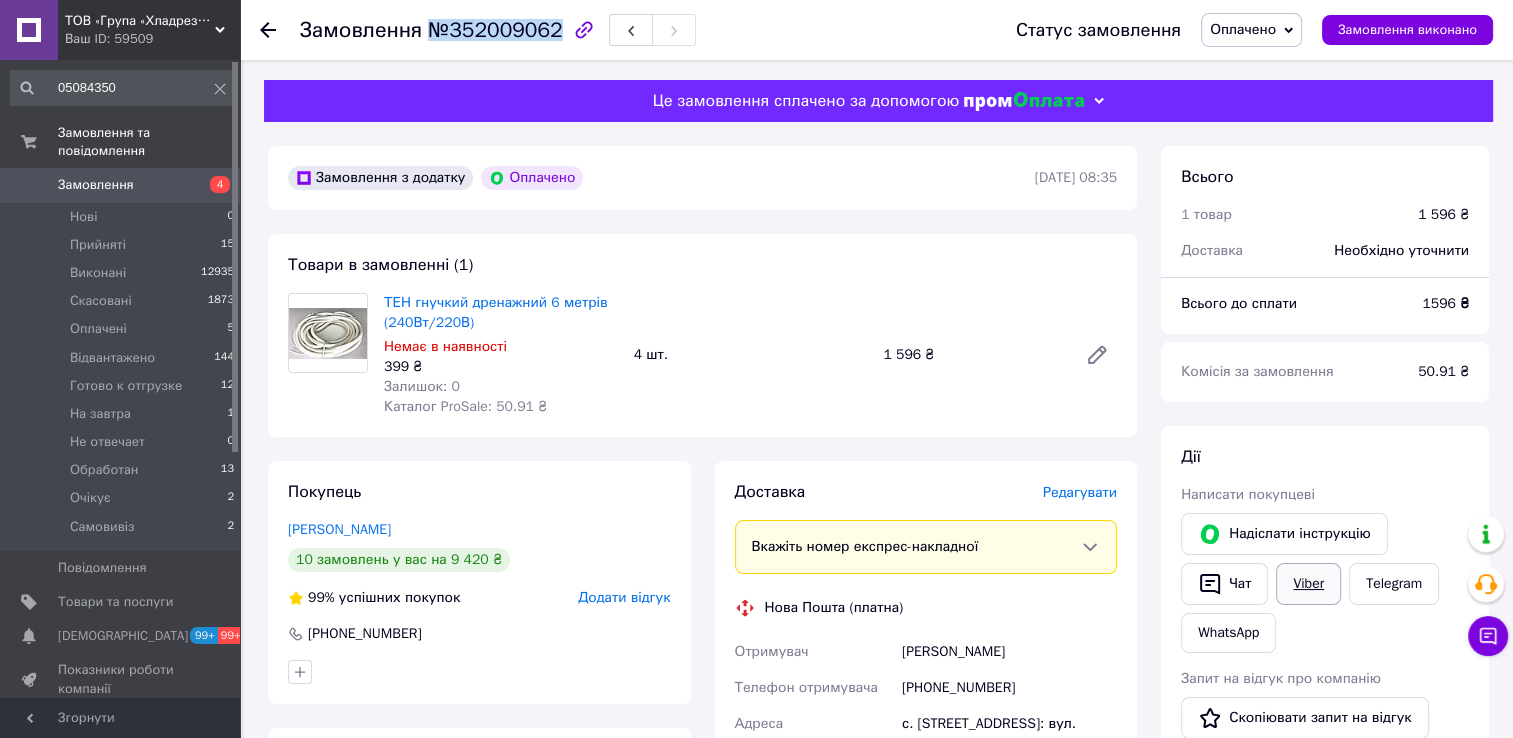 click on "Viber" at bounding box center [1308, 584] 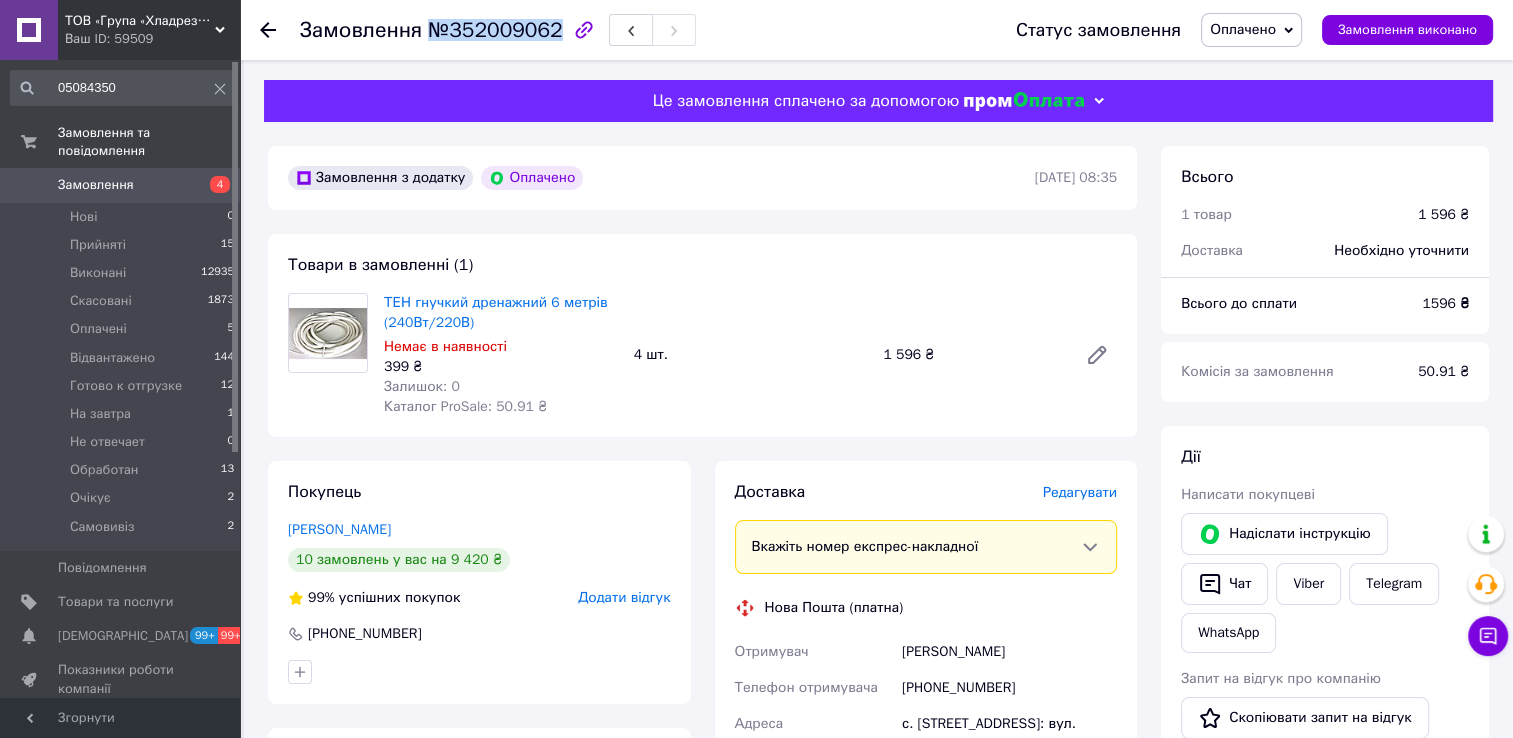 copy on "№352009062" 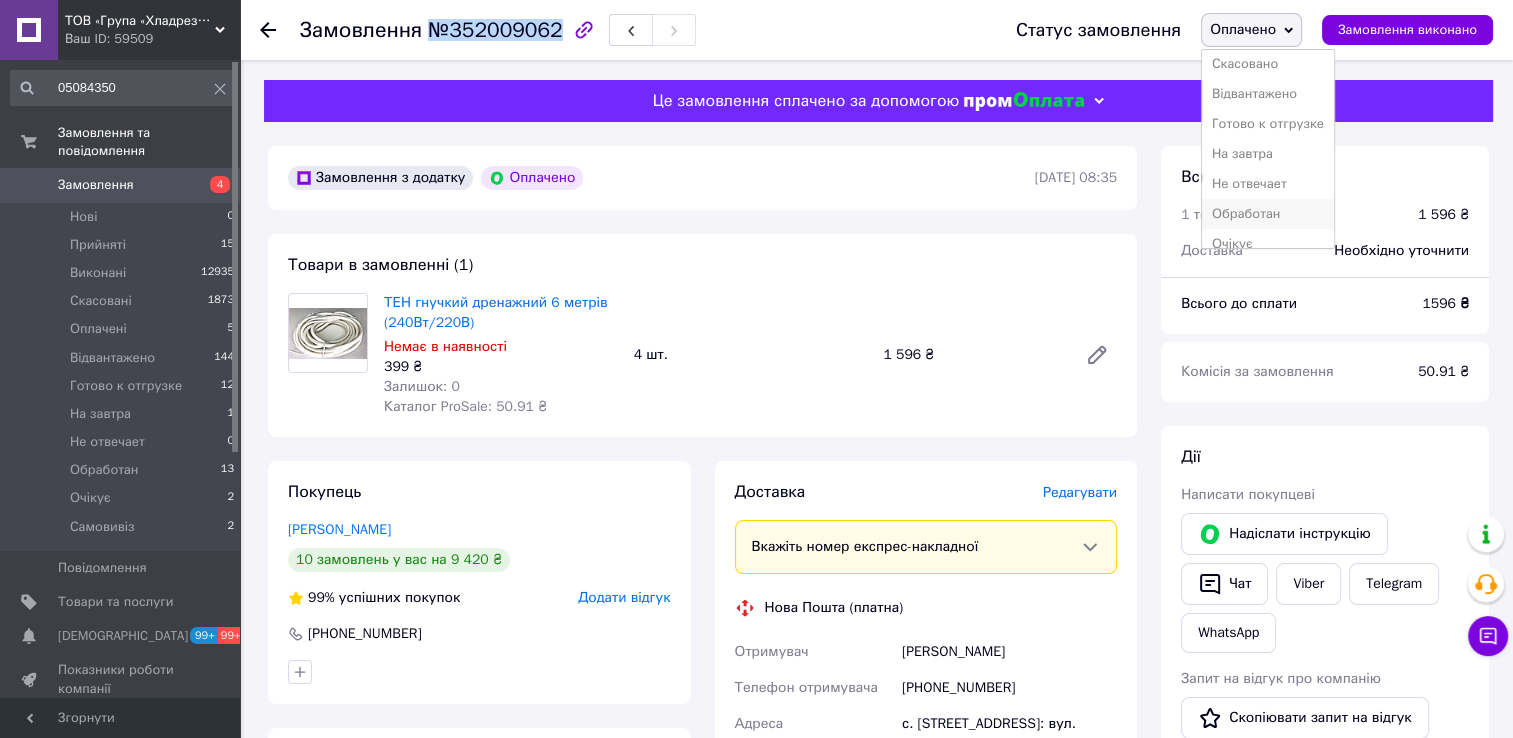 scroll, scrollTop: 100, scrollLeft: 0, axis: vertical 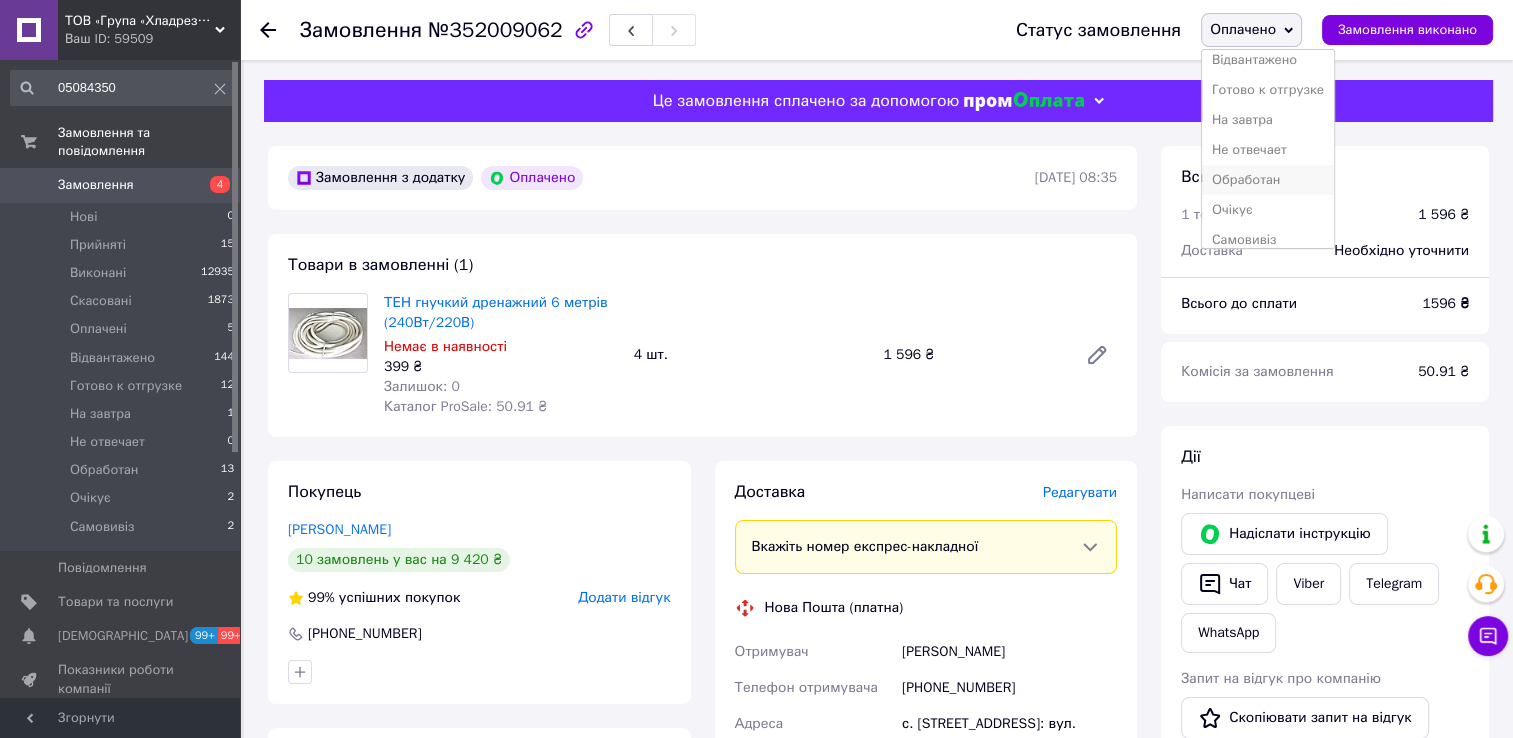 click on "Обработан" at bounding box center (1268, 180) 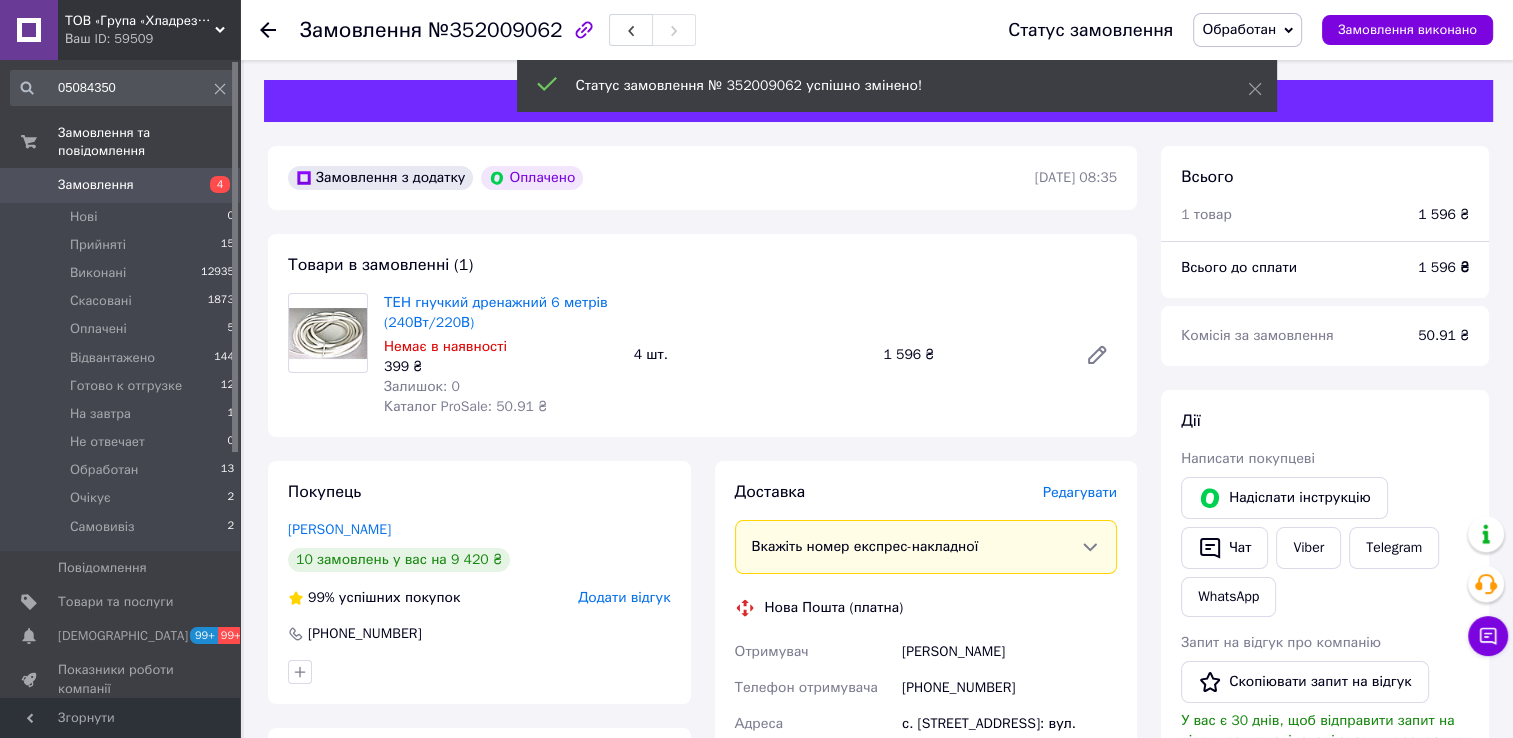 click 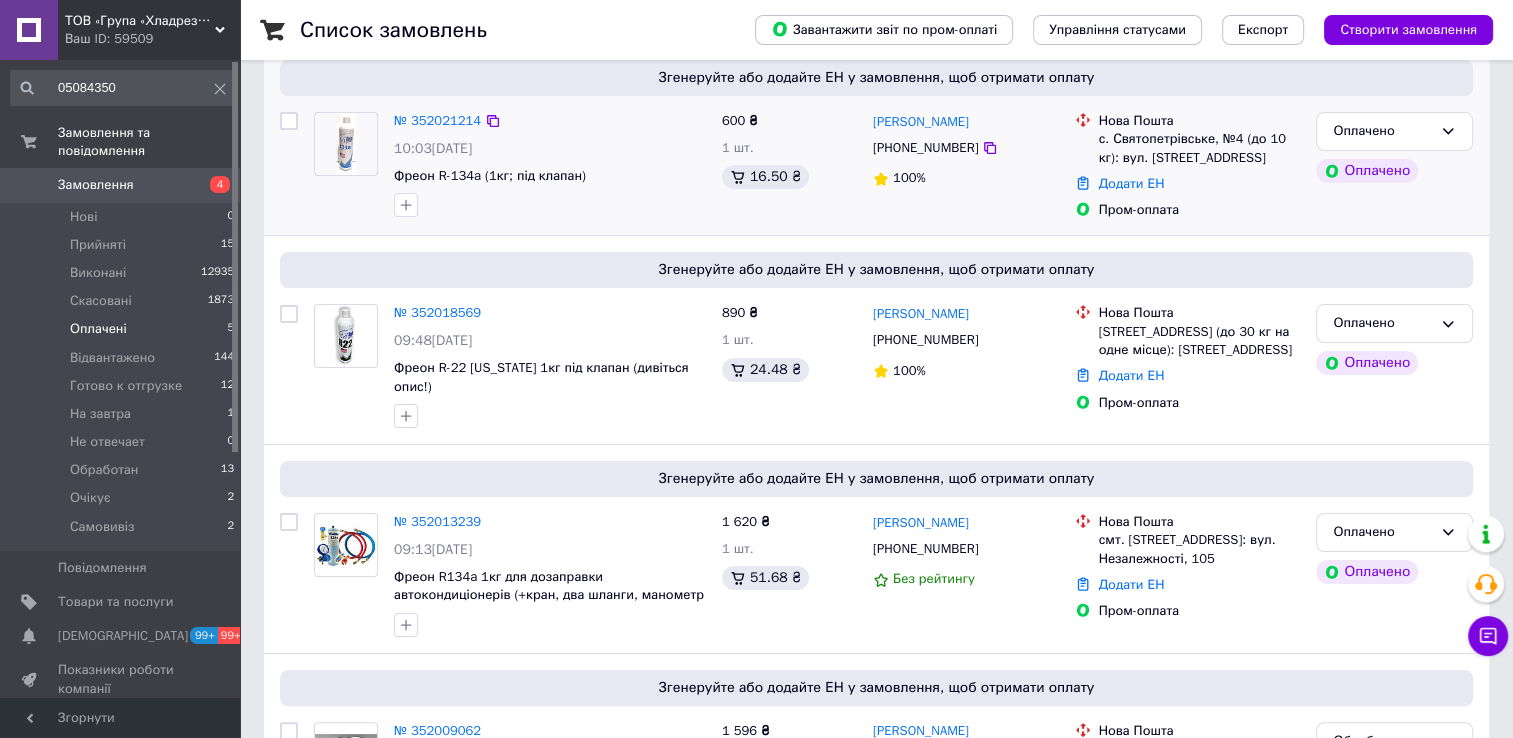 scroll, scrollTop: 392, scrollLeft: 0, axis: vertical 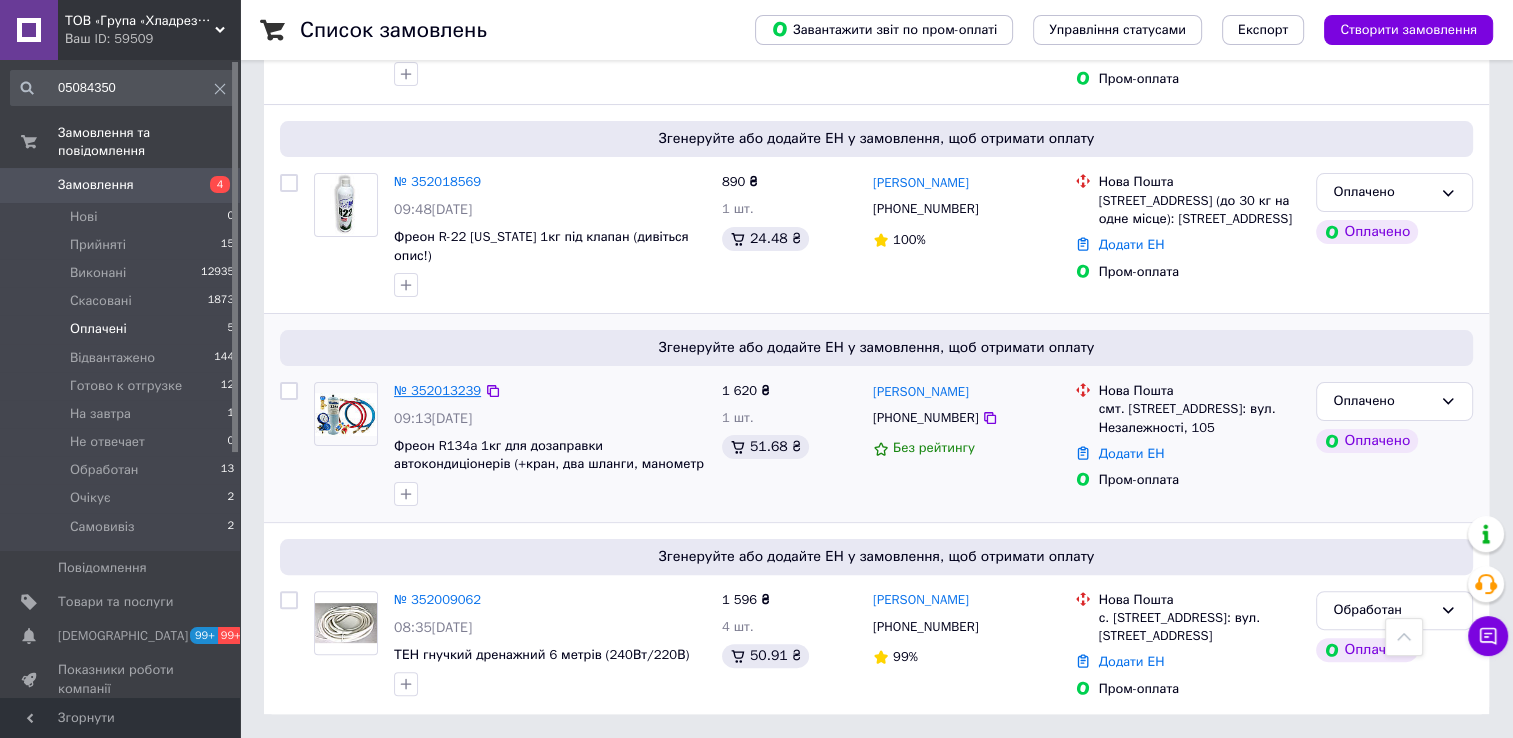 click on "№ 352013239" at bounding box center [437, 390] 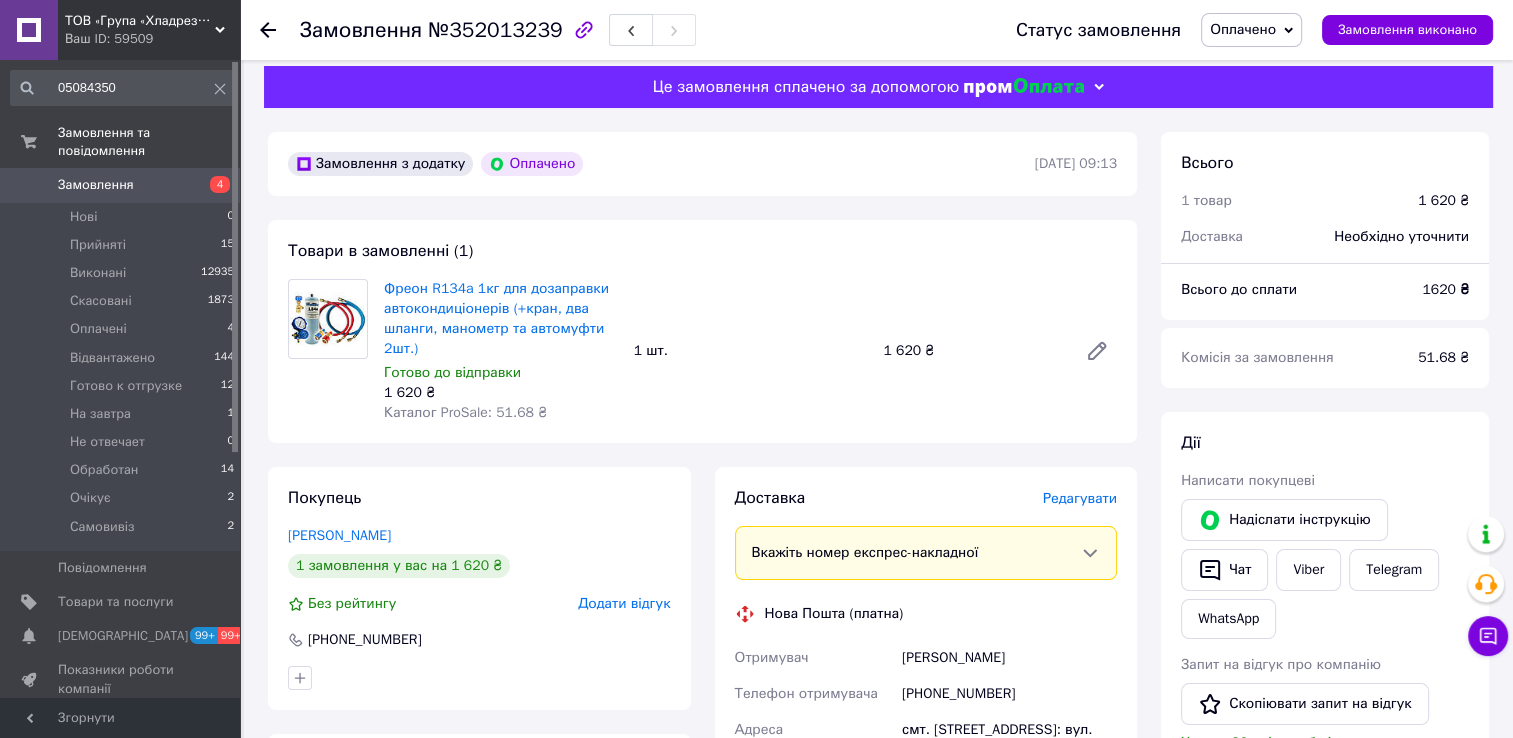 scroll, scrollTop: 0, scrollLeft: 0, axis: both 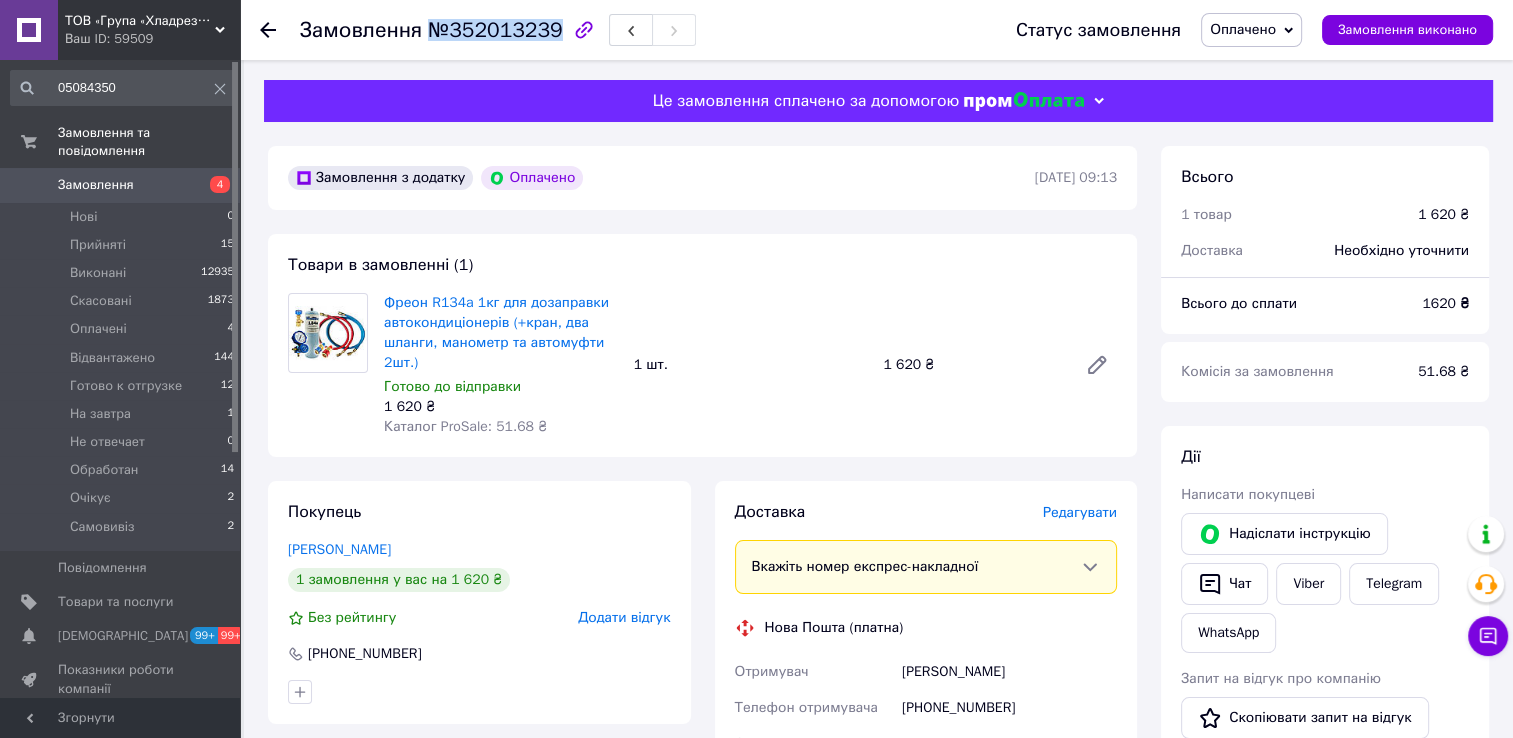 drag, startPoint x: 423, startPoint y: 30, endPoint x: 546, endPoint y: 32, distance: 123.01626 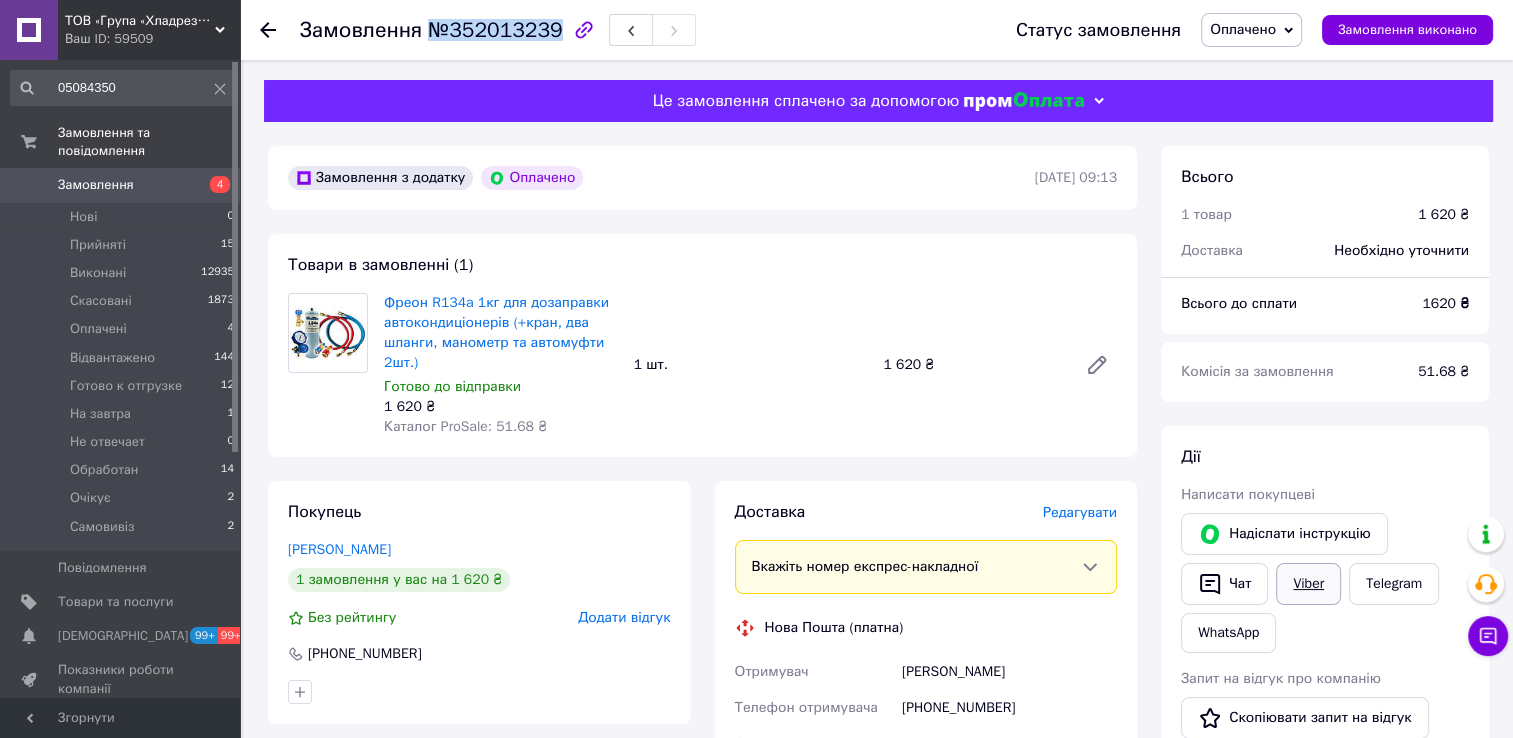 click on "Viber" at bounding box center (1308, 584) 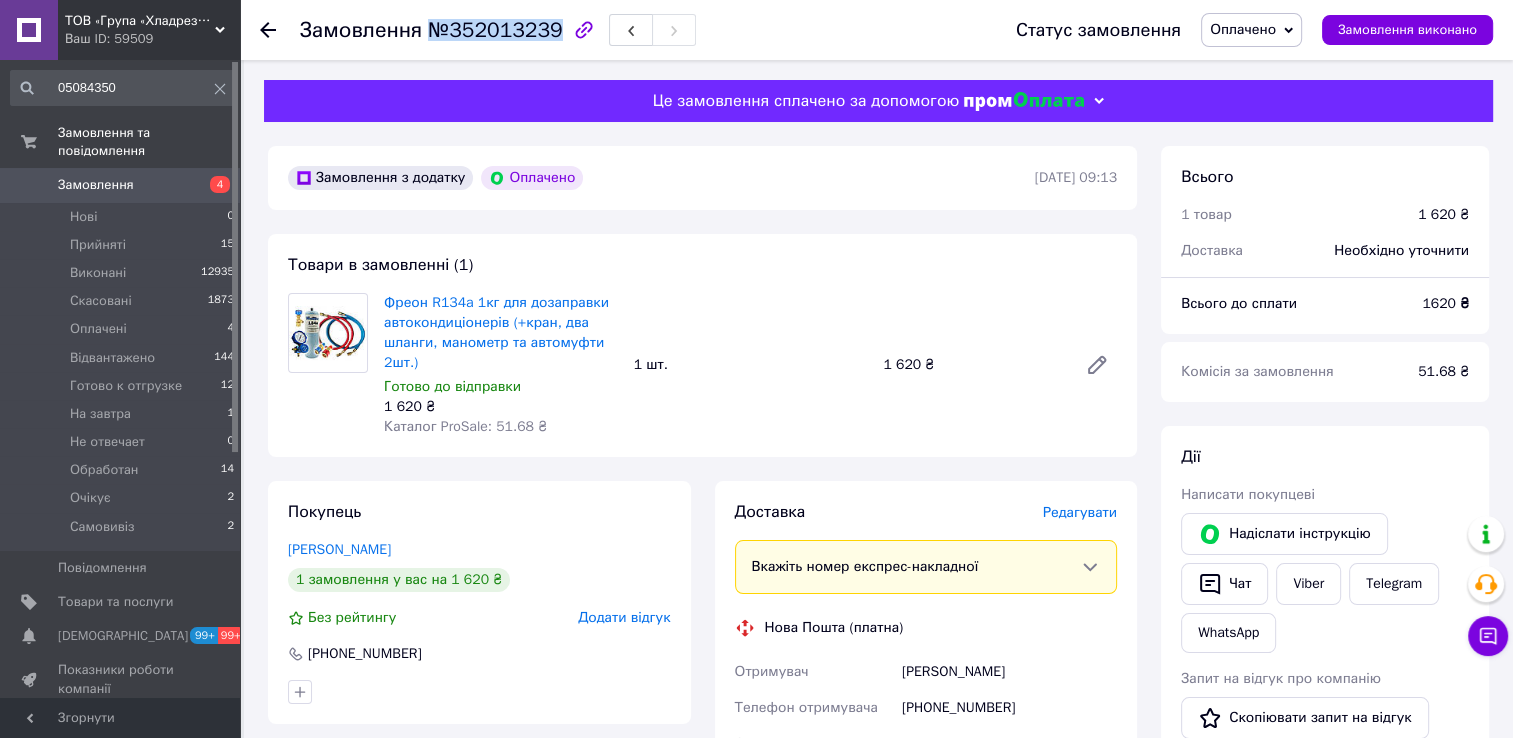 click on "Оплачено" at bounding box center [1251, 30] 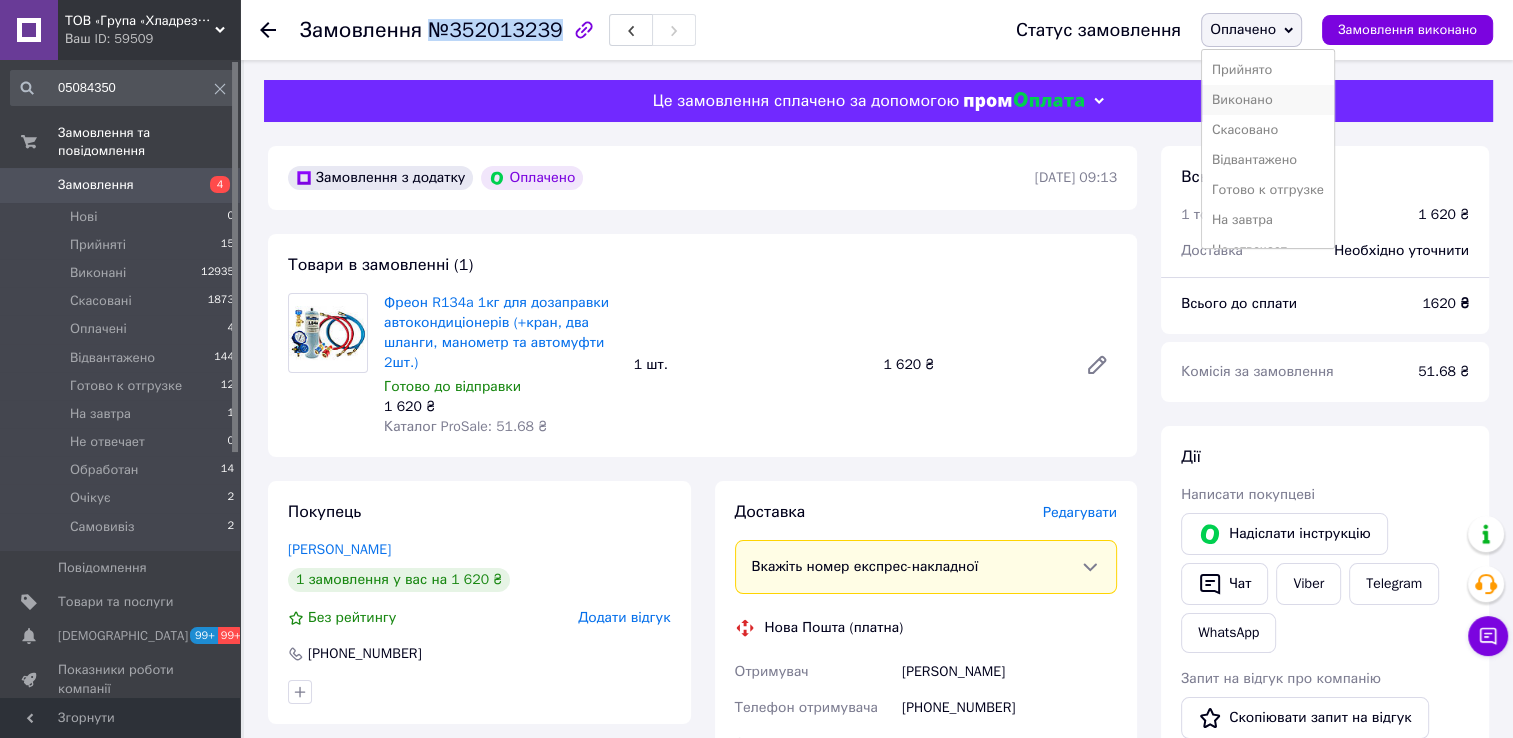 scroll, scrollTop: 100, scrollLeft: 0, axis: vertical 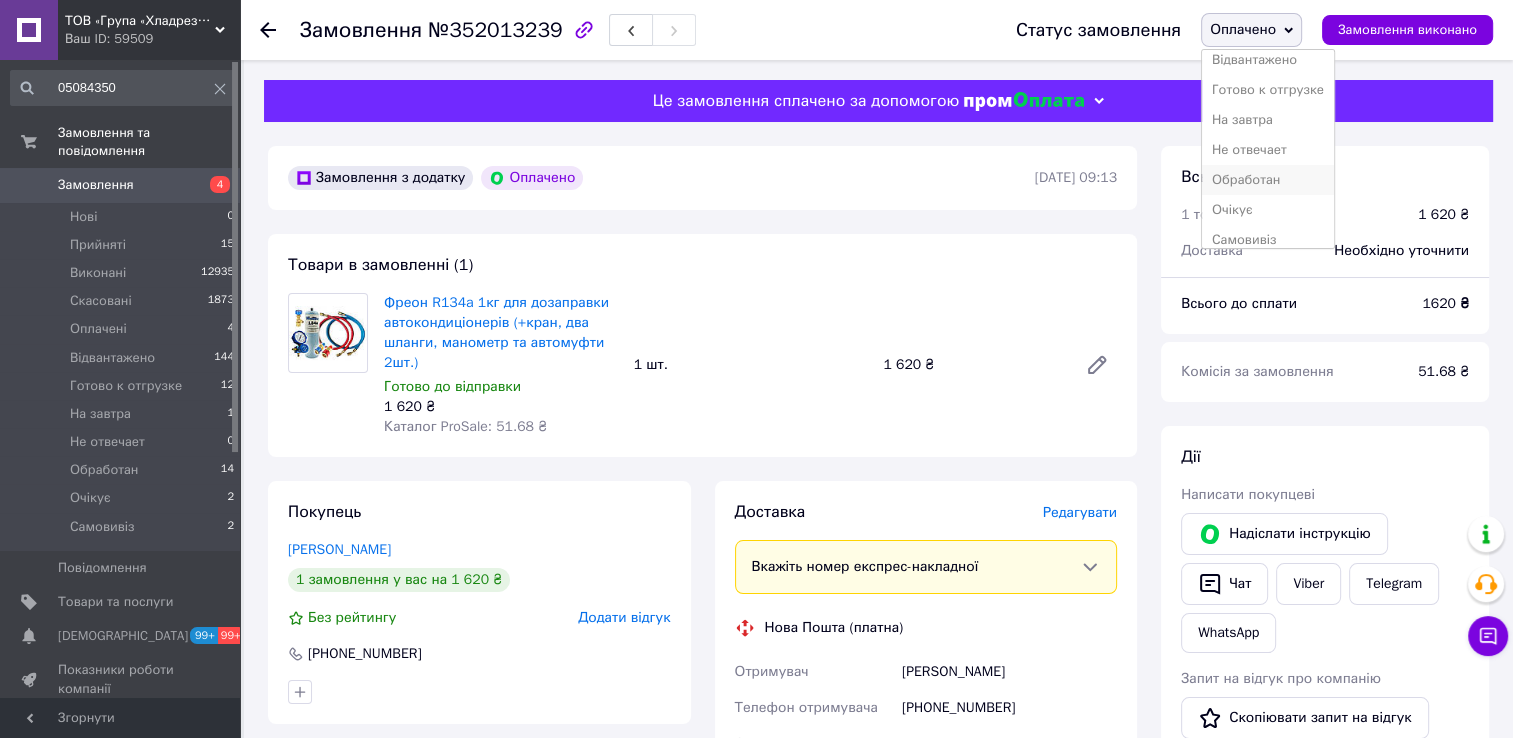 click on "Обработан" at bounding box center [1268, 180] 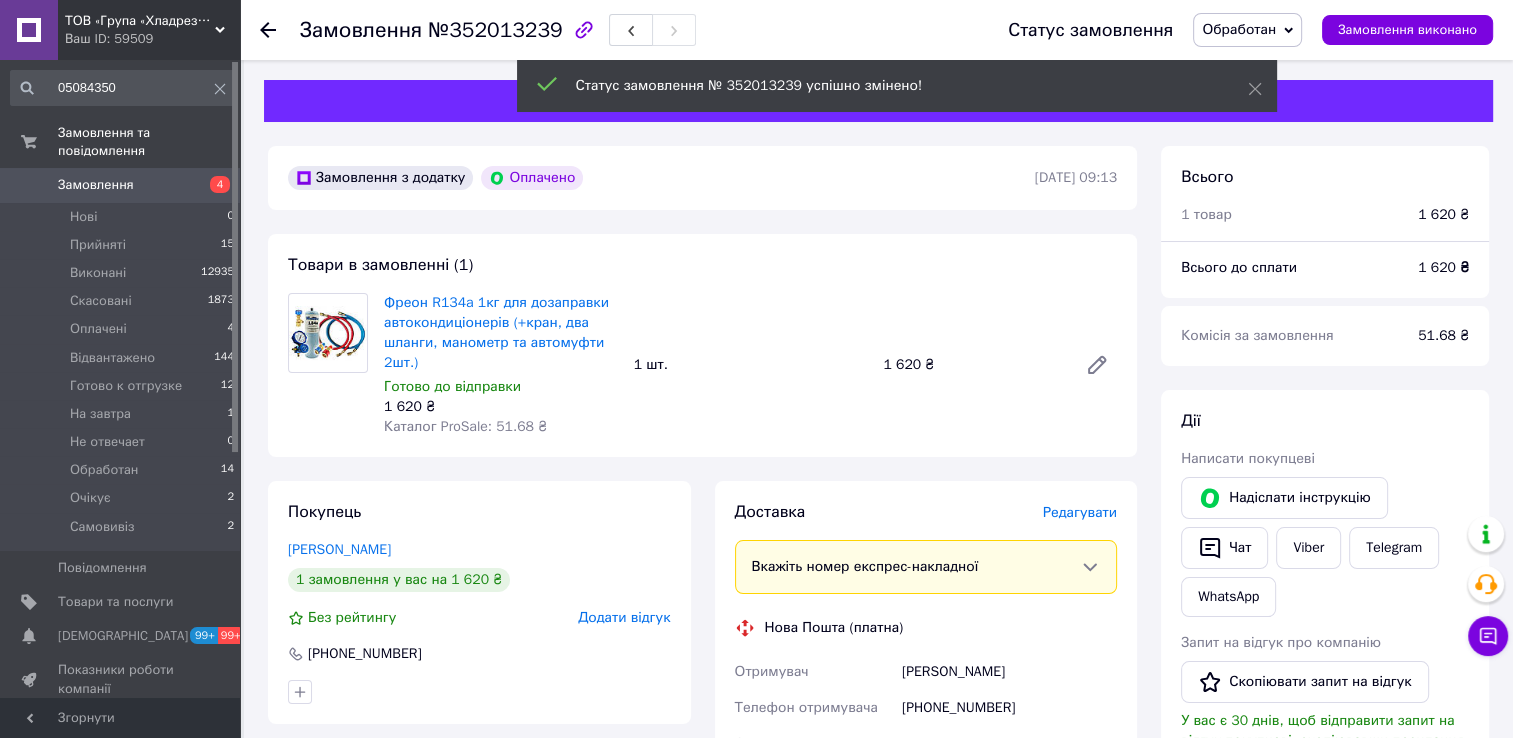 click 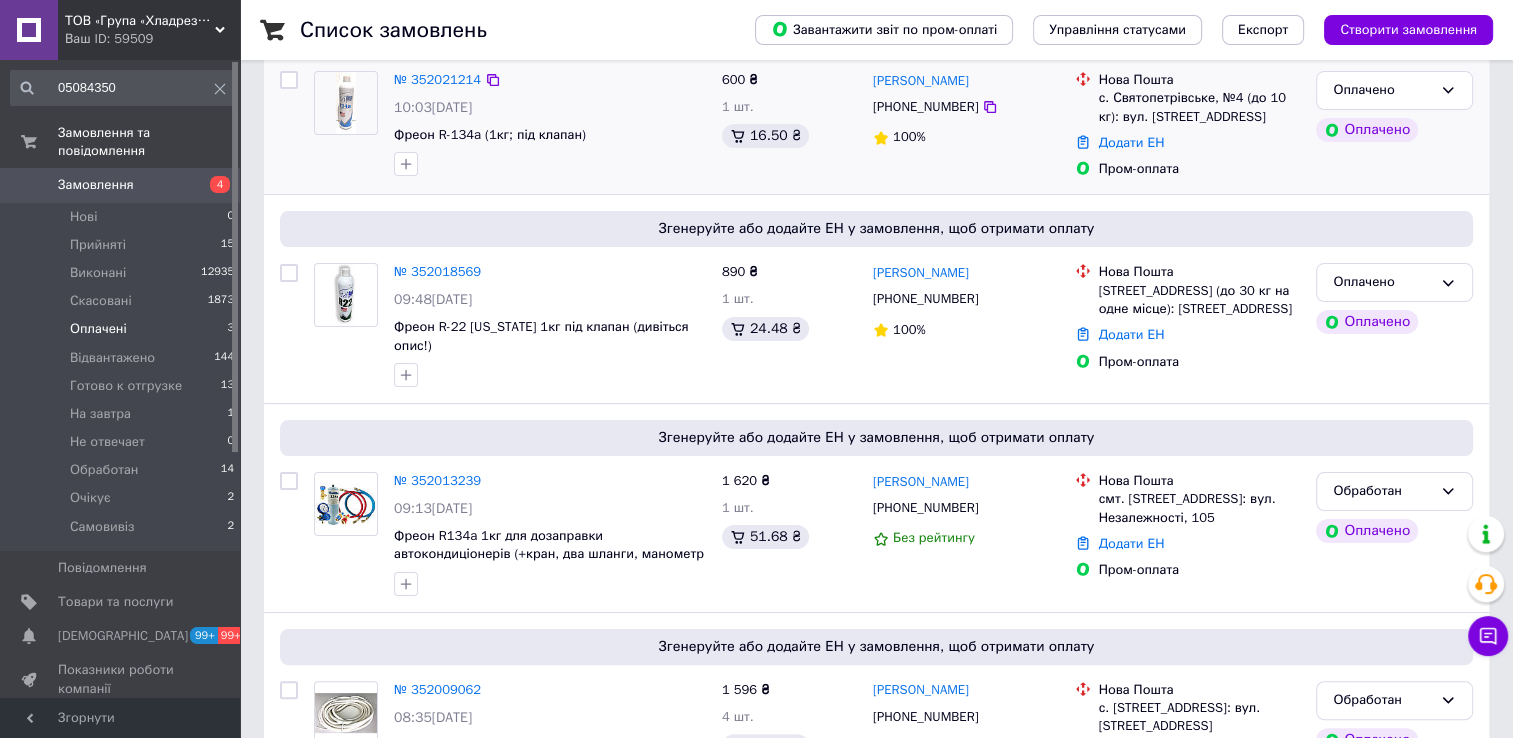scroll, scrollTop: 300, scrollLeft: 0, axis: vertical 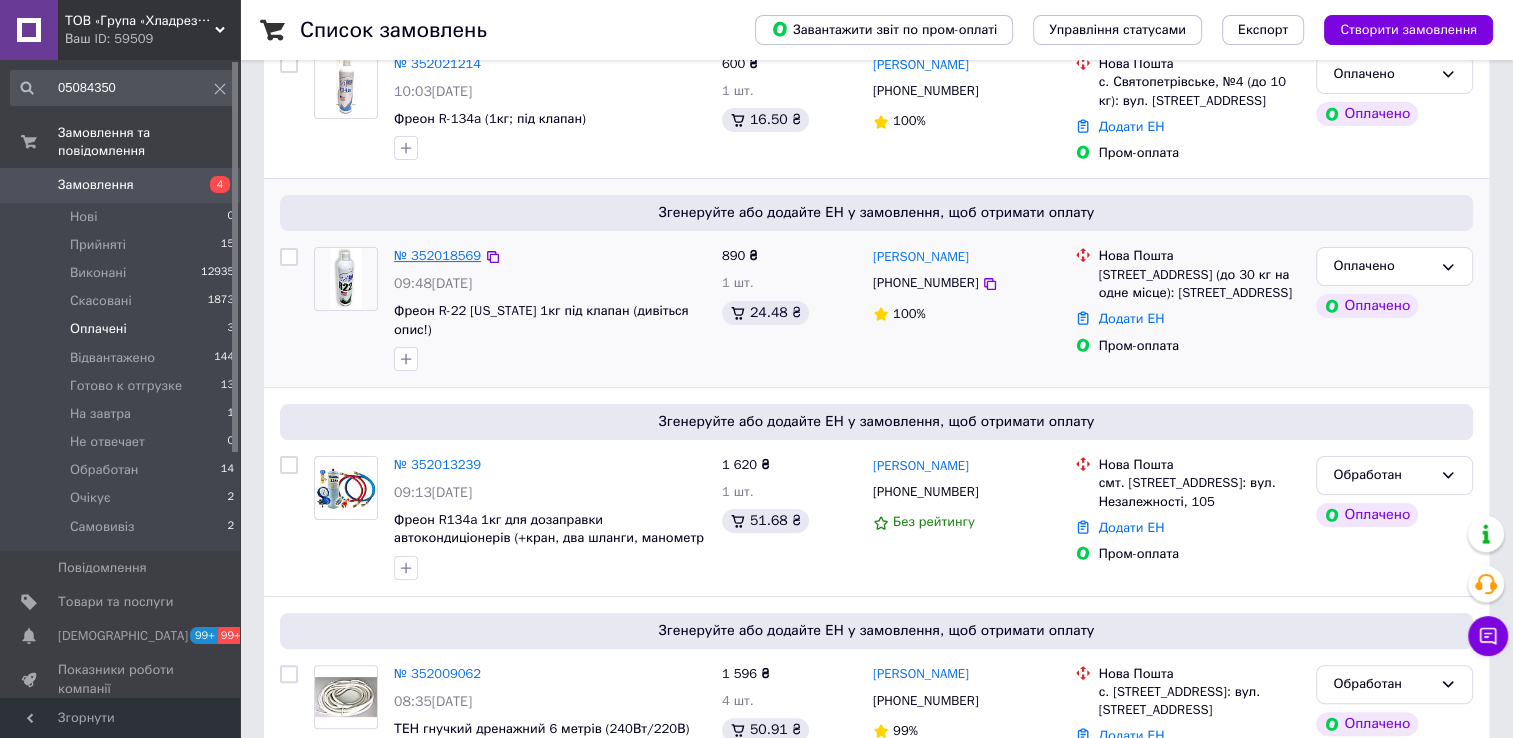 click on "№ 352018569" at bounding box center (437, 255) 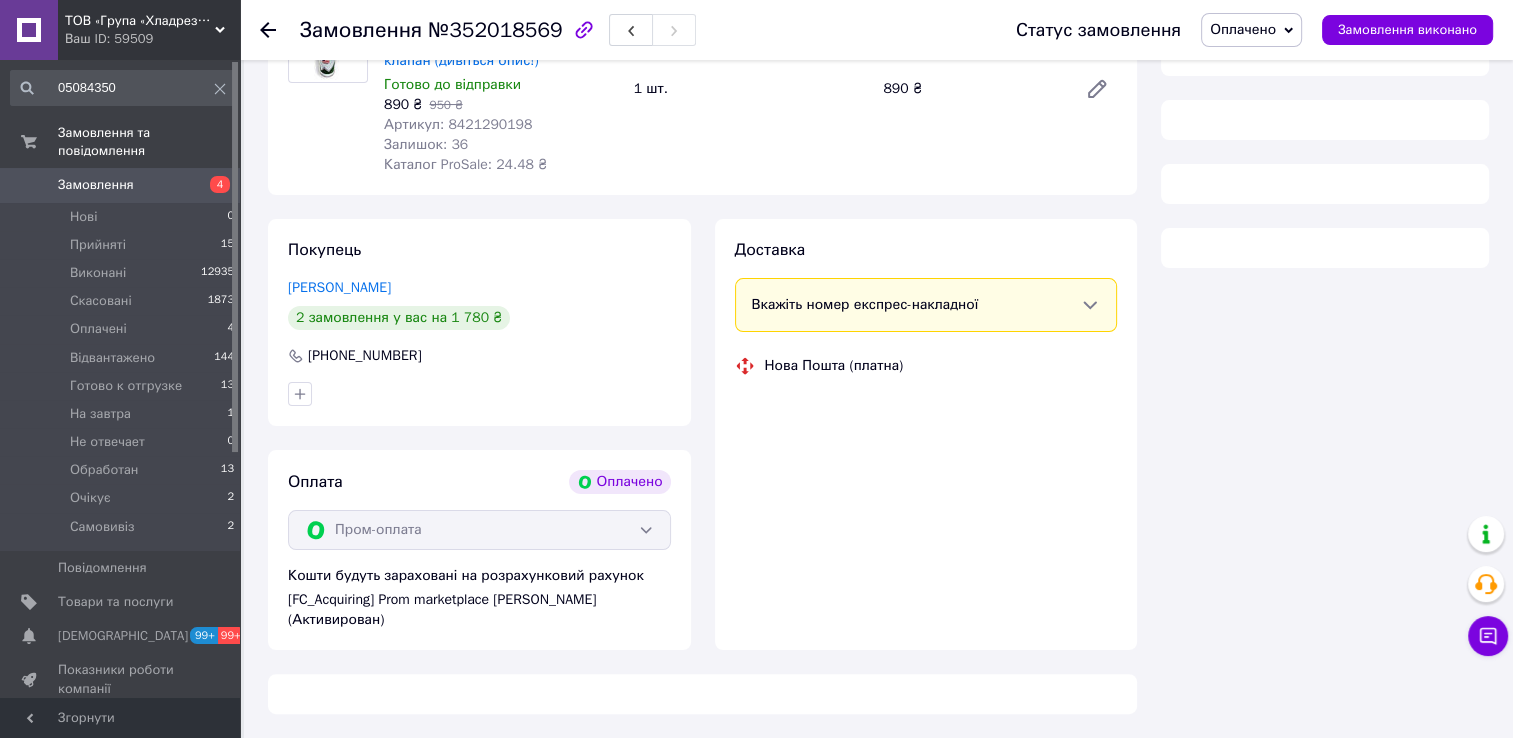 scroll, scrollTop: 0, scrollLeft: 0, axis: both 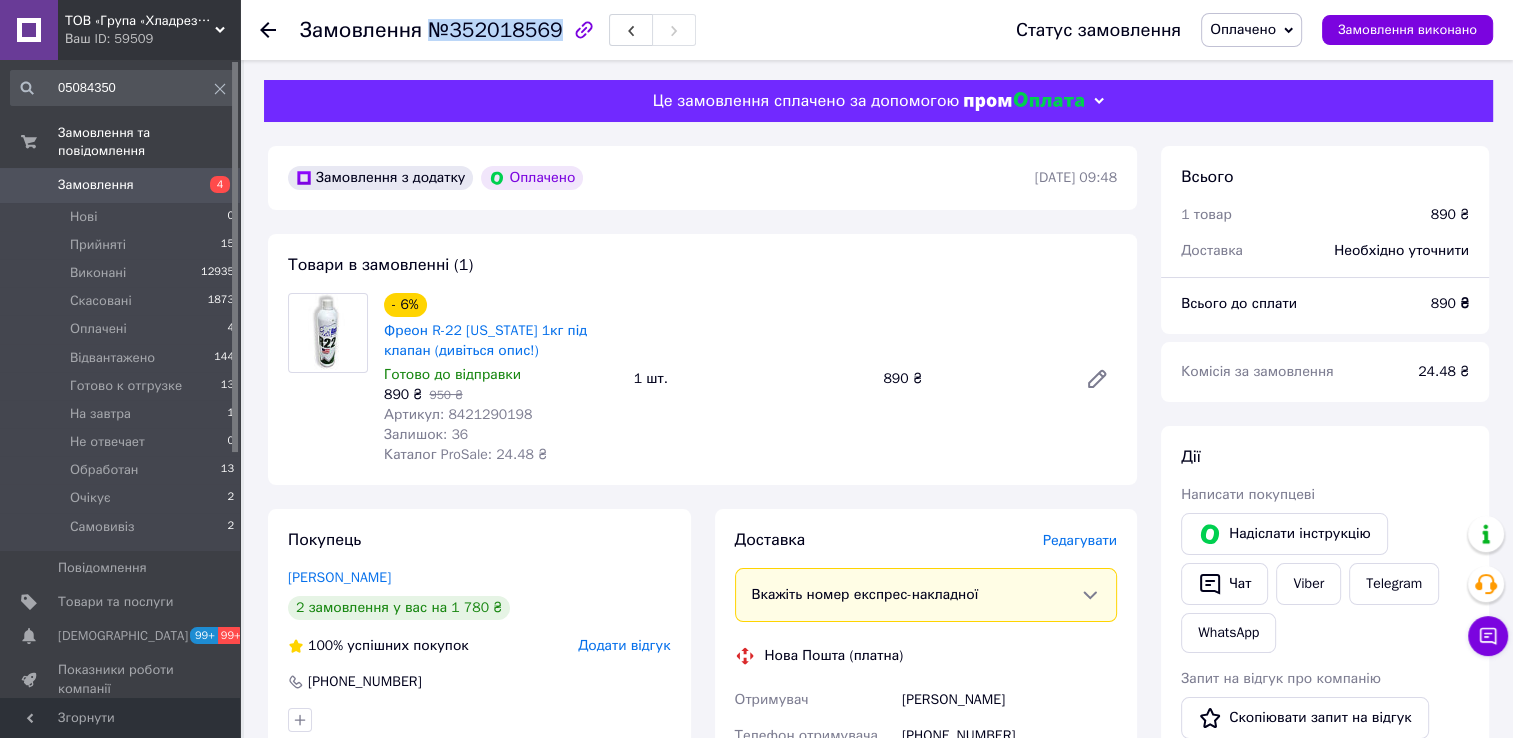 drag, startPoint x: 423, startPoint y: 34, endPoint x: 545, endPoint y: 36, distance: 122.016396 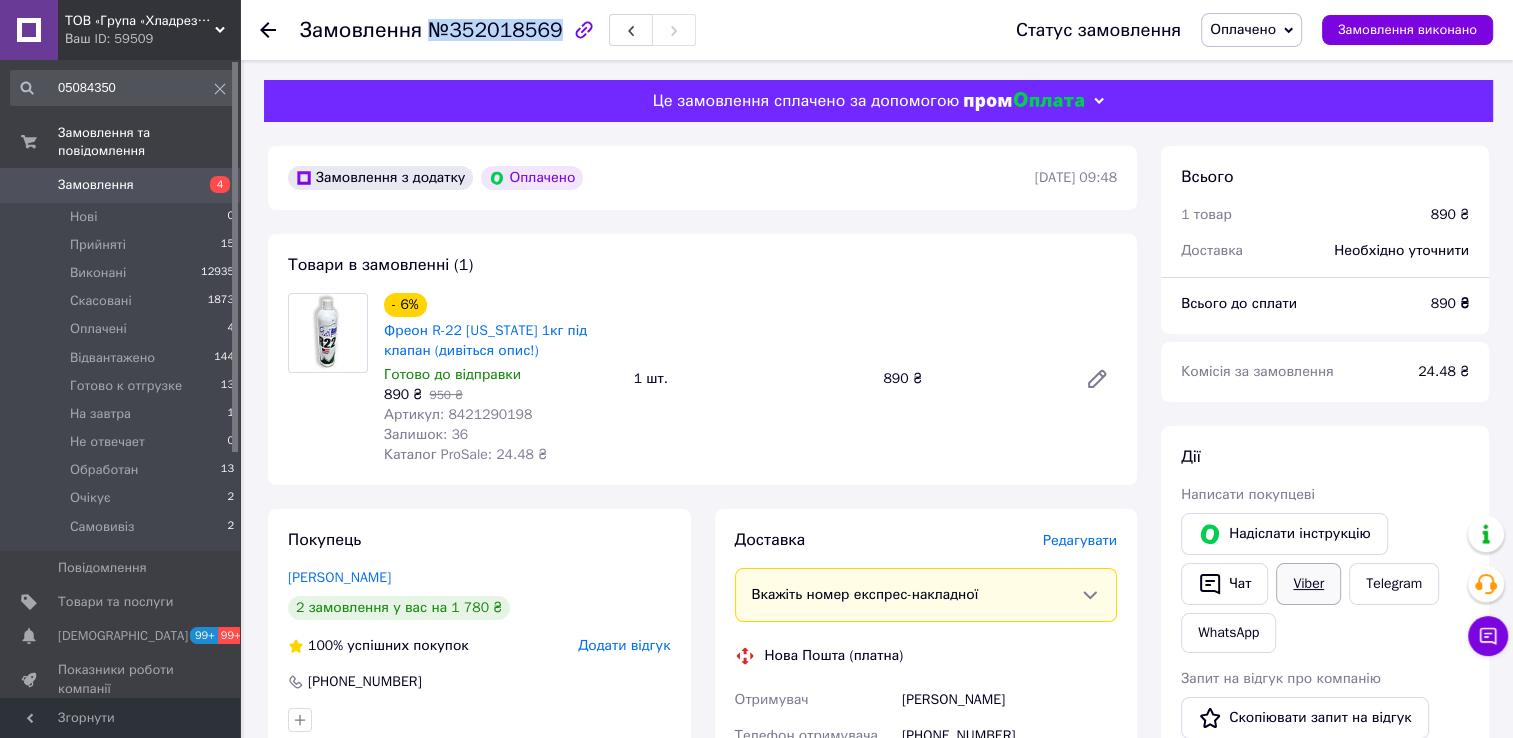 click on "Viber" at bounding box center [1308, 584] 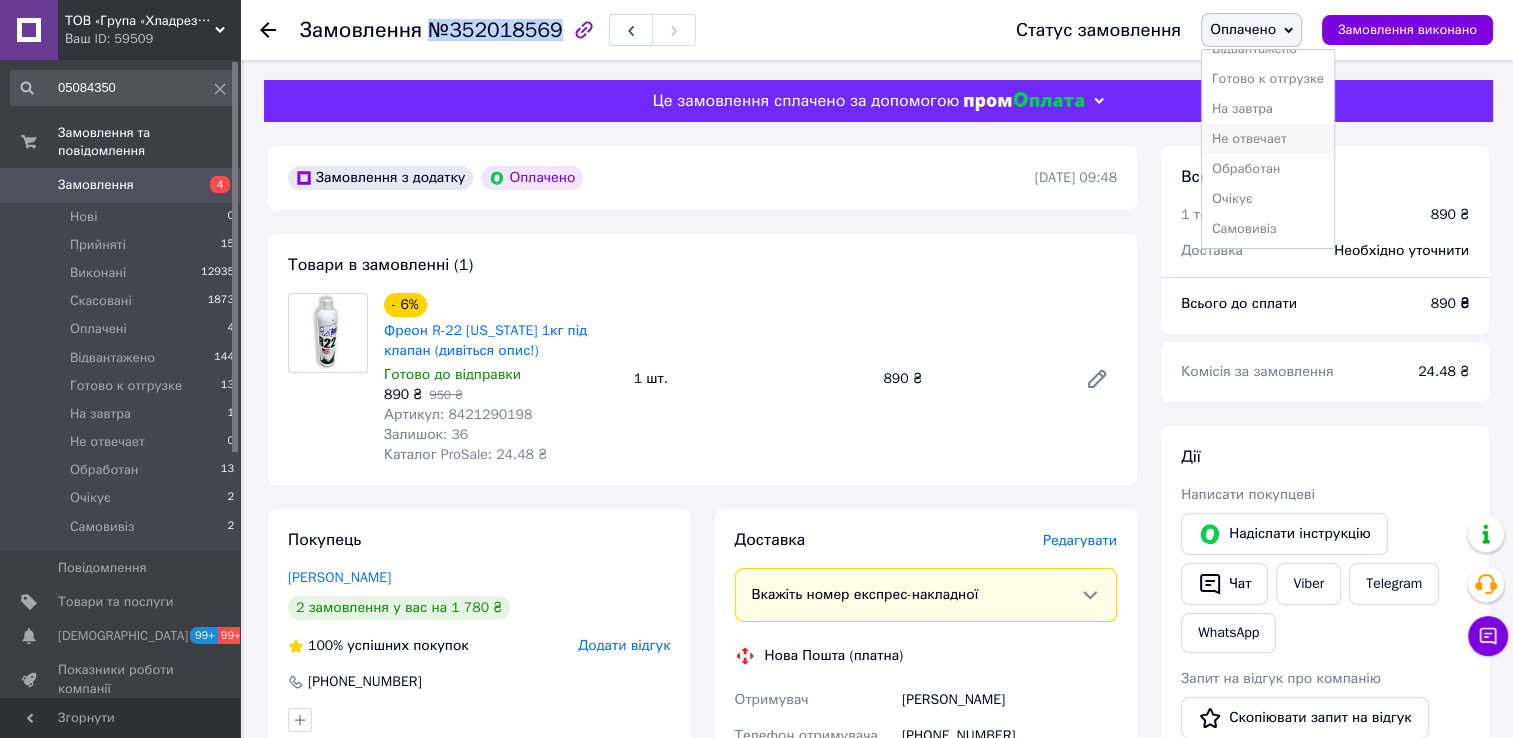 scroll, scrollTop: 112, scrollLeft: 0, axis: vertical 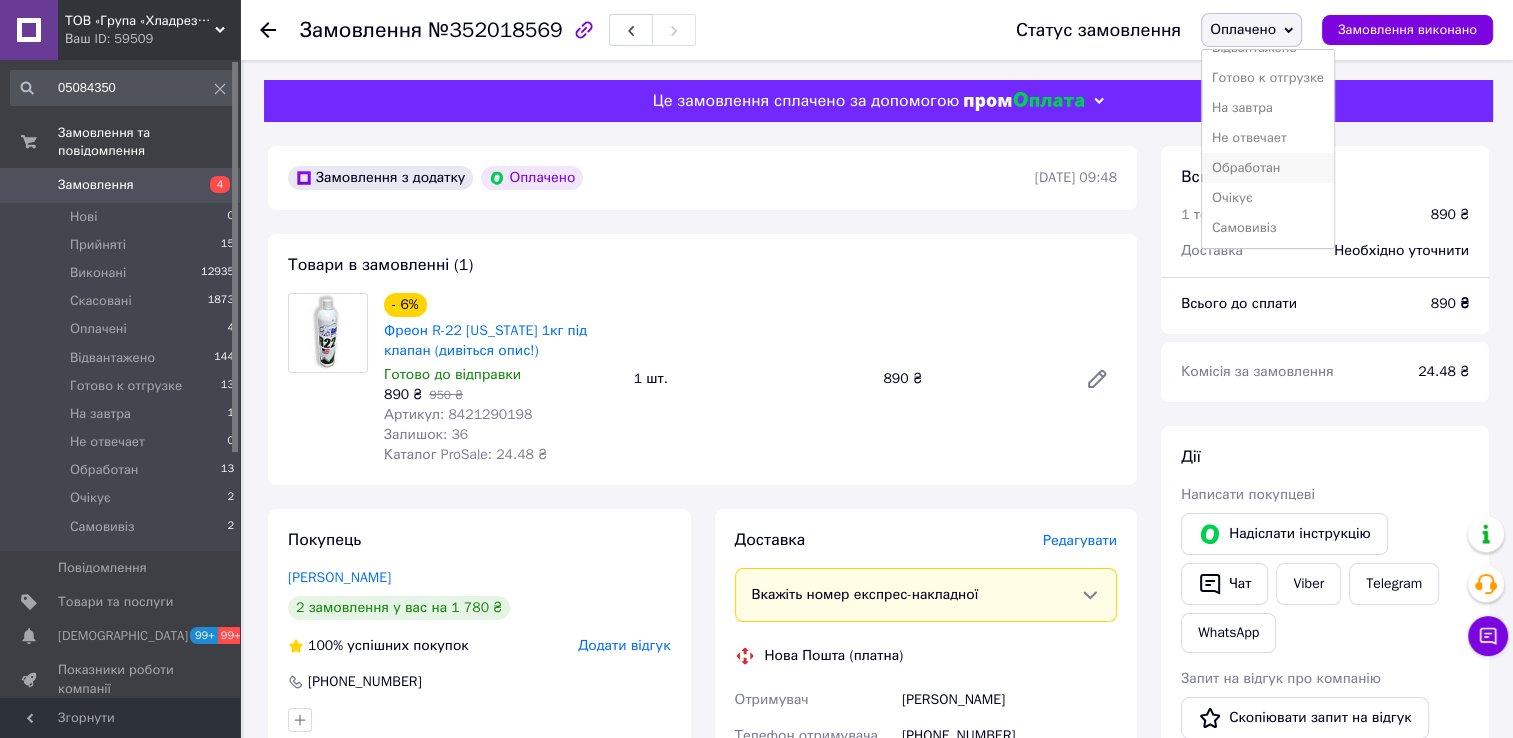 click on "Обработан" at bounding box center [1268, 168] 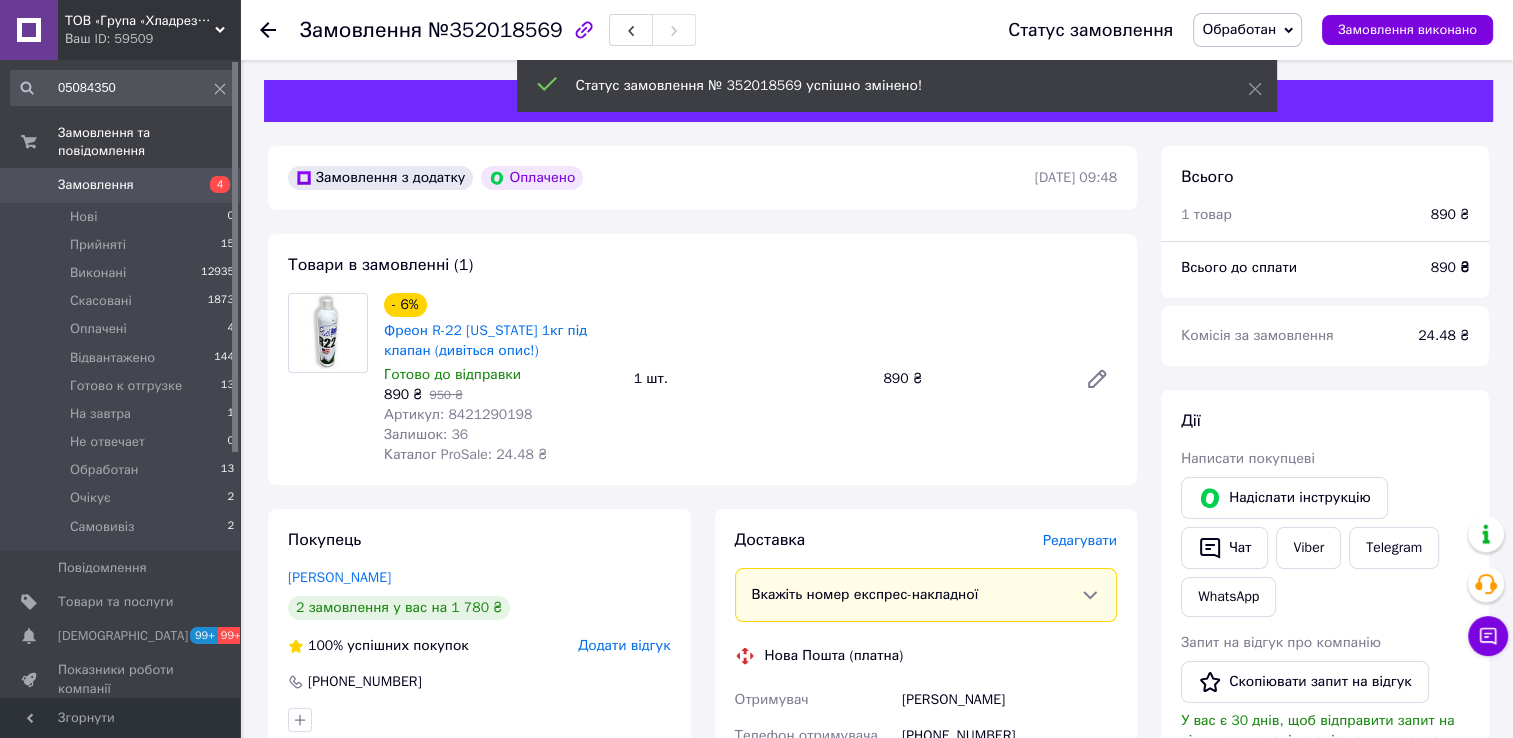 click 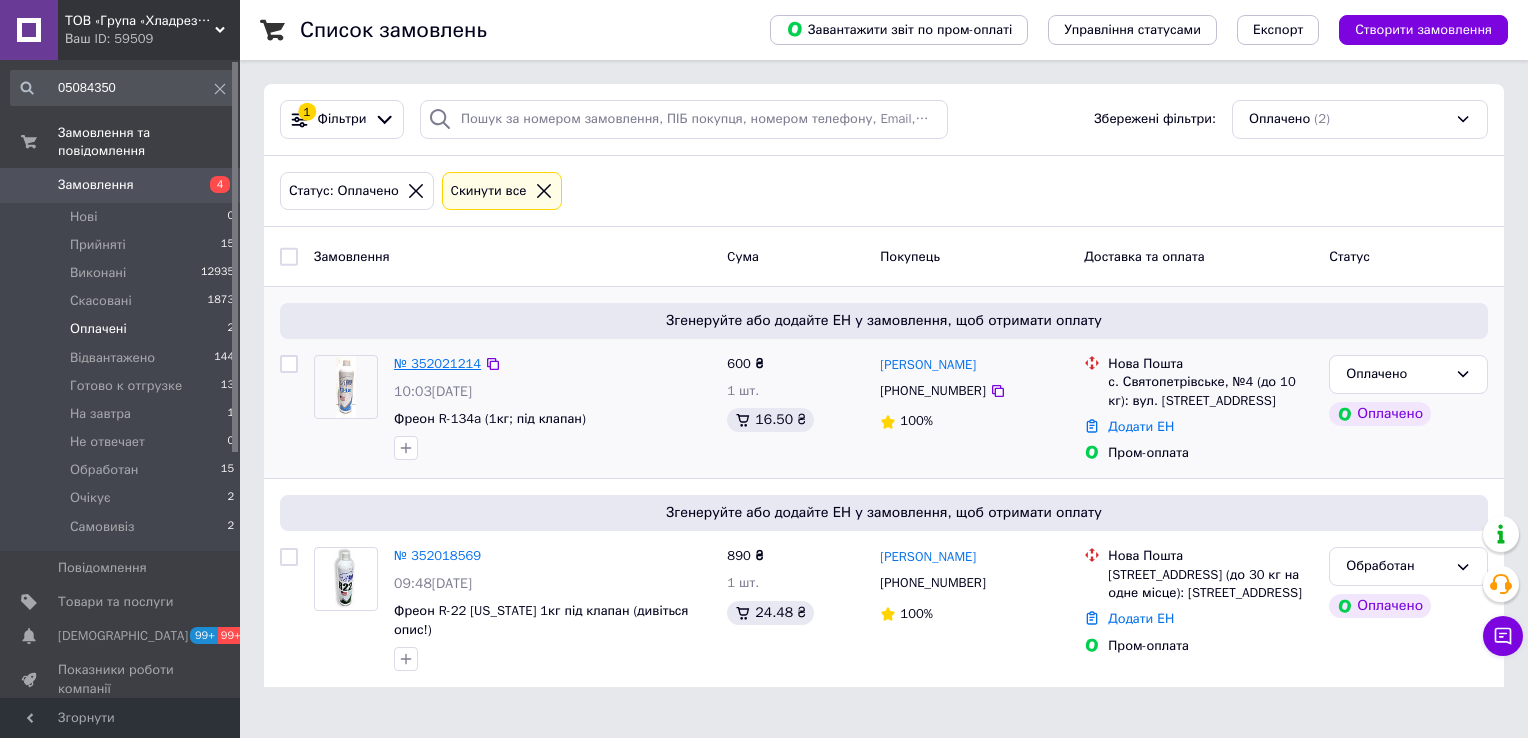 click on "№ 352021214" at bounding box center (437, 363) 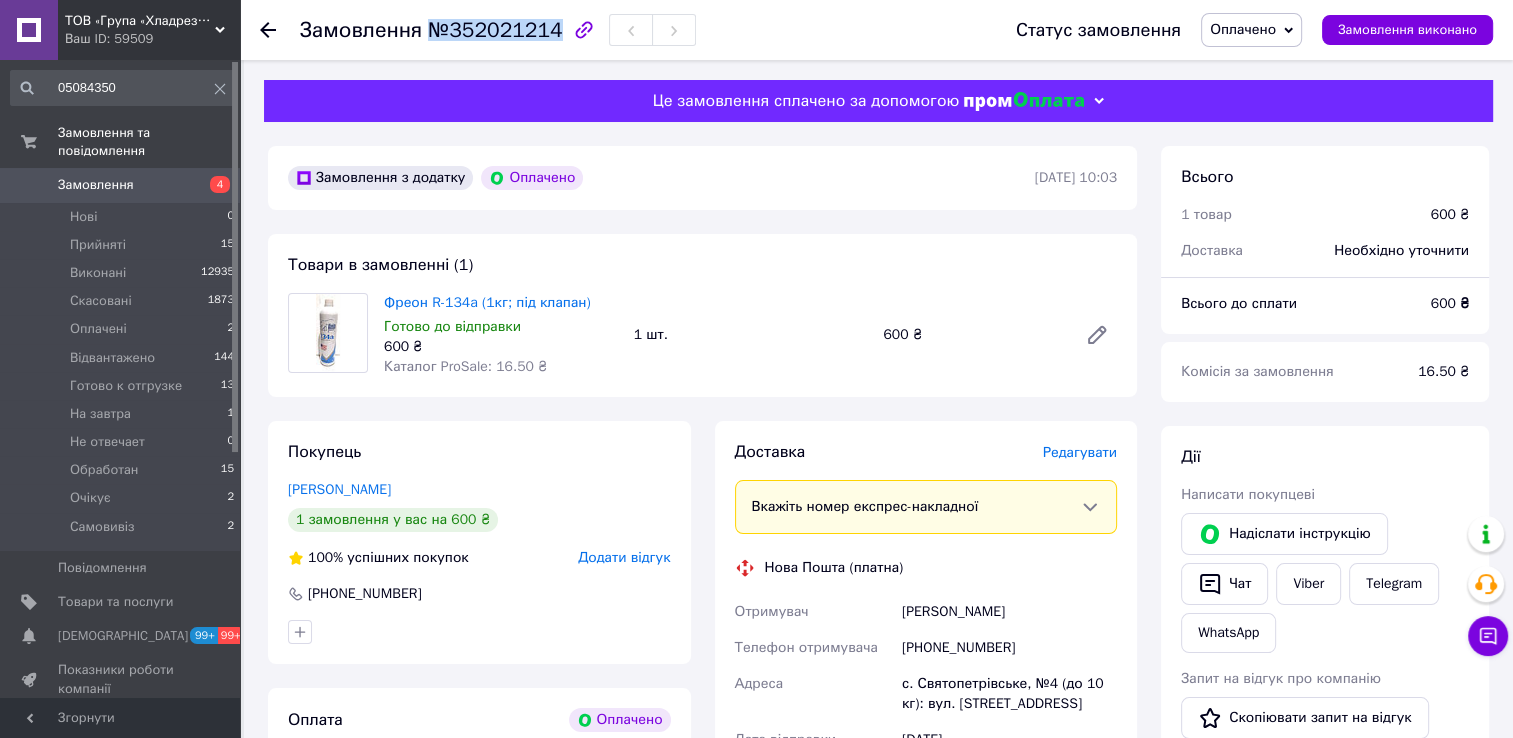 drag, startPoint x: 424, startPoint y: 33, endPoint x: 546, endPoint y: 33, distance: 122 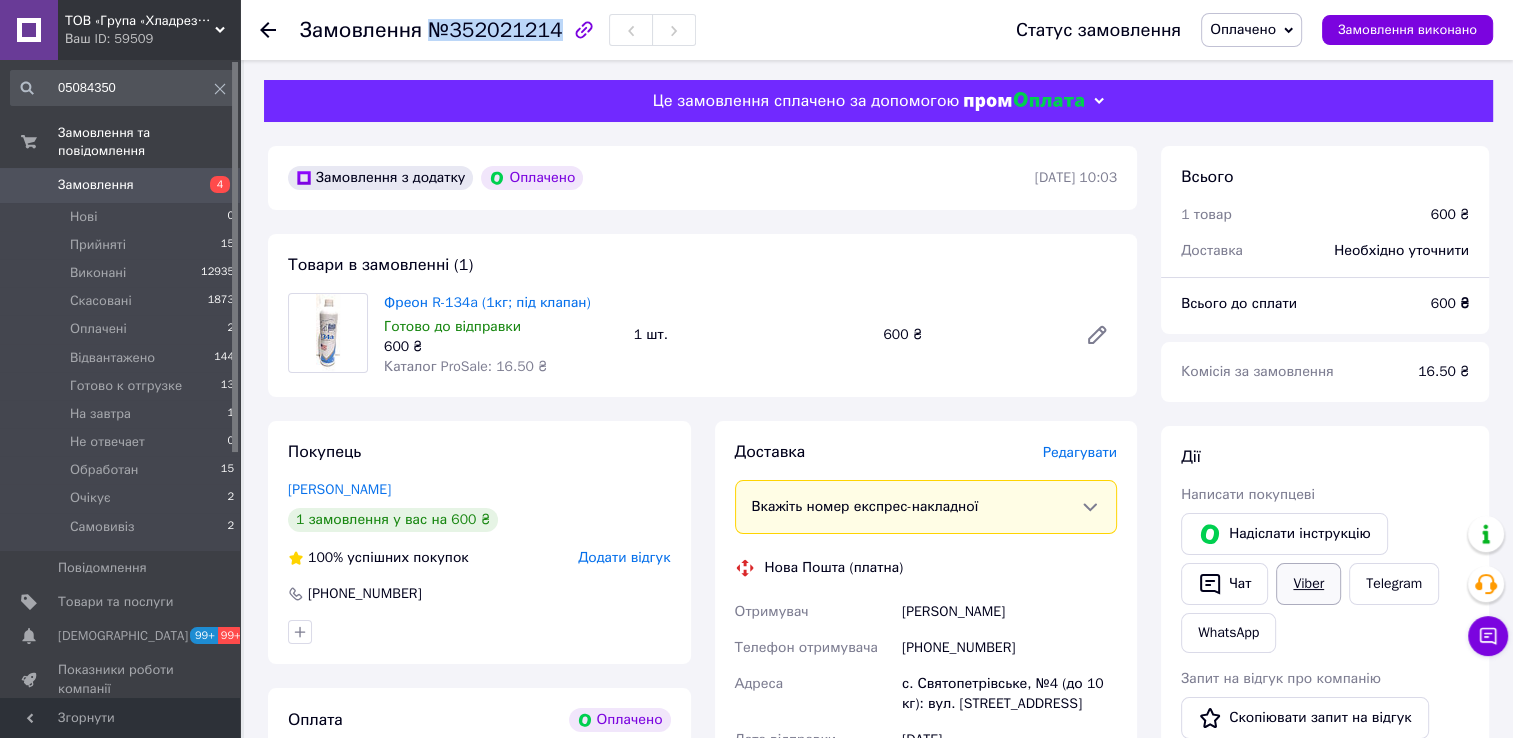 click on "Viber" at bounding box center (1308, 584) 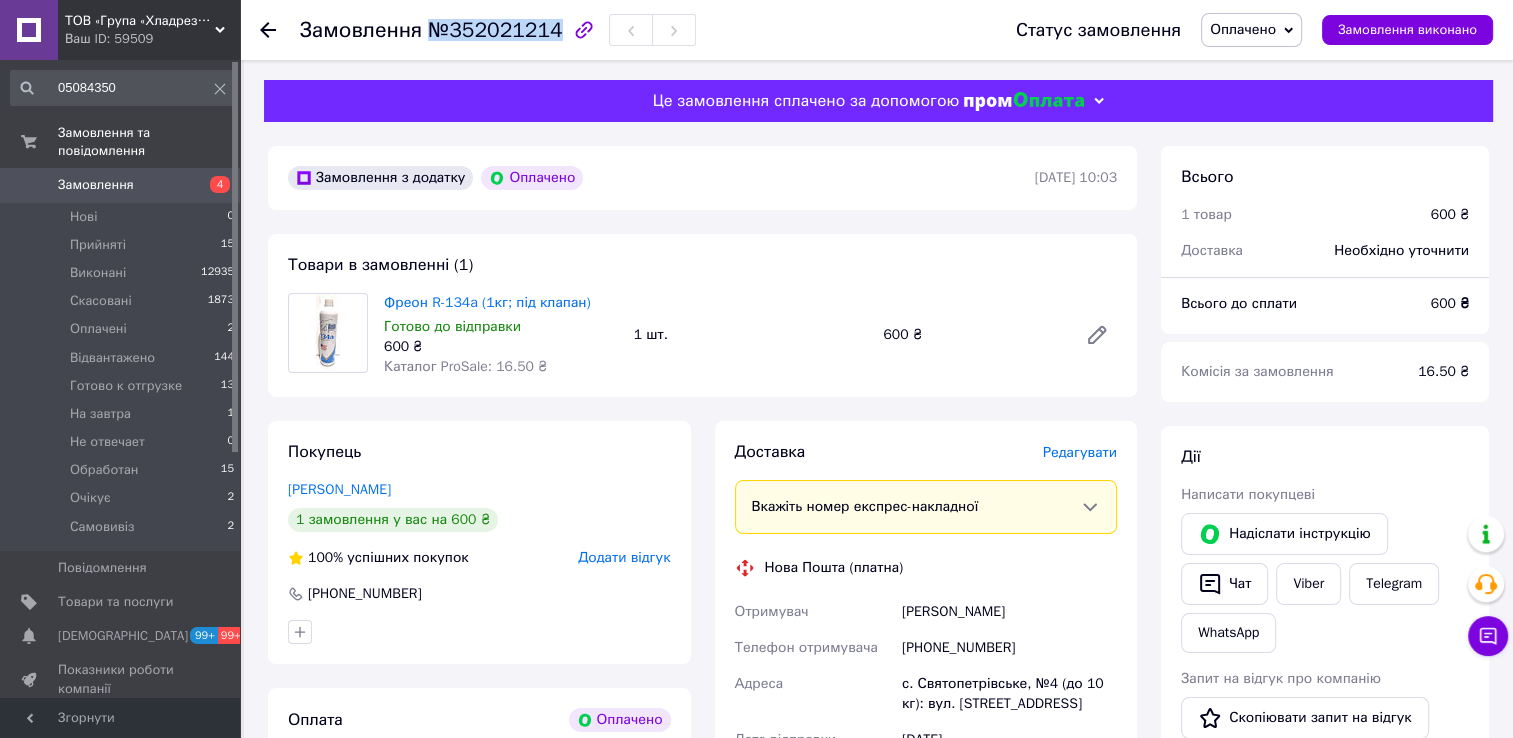 click on "Оплачено" at bounding box center (1251, 30) 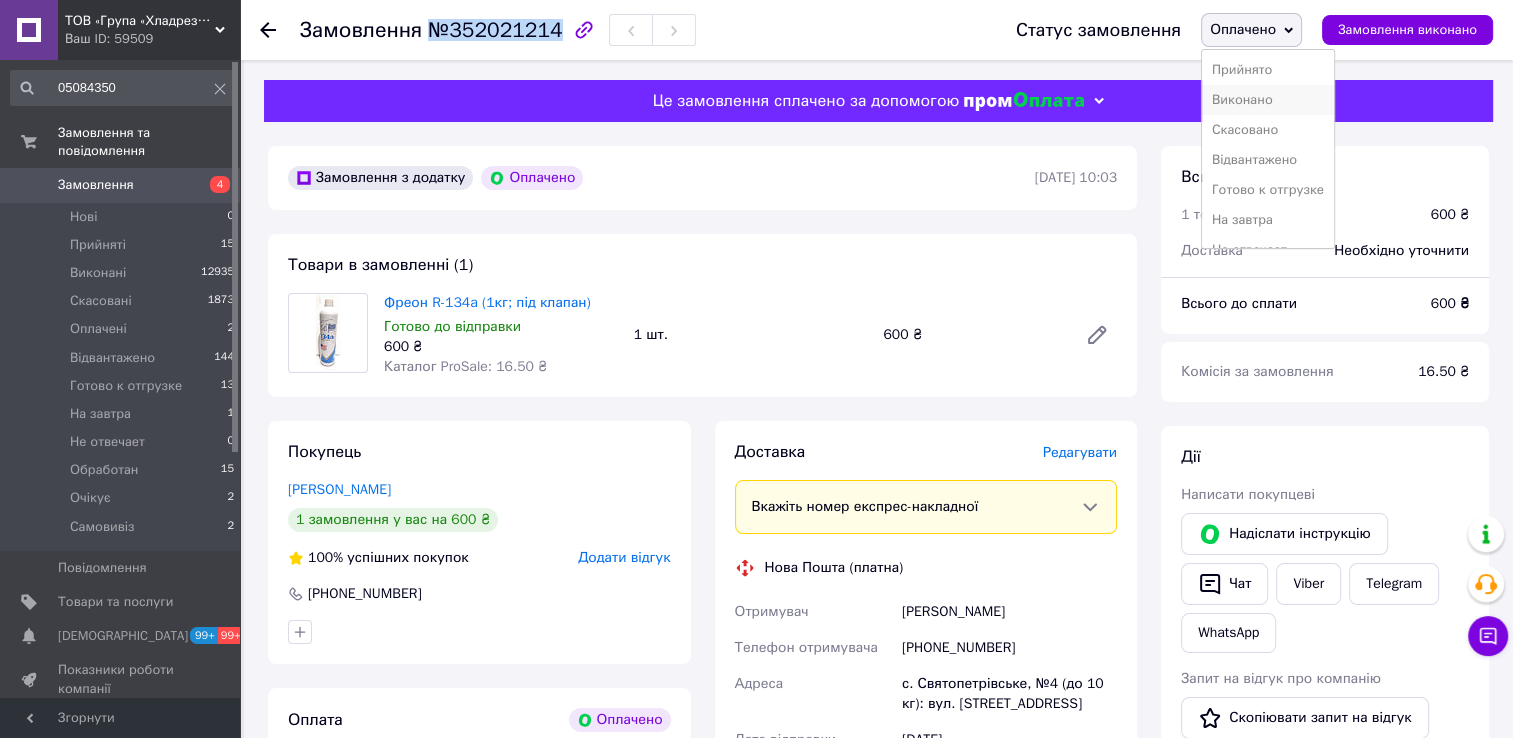 scroll, scrollTop: 100, scrollLeft: 0, axis: vertical 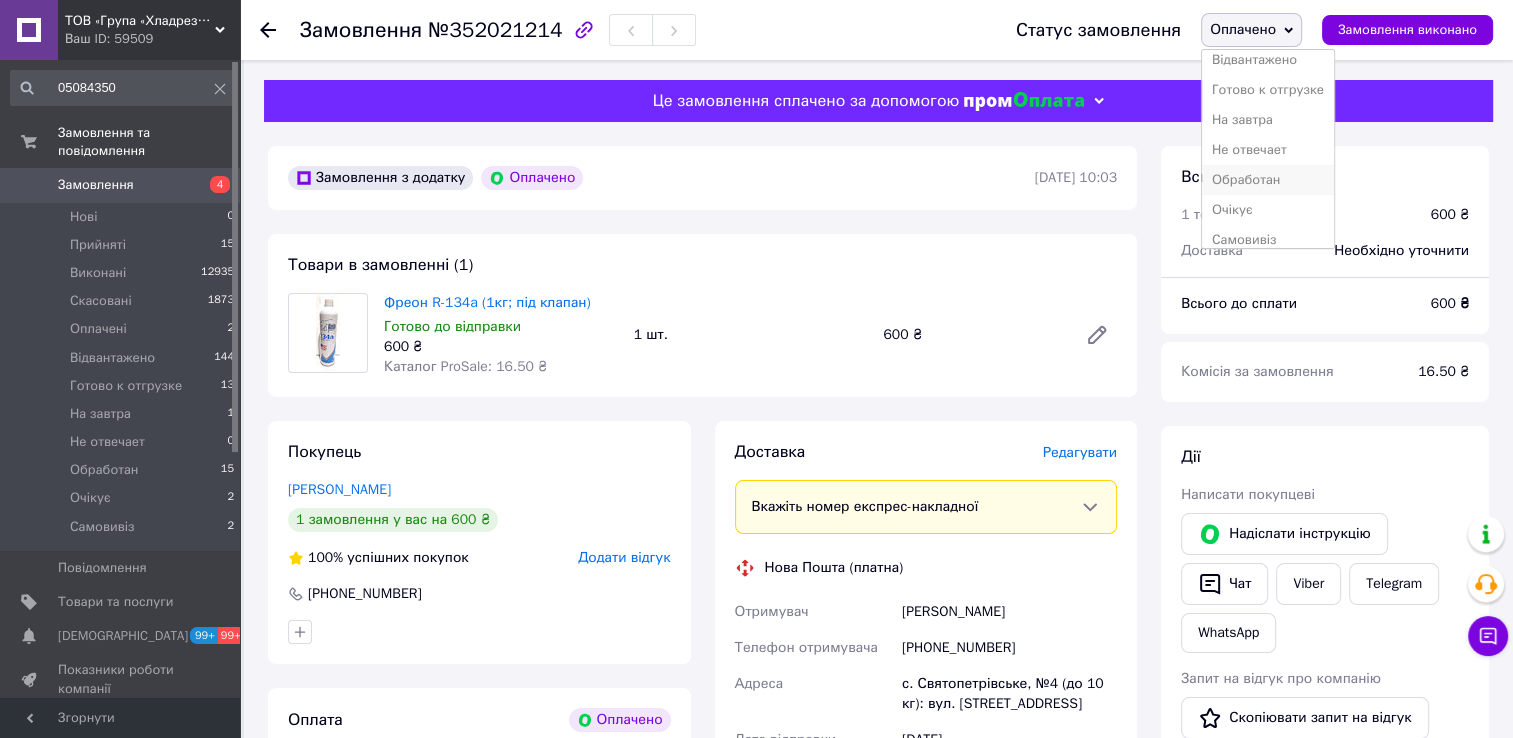 click on "Обработан" at bounding box center (1268, 180) 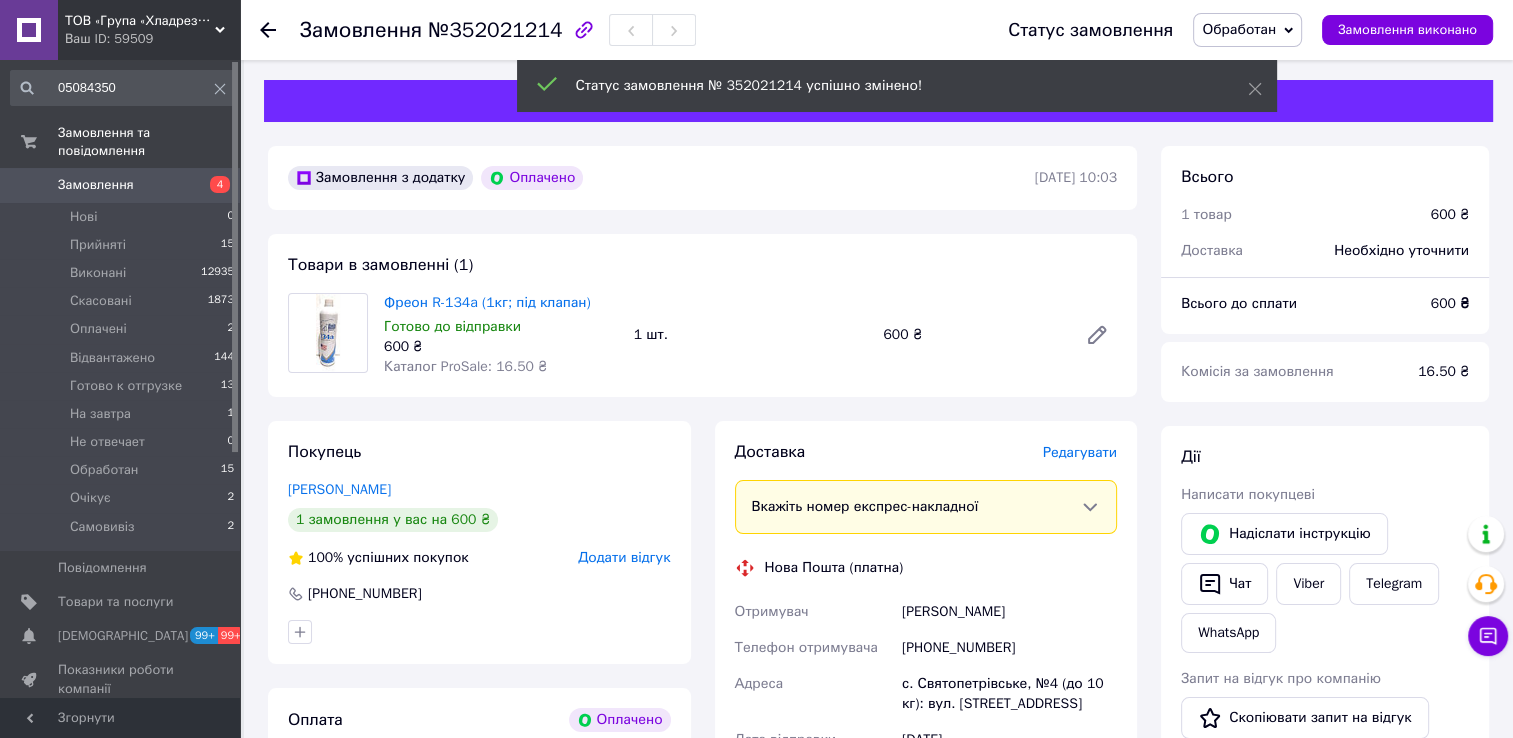 click 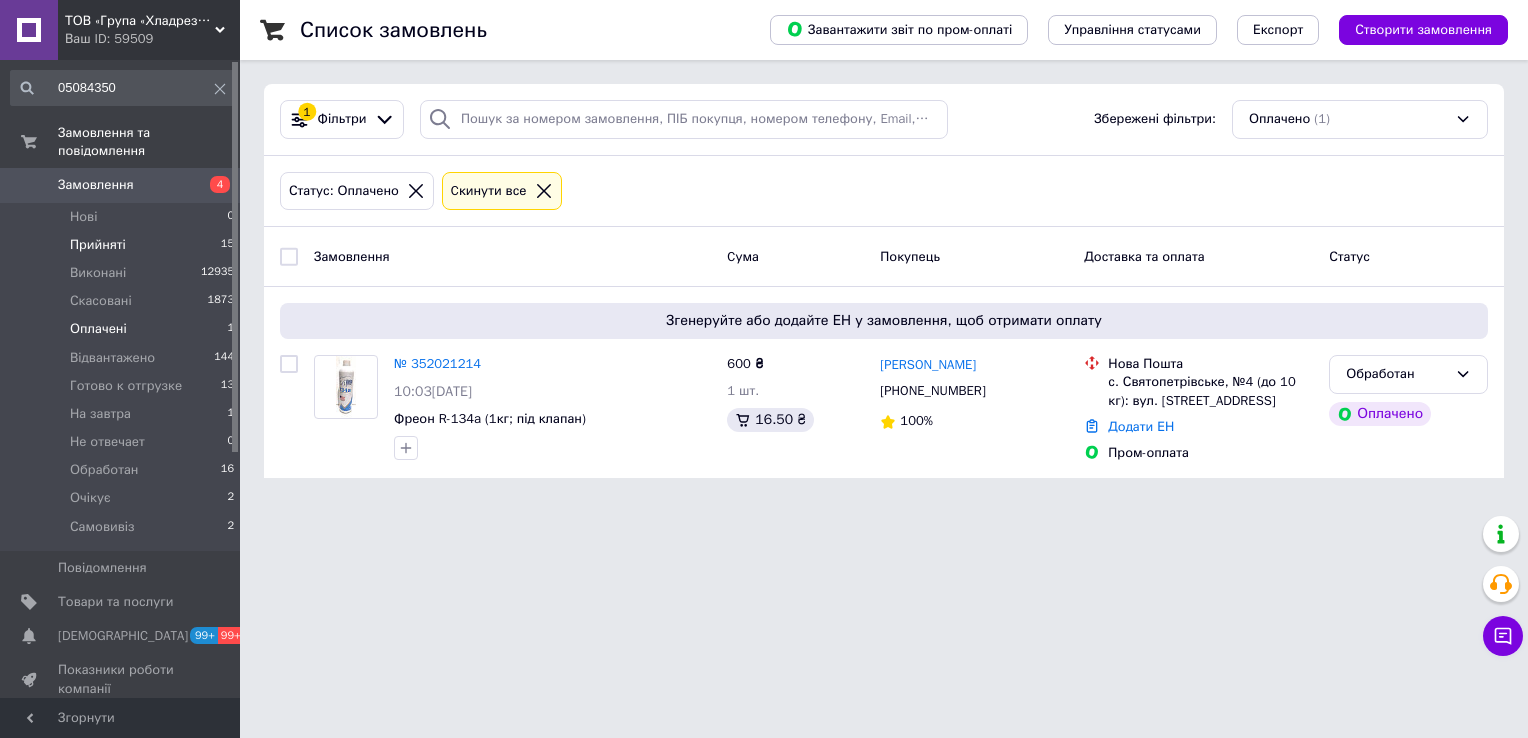 click on "Прийняті 15" at bounding box center (123, 245) 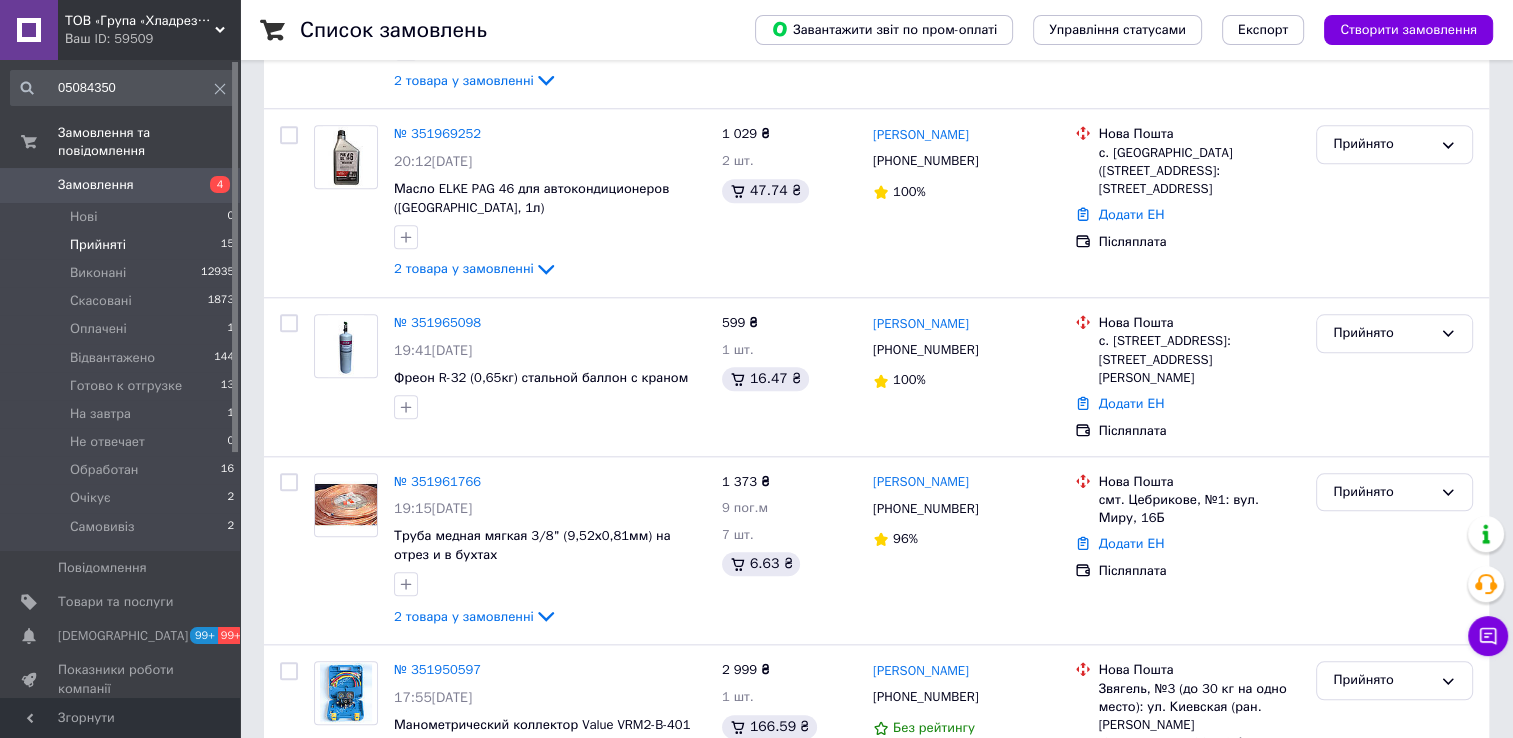 scroll, scrollTop: 2055, scrollLeft: 0, axis: vertical 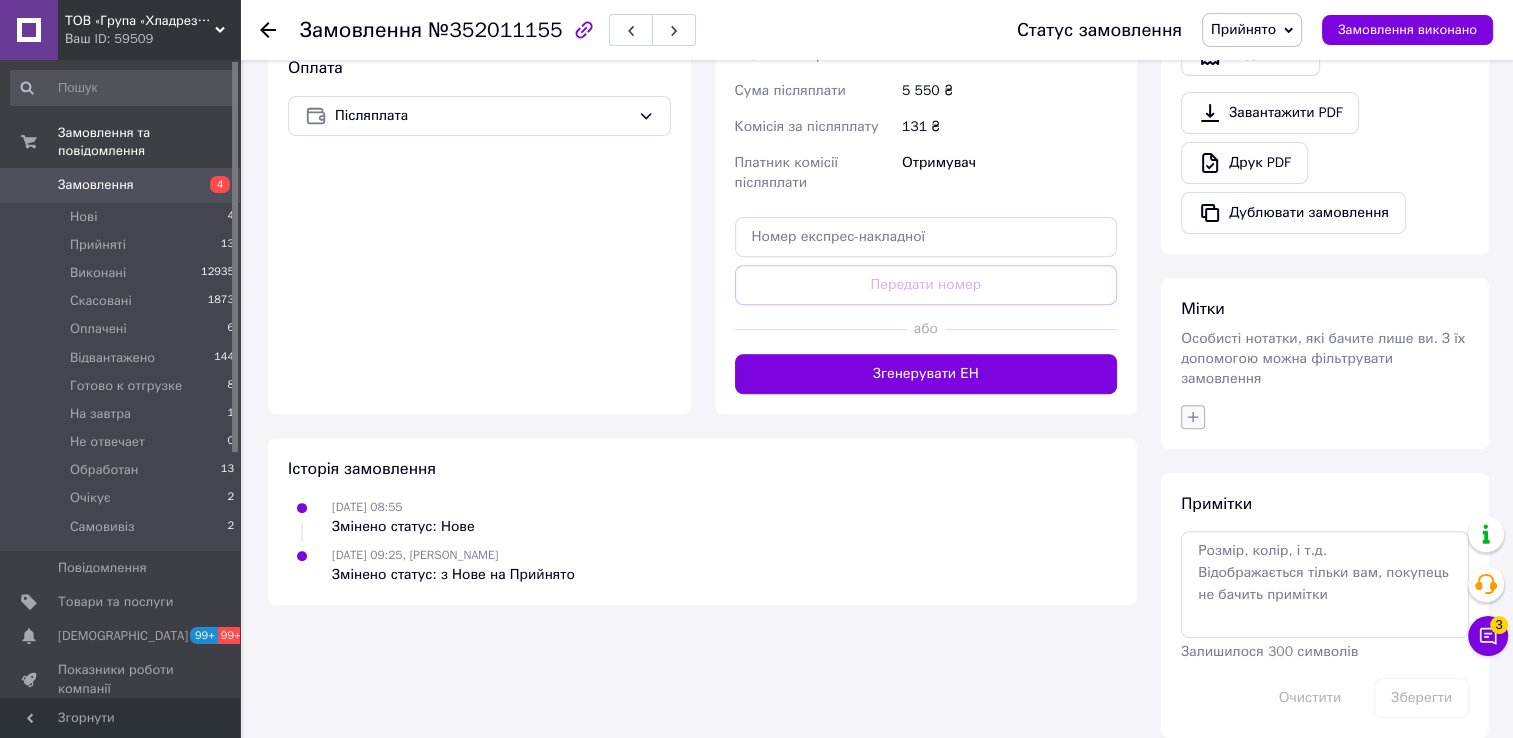 click 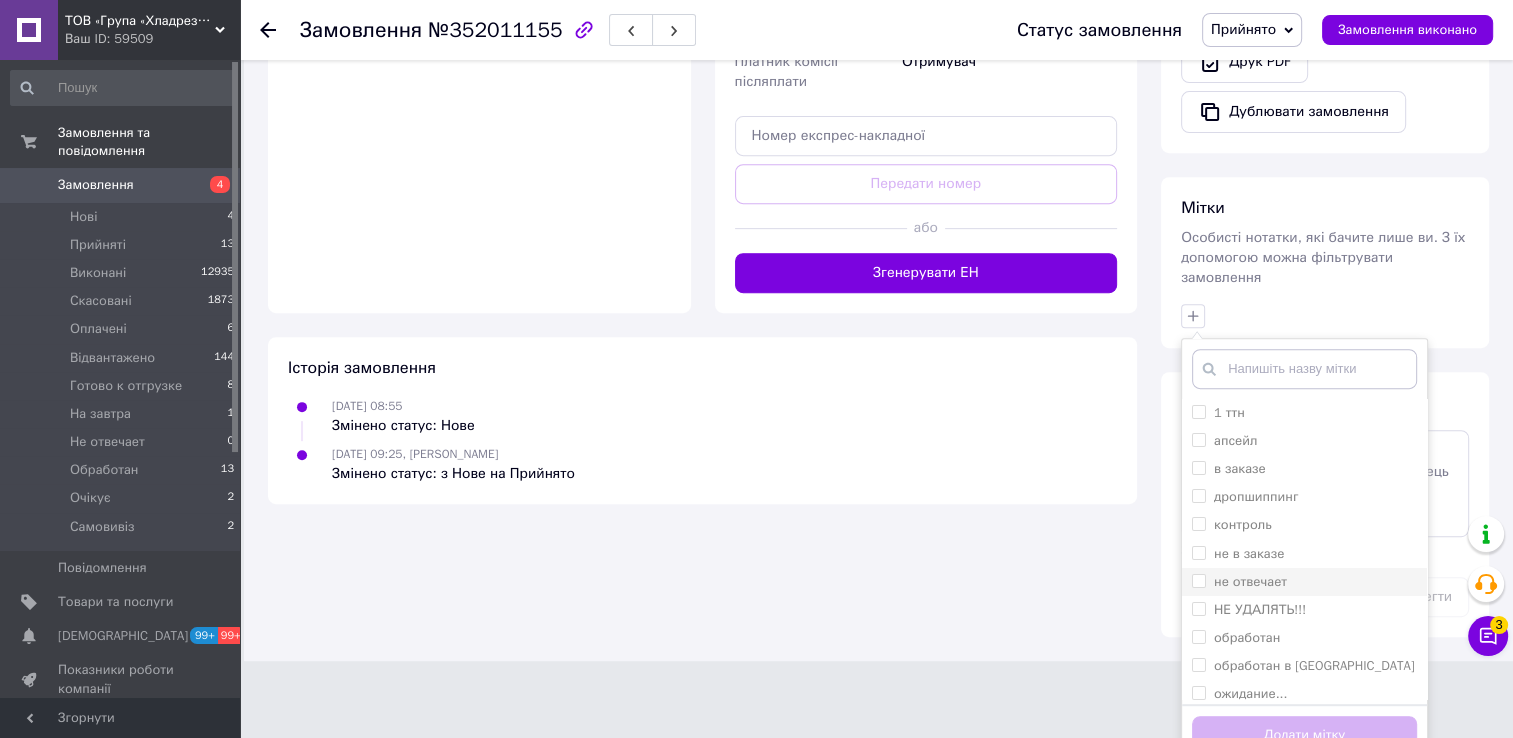 scroll, scrollTop: 796, scrollLeft: 0, axis: vertical 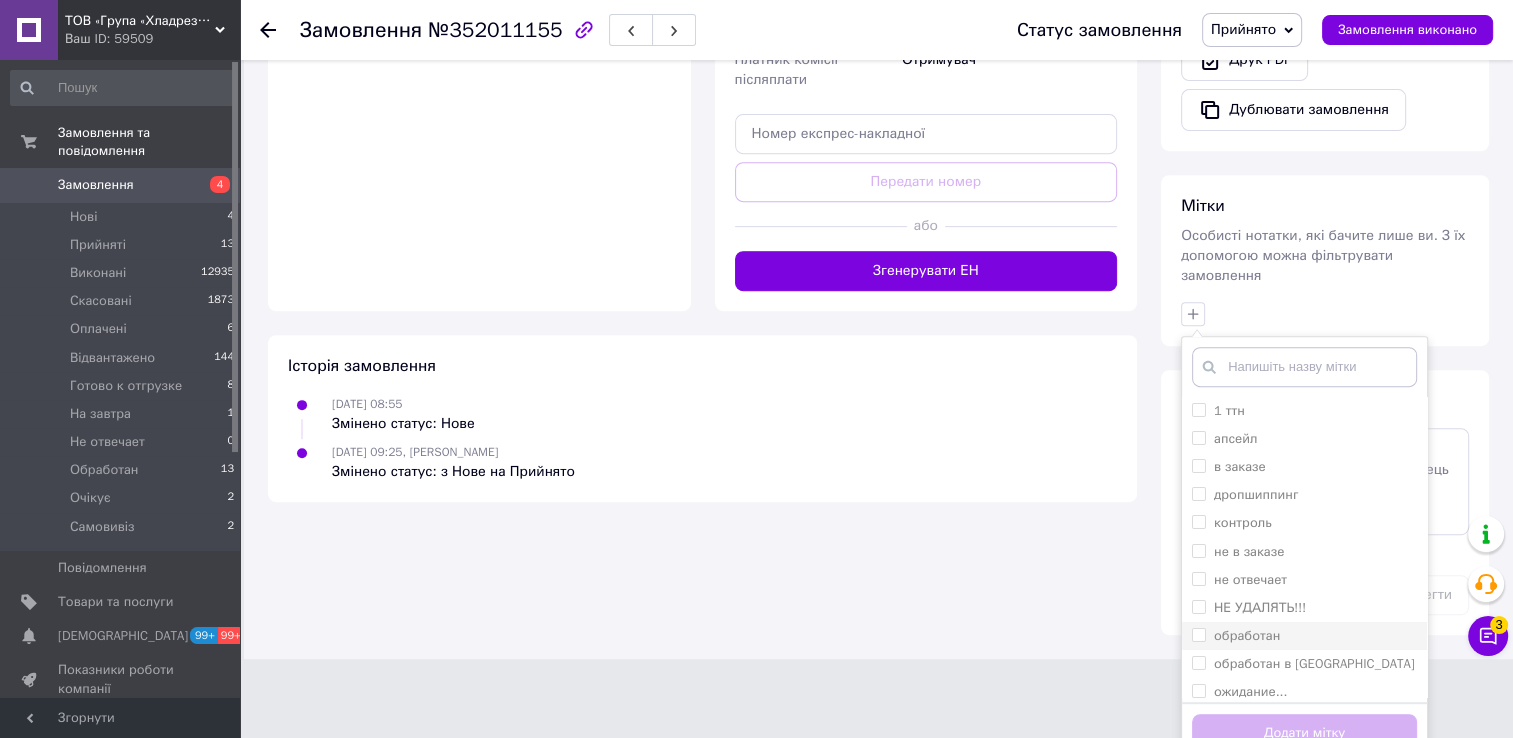 click on "обработан" at bounding box center (1198, 634) 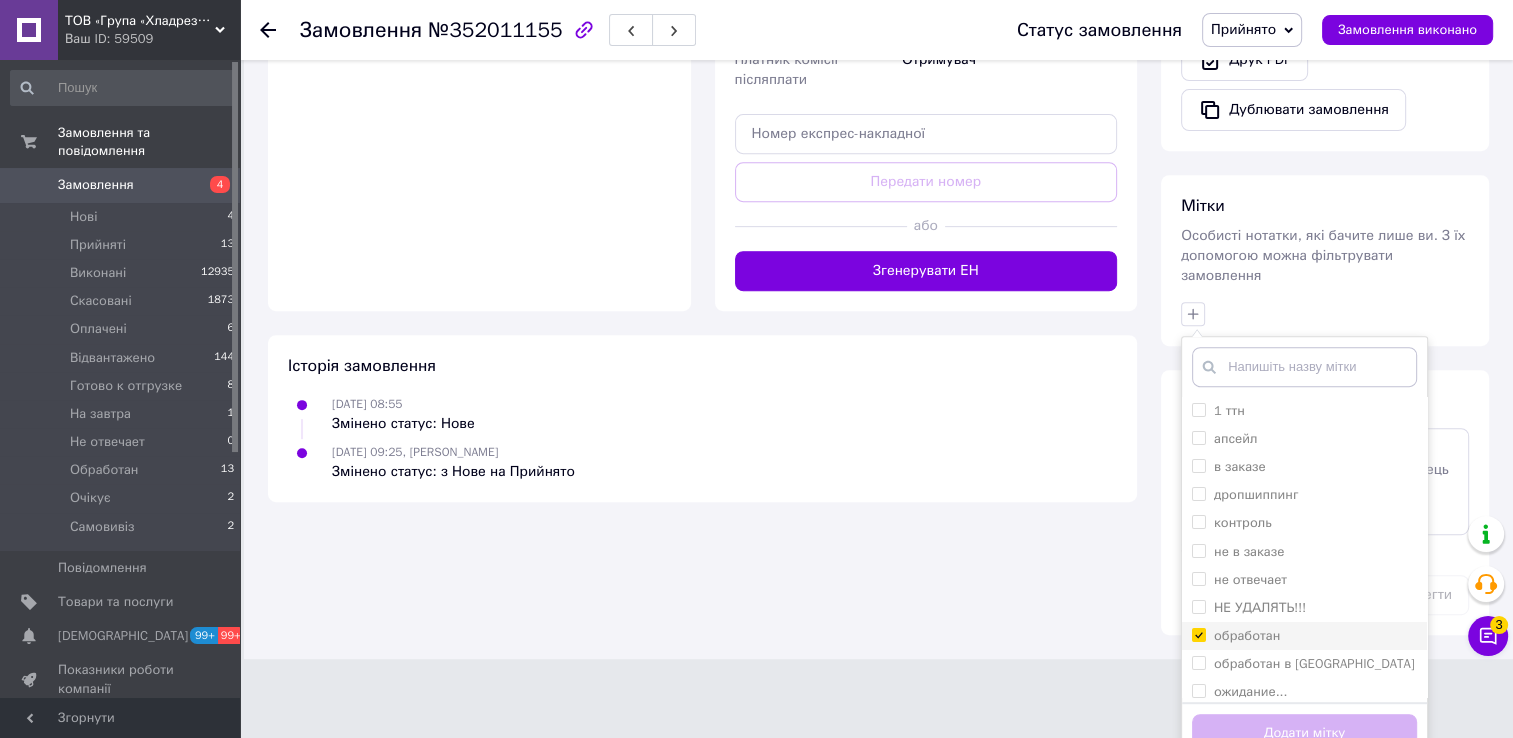 checkbox on "true" 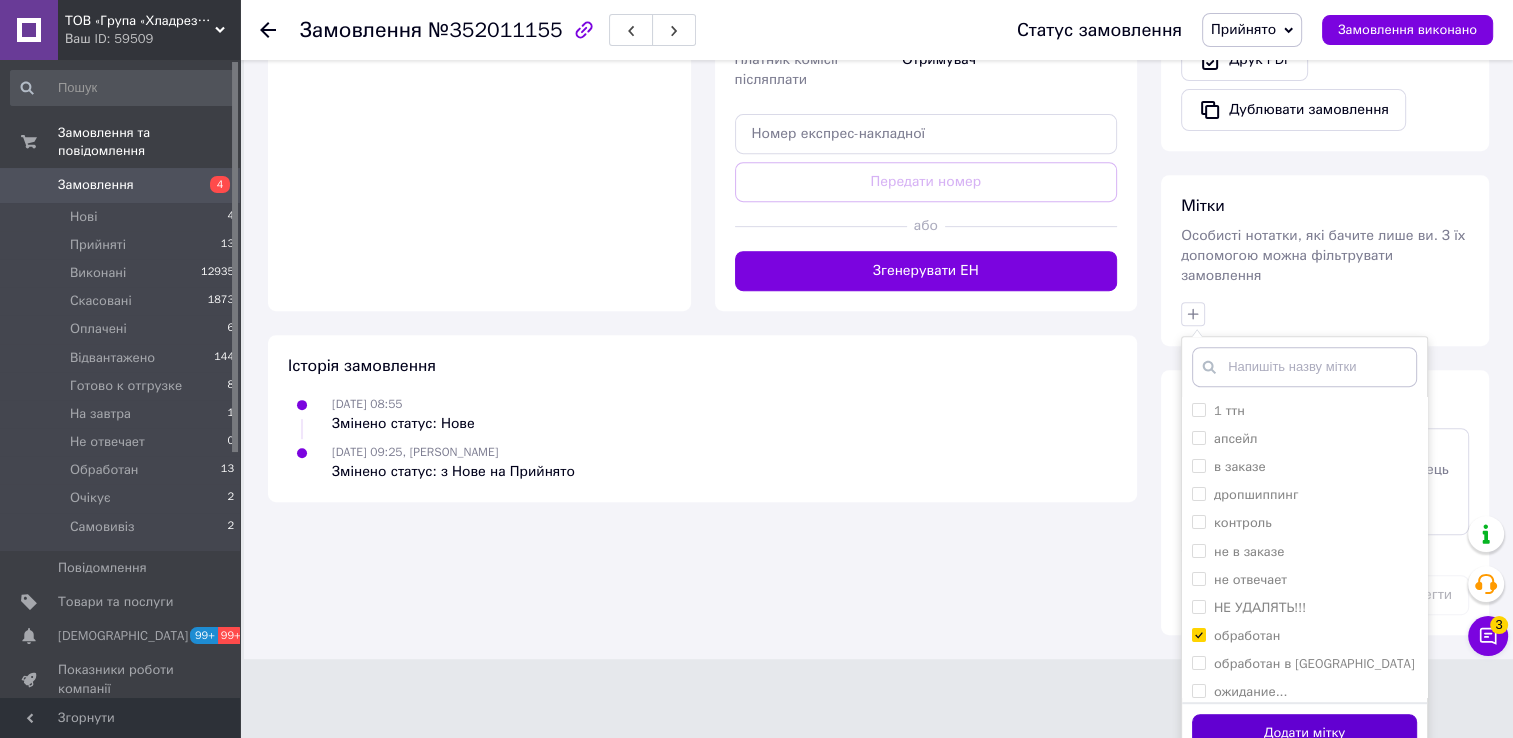 click on "Додати мітку" at bounding box center (1304, 733) 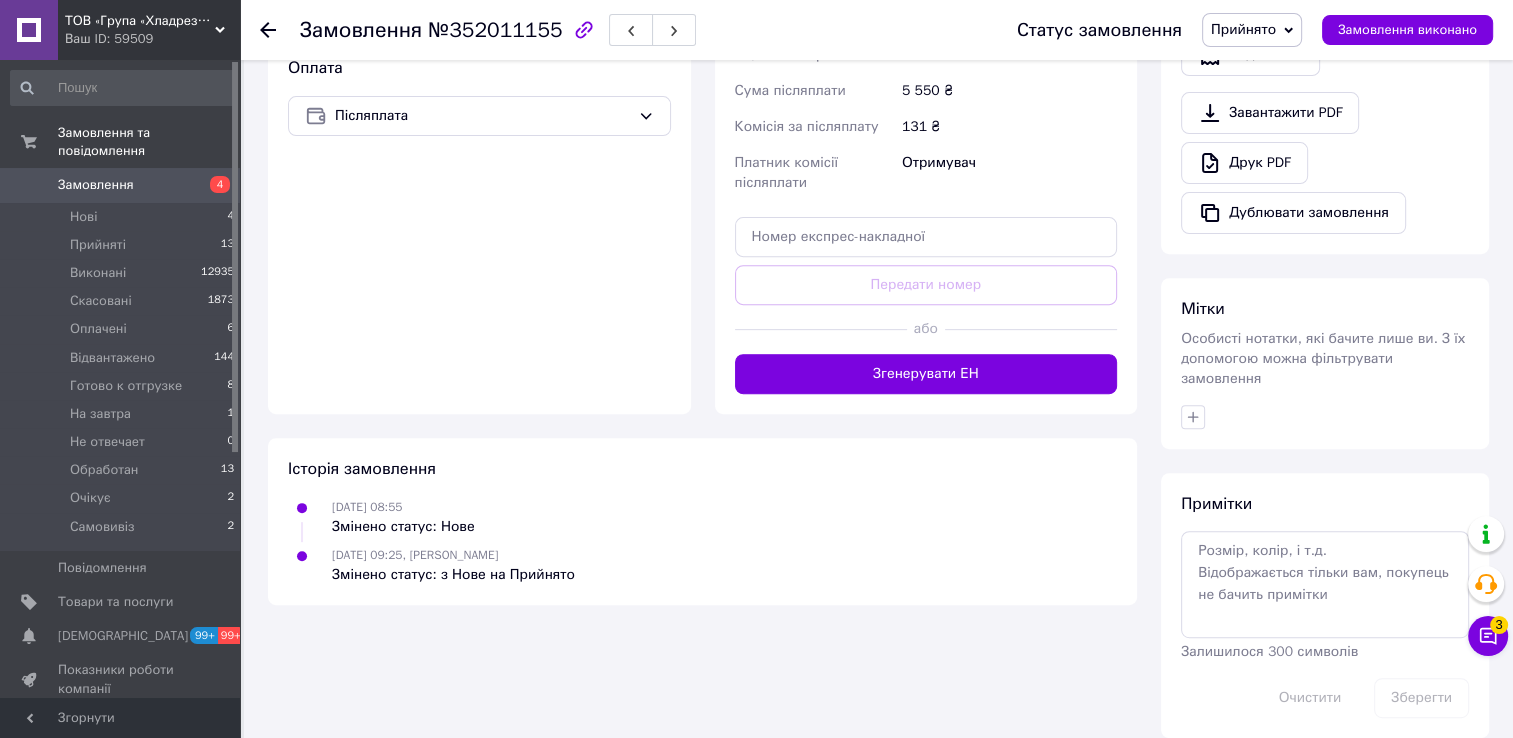 scroll, scrollTop: 393, scrollLeft: 0, axis: vertical 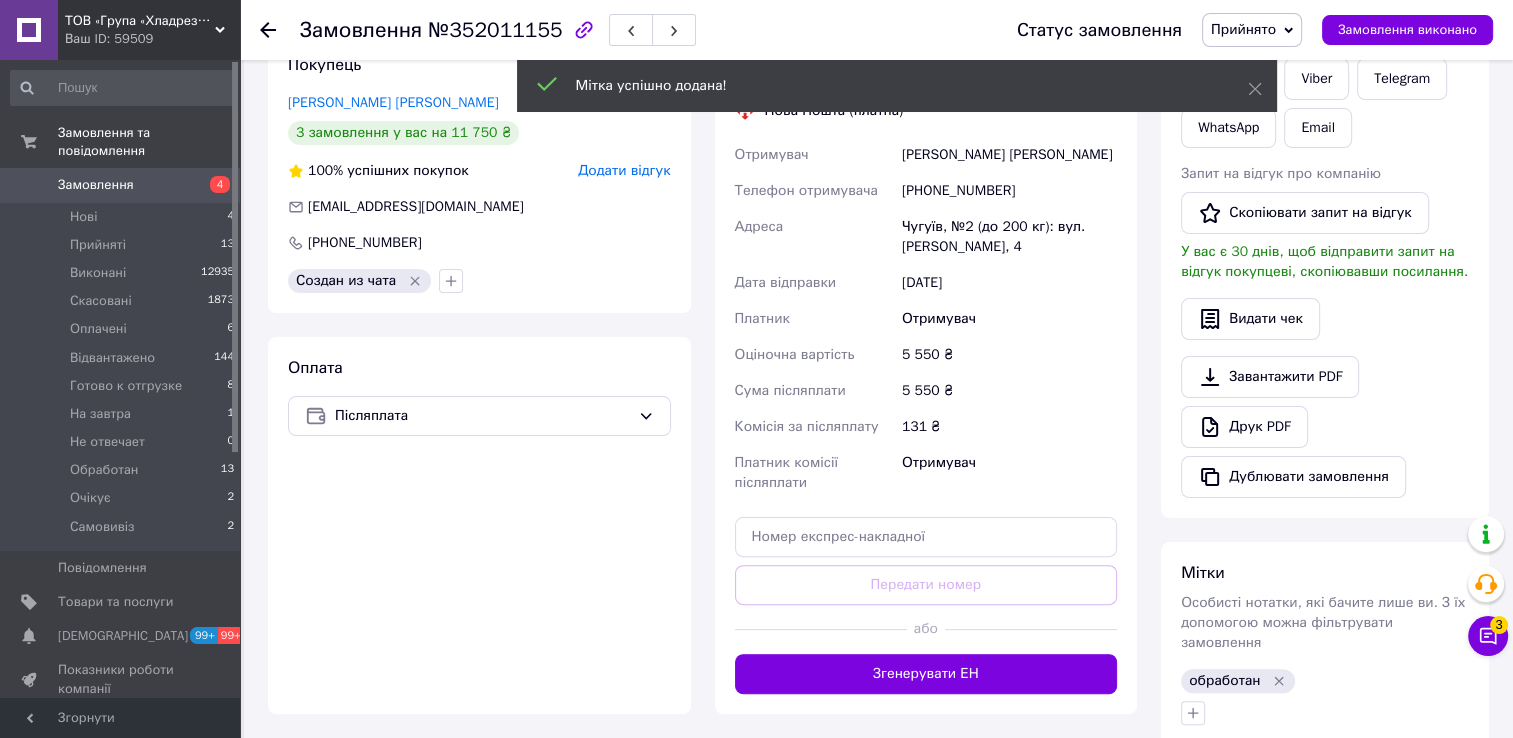 click 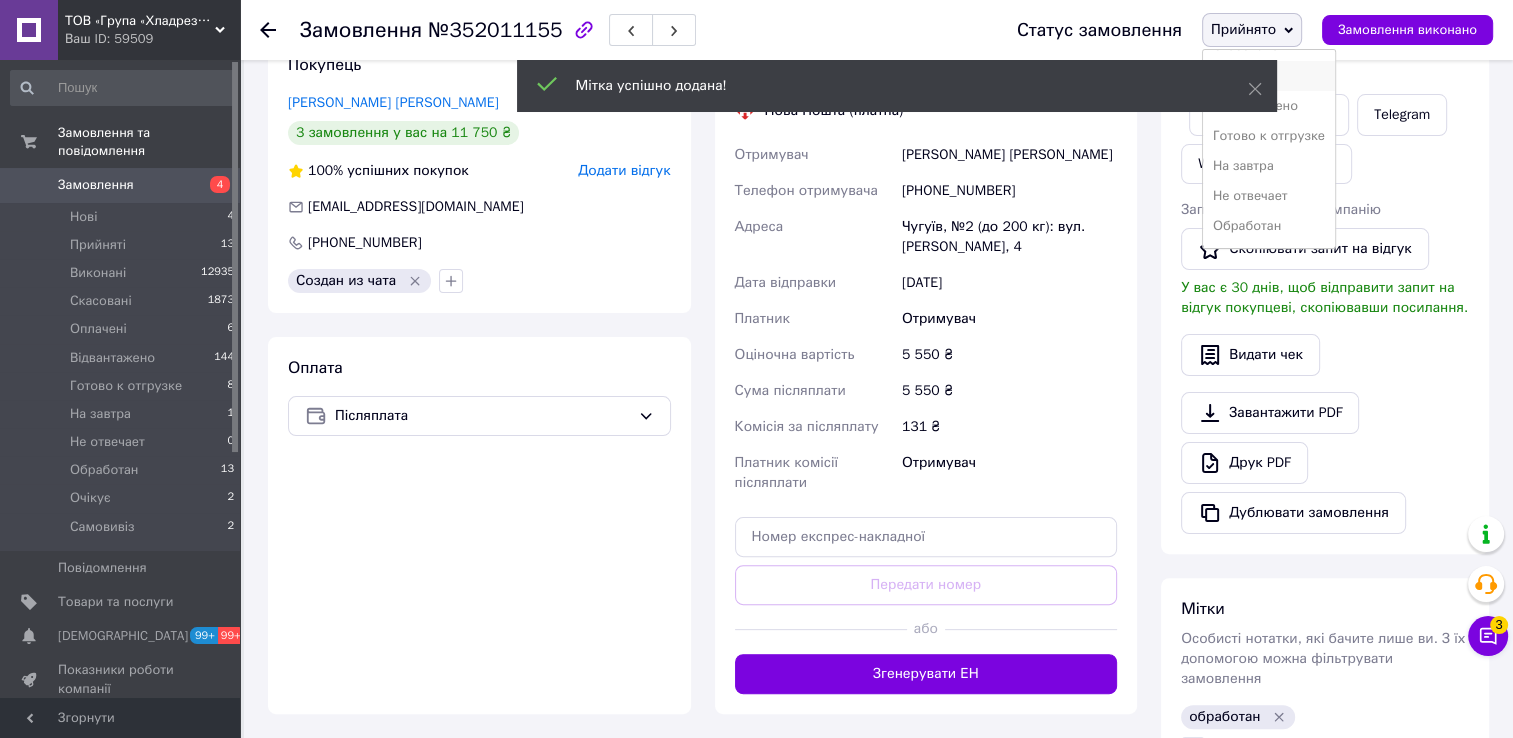 scroll, scrollTop: 100, scrollLeft: 0, axis: vertical 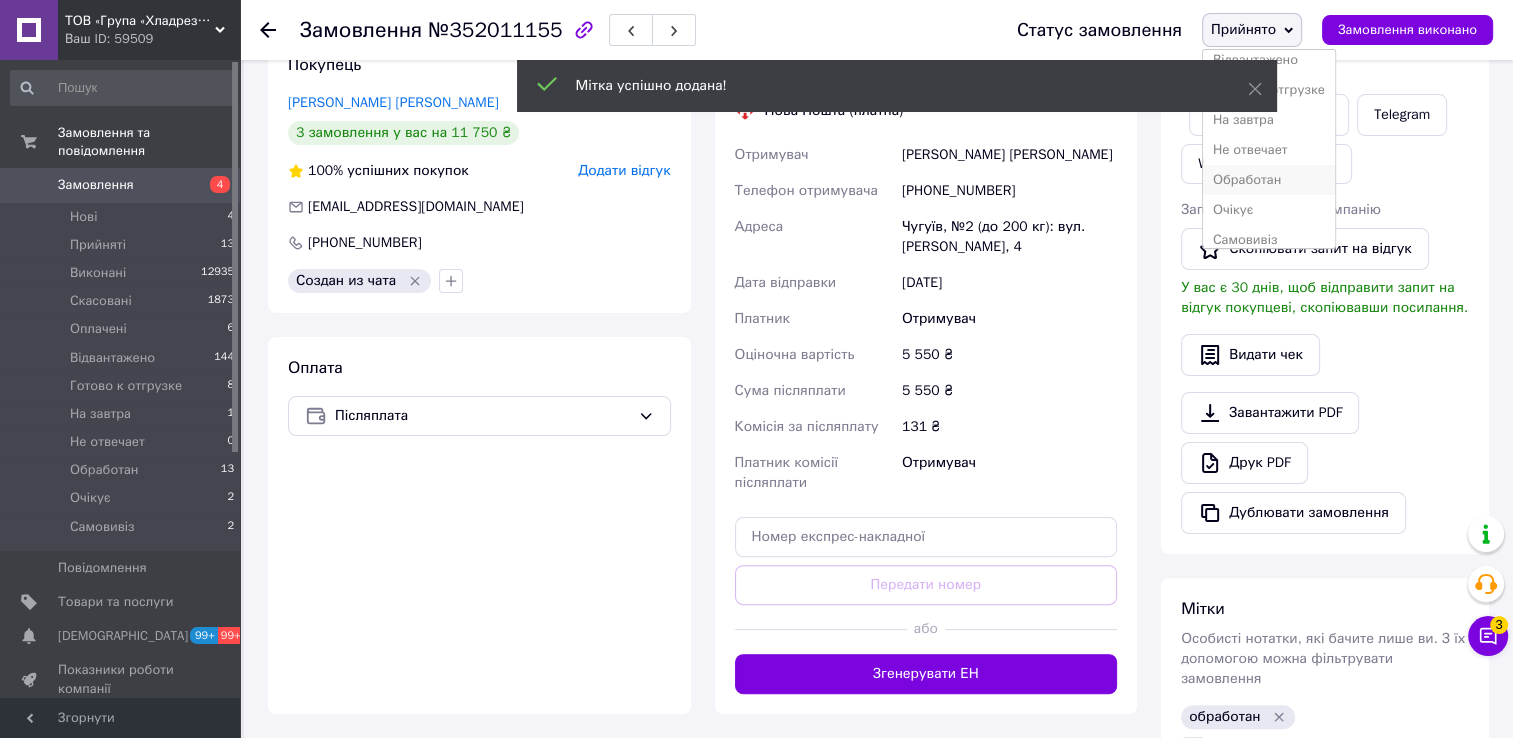 click on "Обработан" at bounding box center [1269, 180] 